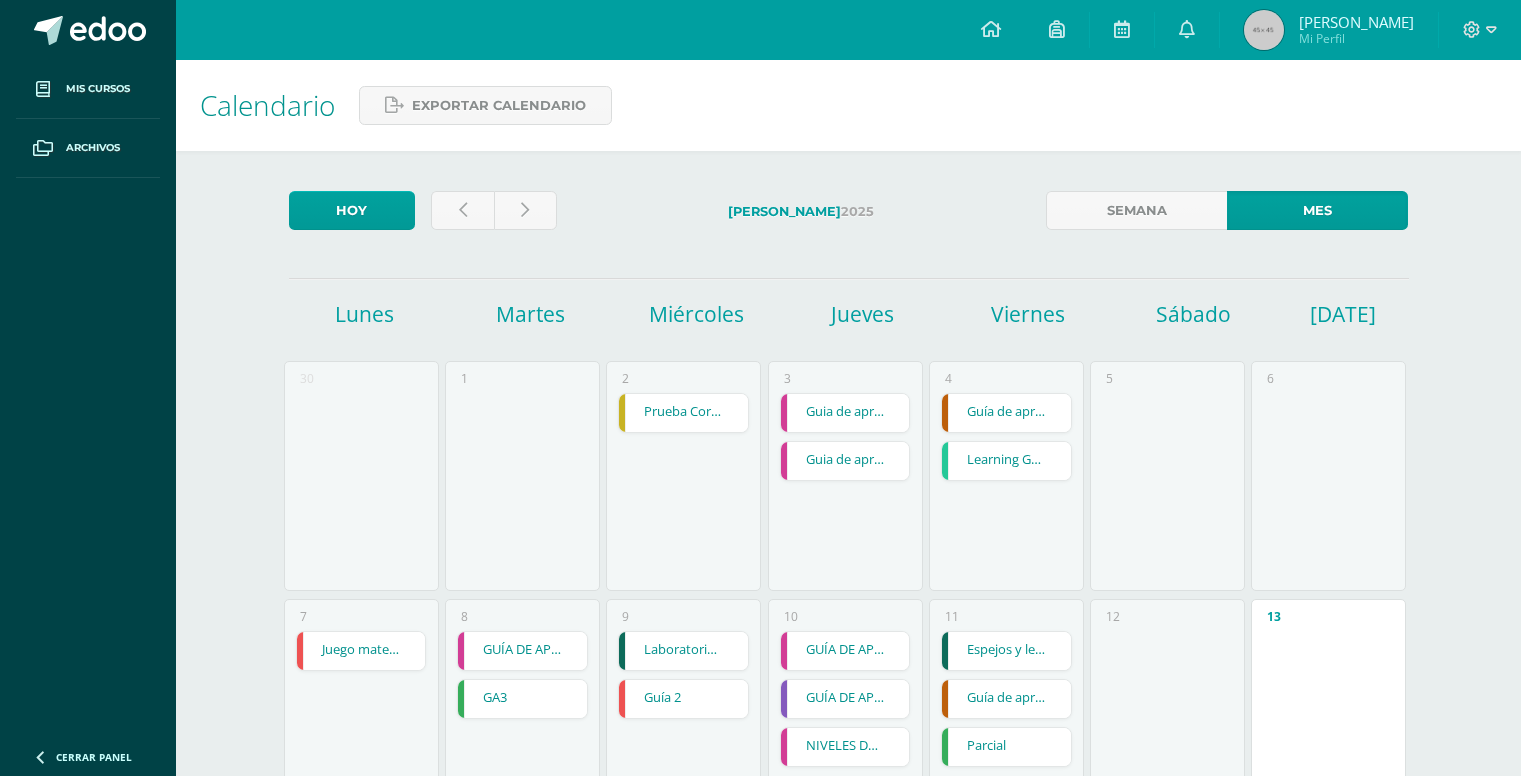 scroll, scrollTop: 0, scrollLeft: 0, axis: both 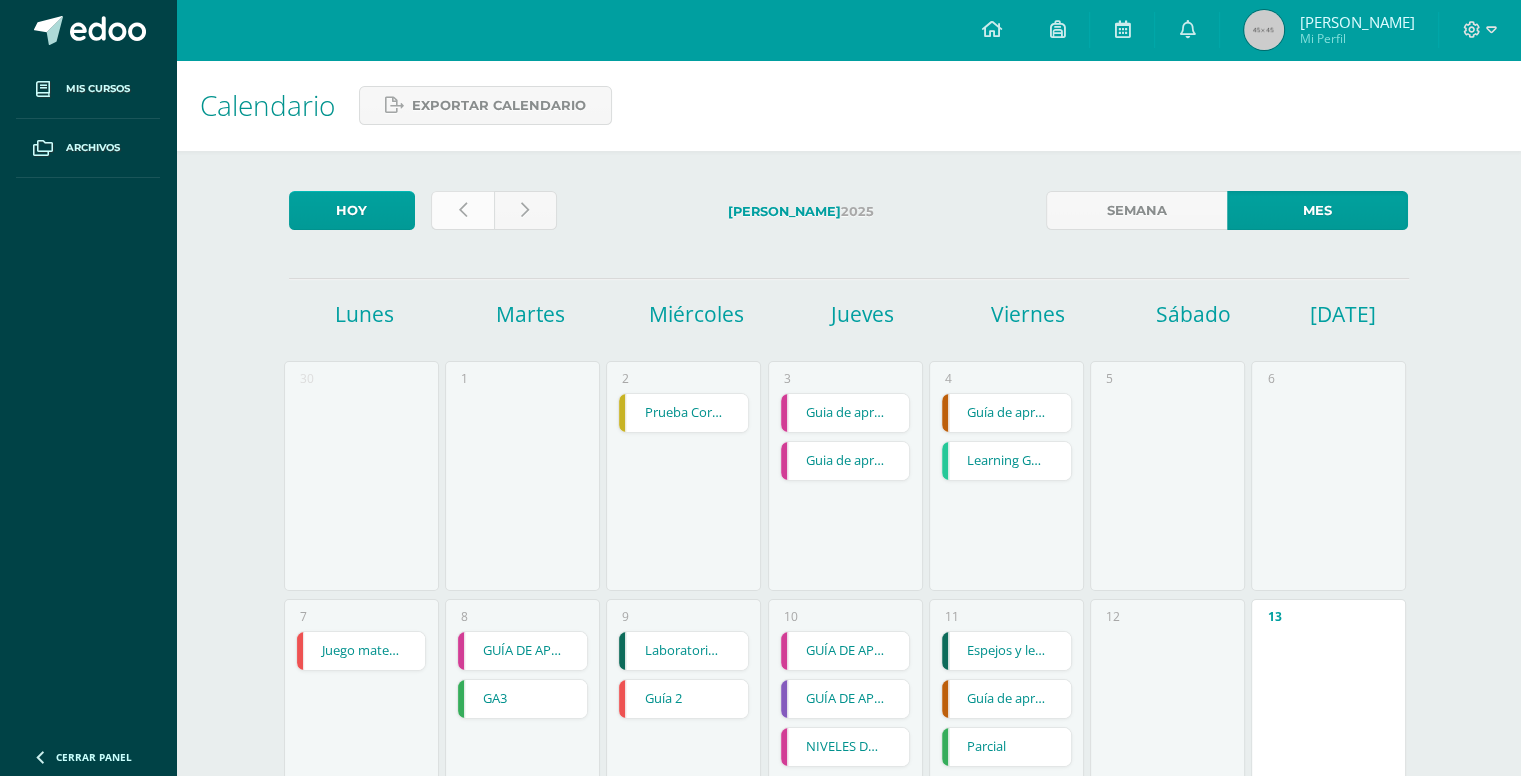 click at bounding box center (462, 210) 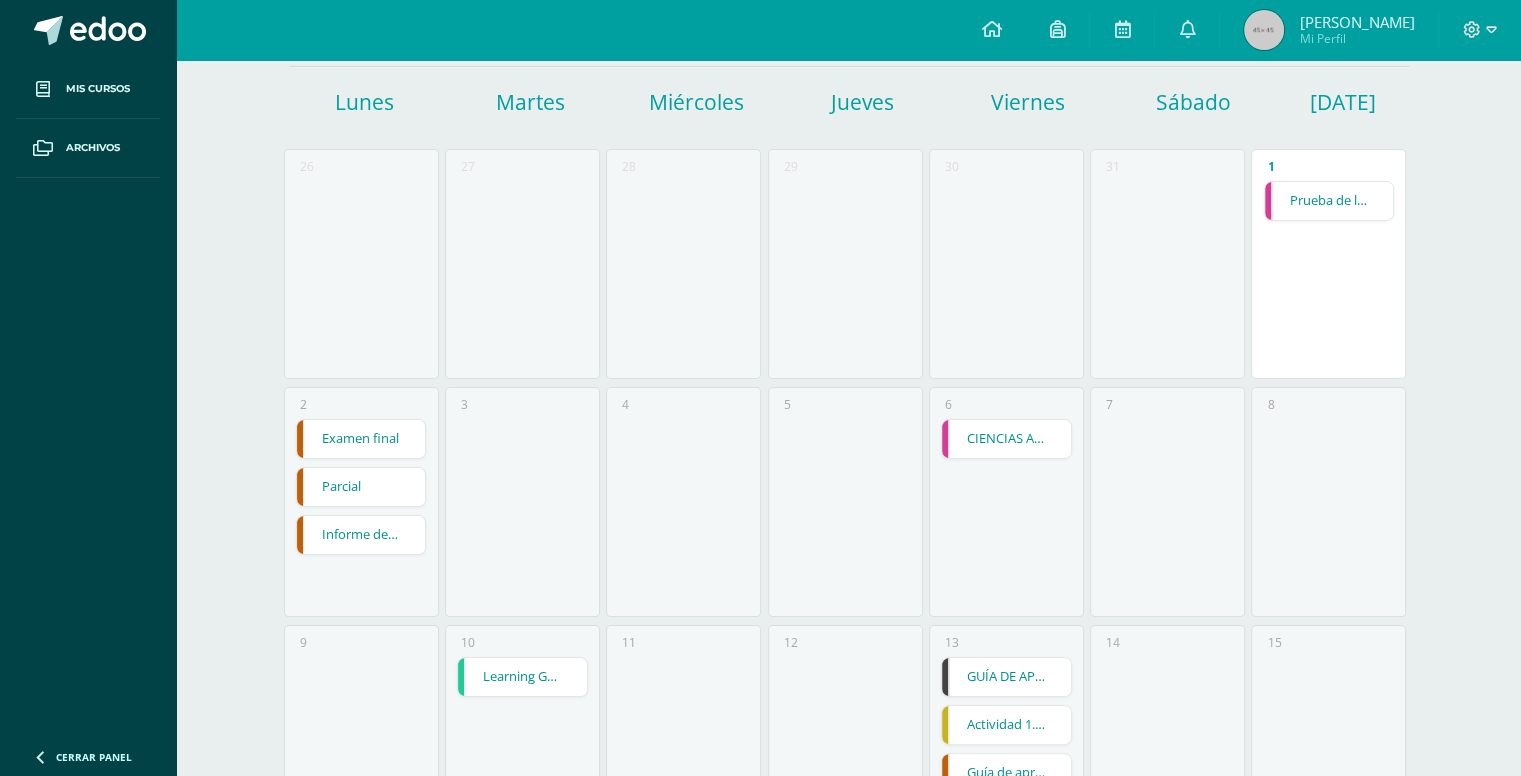 scroll, scrollTop: 218, scrollLeft: 0, axis: vertical 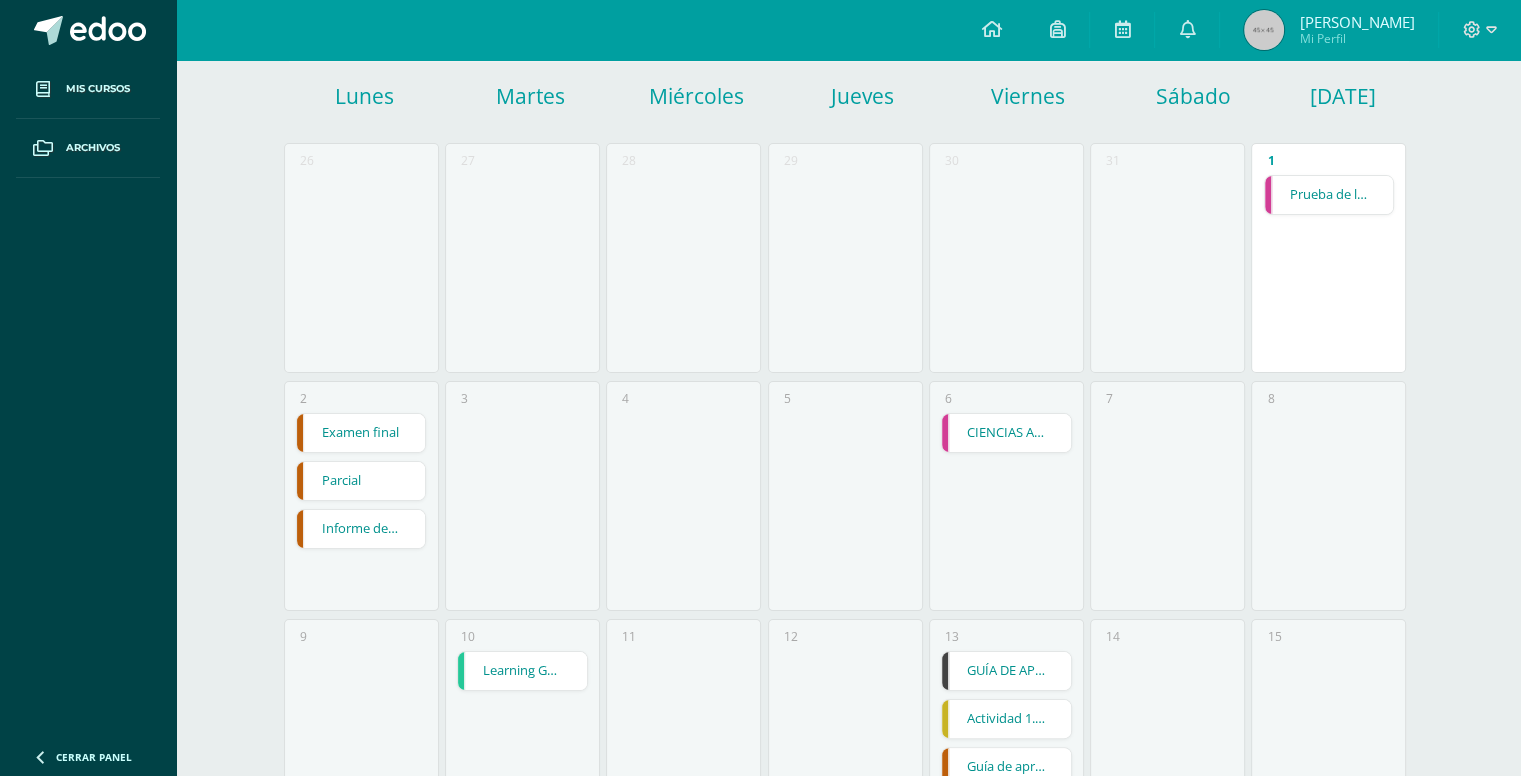 click on "Learning Guide 1" at bounding box center (522, 671) 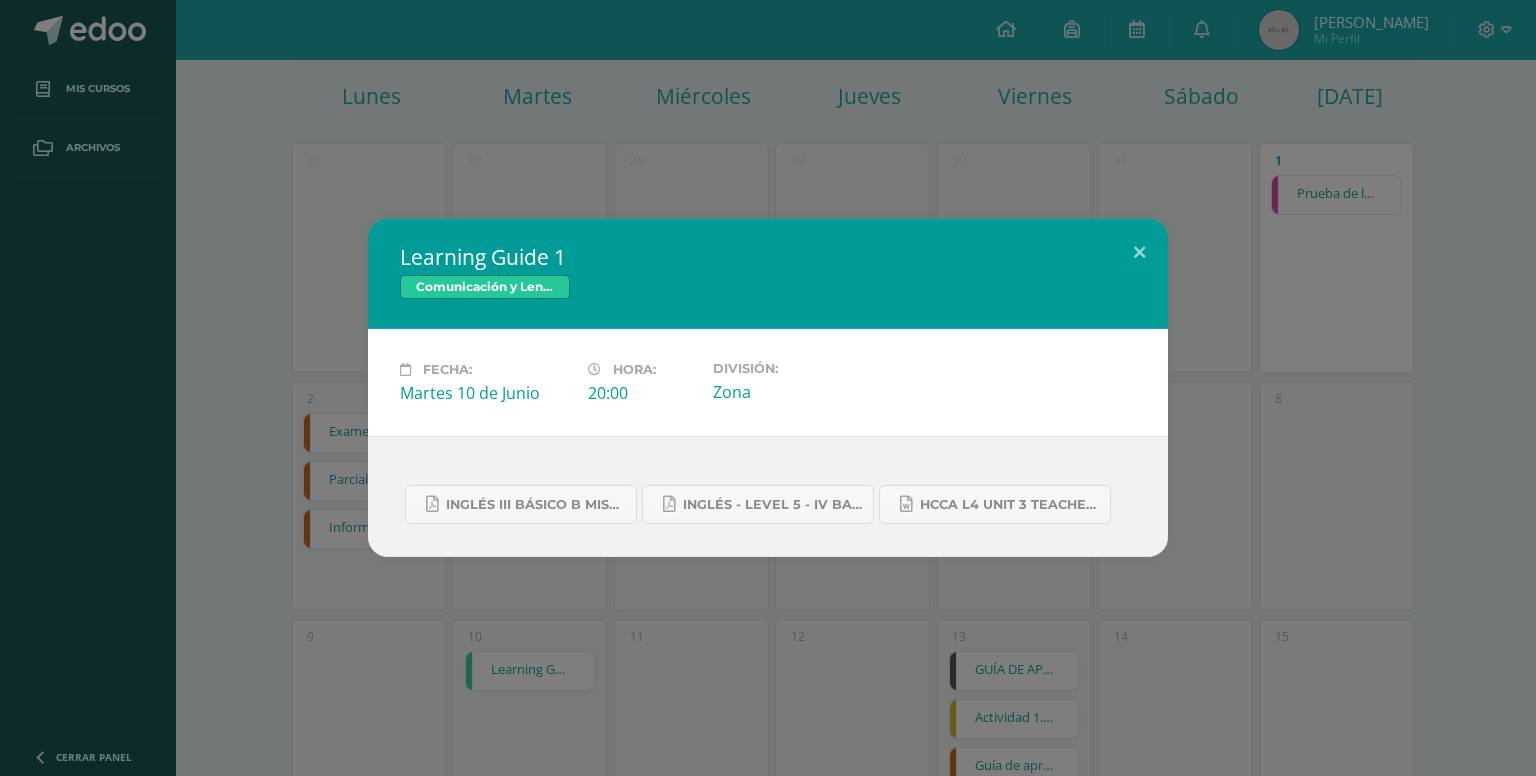 click on "Learning Guide 1
Comunicación y Lenguaje L3 Inglés
Fecha:
Martes 10 de Junio
Hora:
20:00
División:
Zona" at bounding box center (768, 388) 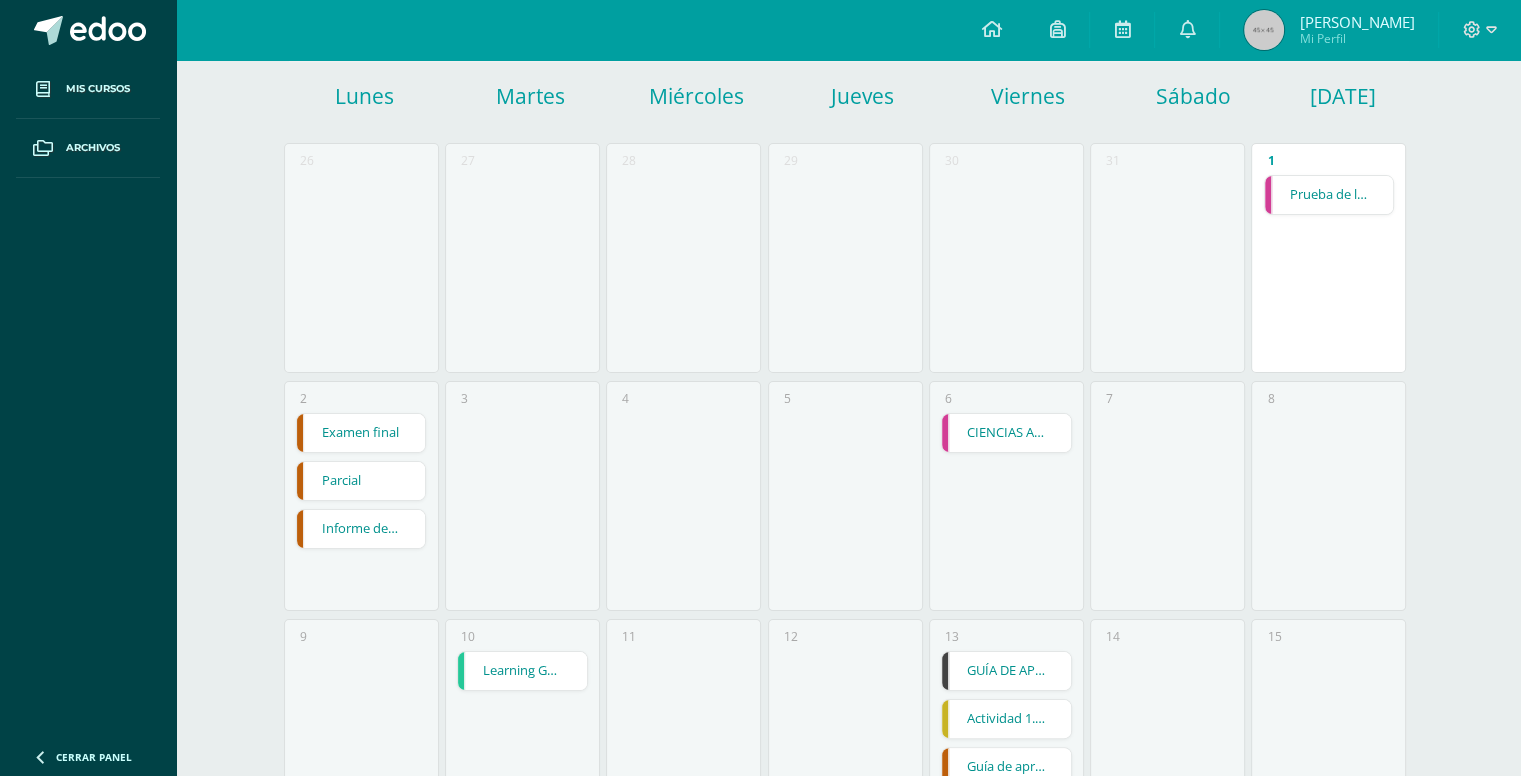 click on "GUÍA DE APRENDIZAJE 2" at bounding box center (1006, 671) 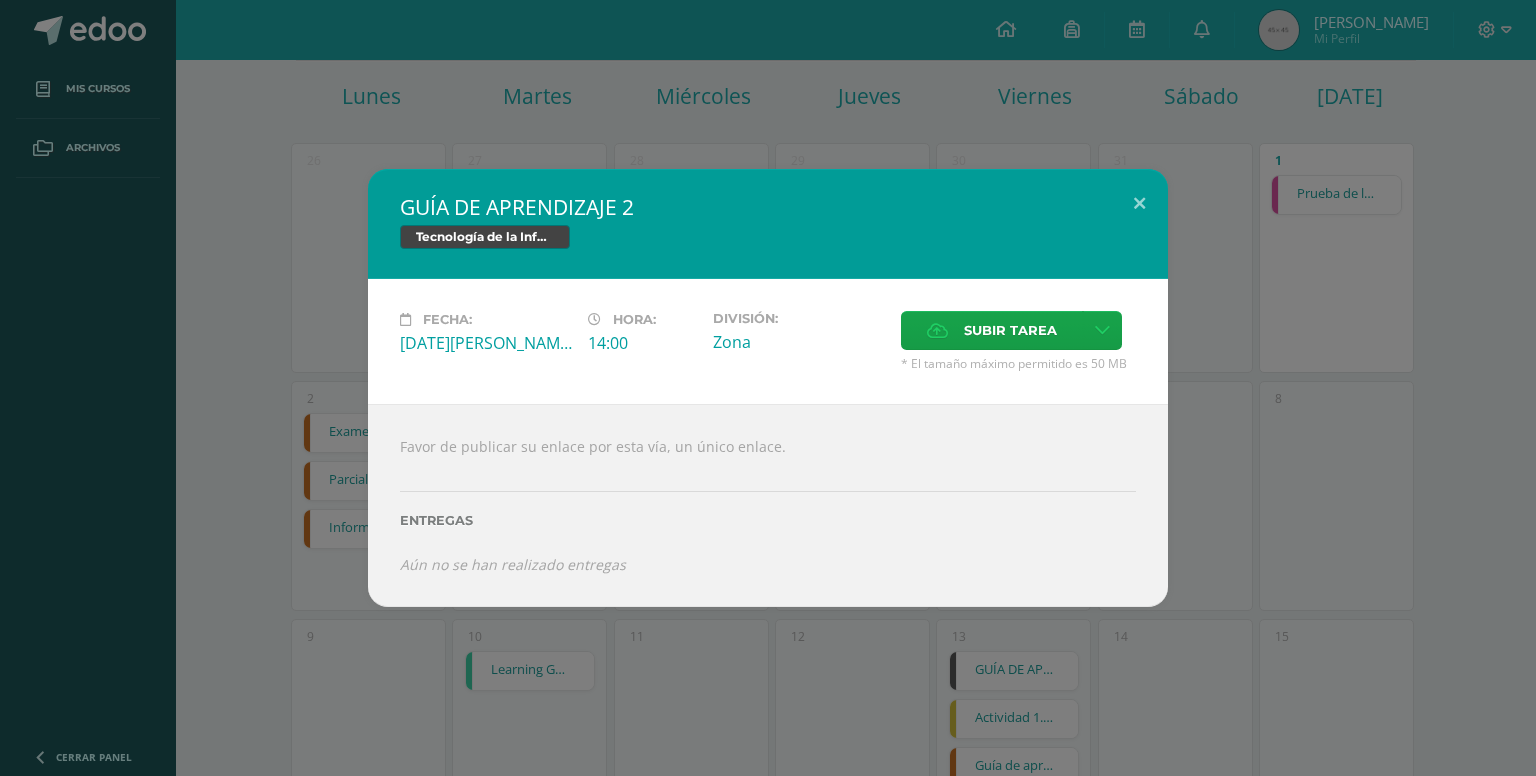 click on "GUÍA DE APRENDIZAJE 2
Tecnología de la Información y Comunicación (TIC)
Fecha:
Viernes 13 de Junio
Hora:
14:00
División:
Zona" at bounding box center (768, 388) 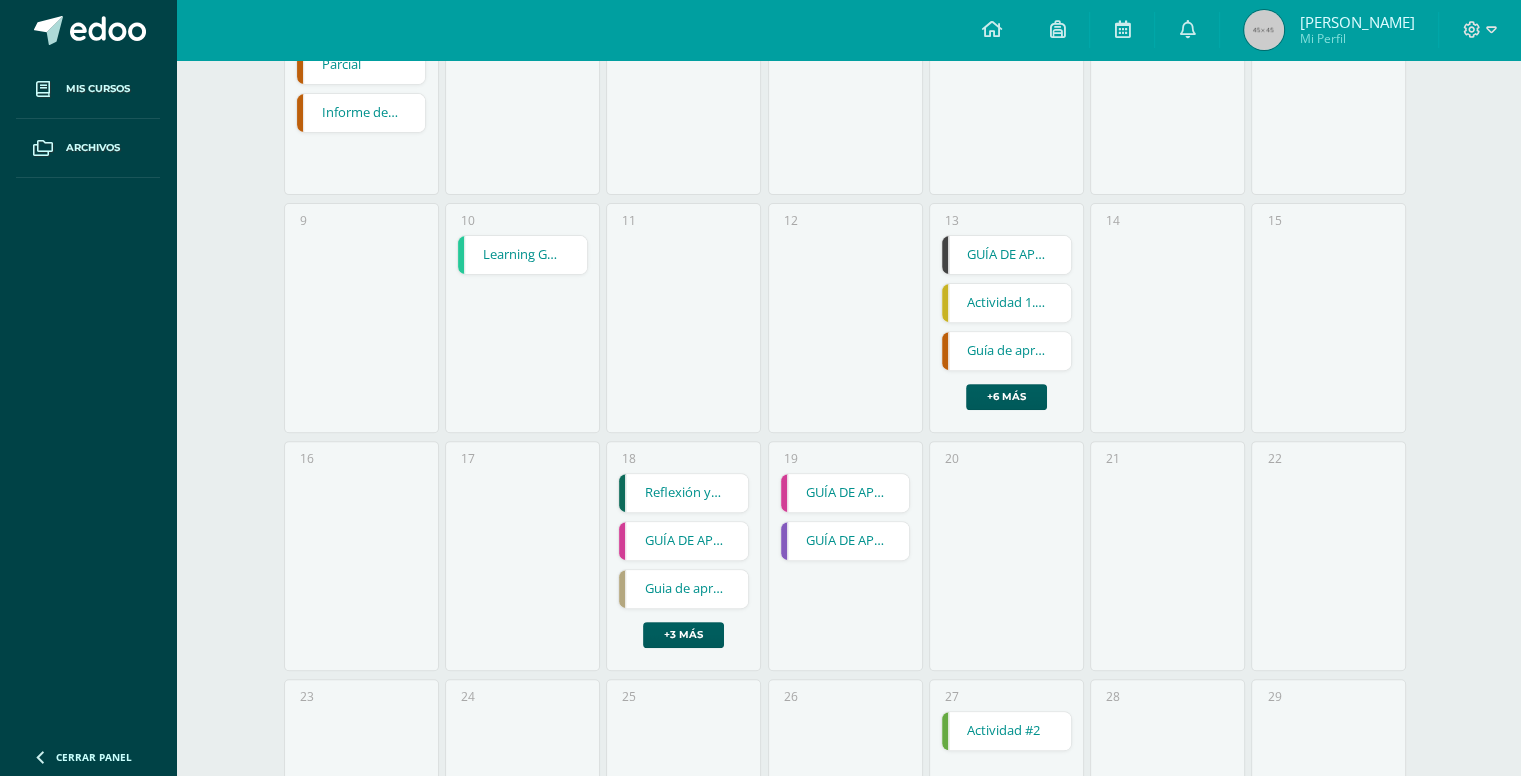 scroll, scrollTop: 635, scrollLeft: 0, axis: vertical 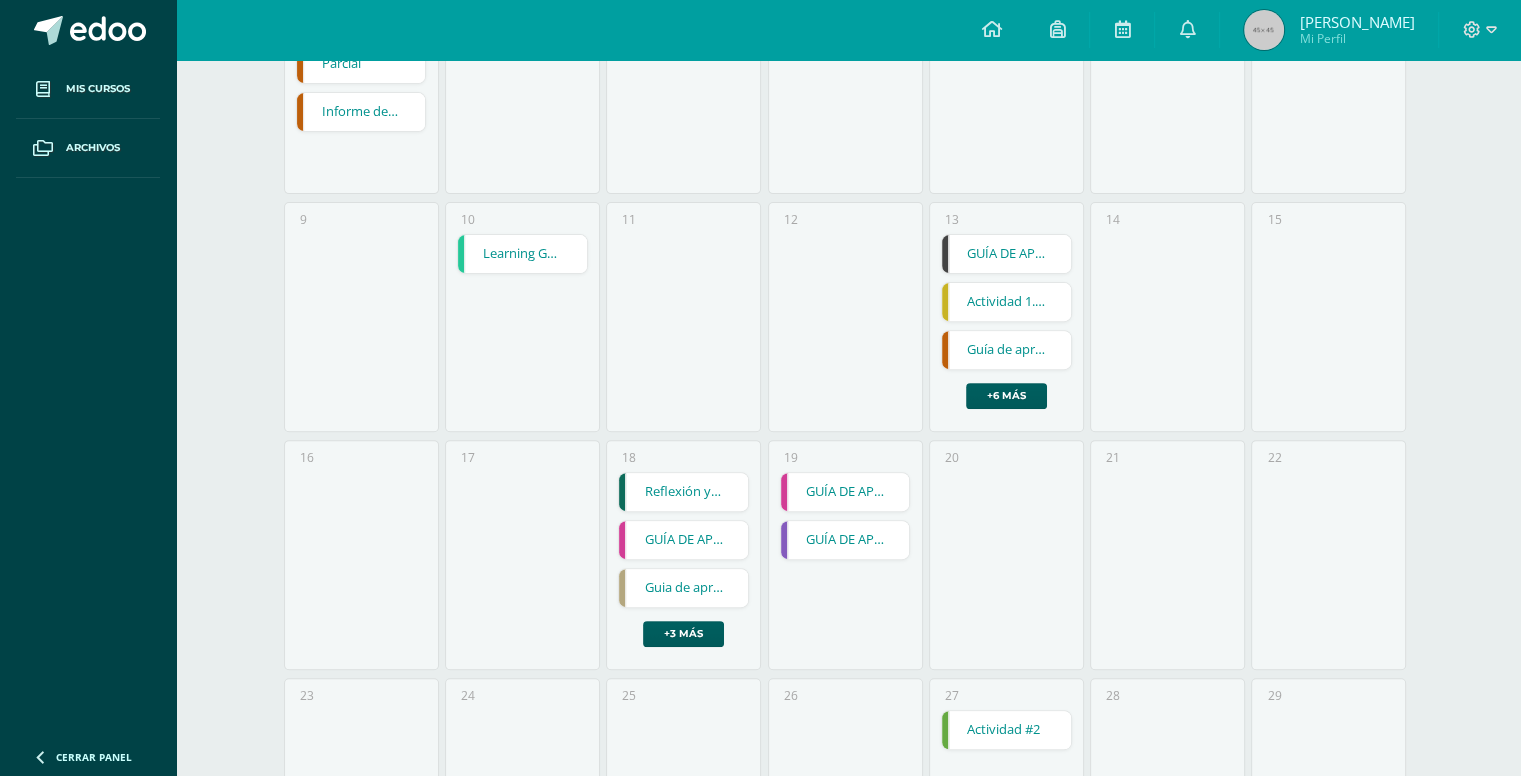 click on "18
Reflexión y refracción
Reflexión y refracción
Física I
Cargando contenido
GUÍA DE APRENDIZAJE 1
GUÍA DE APRENDIZAJE 1
Cromatología del Color
Cargando contenido
Guia de aprendizaje 1
Guia de aprendizaje 1
Filosofía
Cargando contenido EXAMEN PARCIAL
Biología I
Cargando contenido GA2
Lengua y Literatura 4
Cargando contenido Guía 1
Matemáticas 4
Cargando contenido
+3 más
EXAMEN PARCIAL" at bounding box center [683, 555] 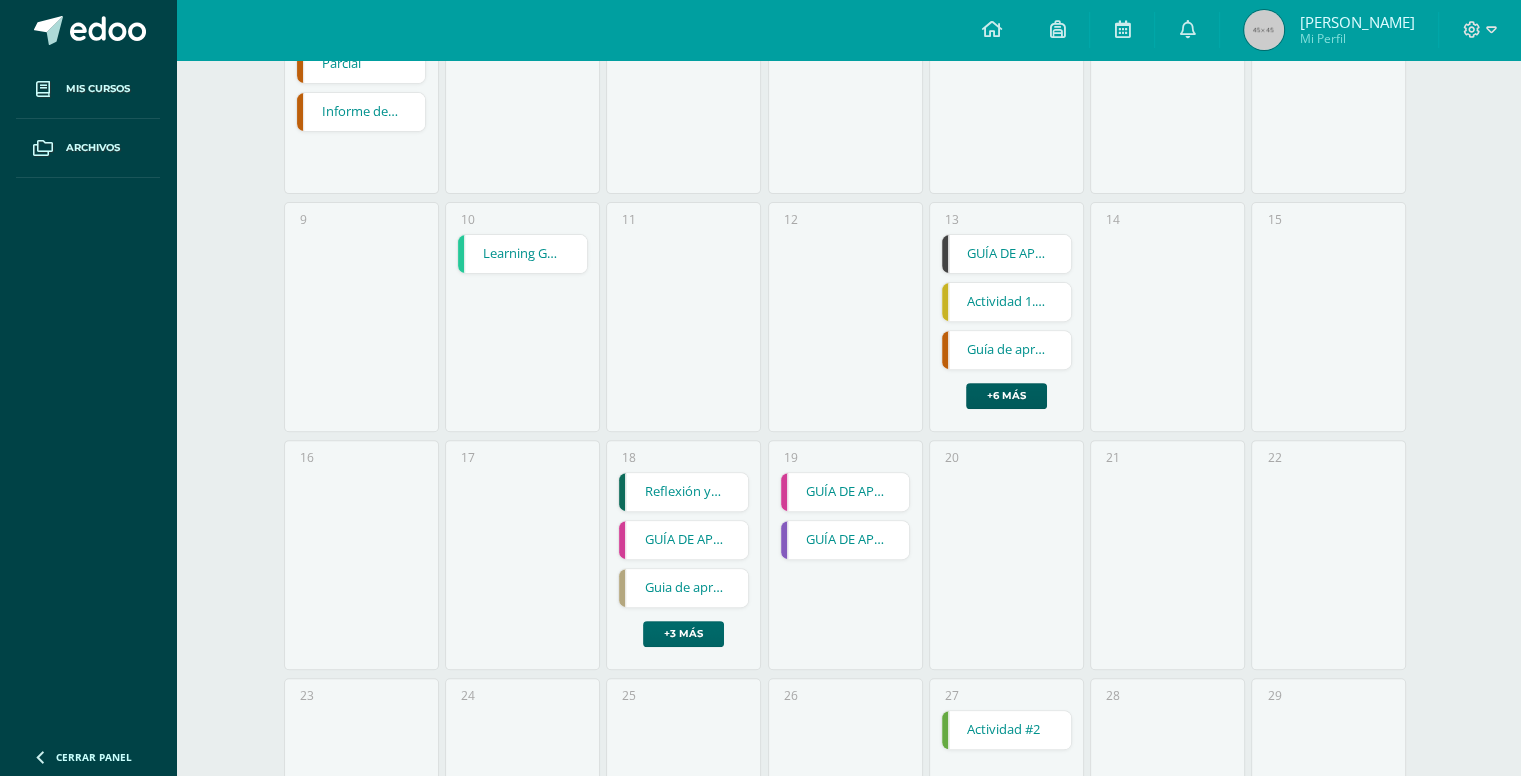 click on "+3 más" at bounding box center (683, 634) 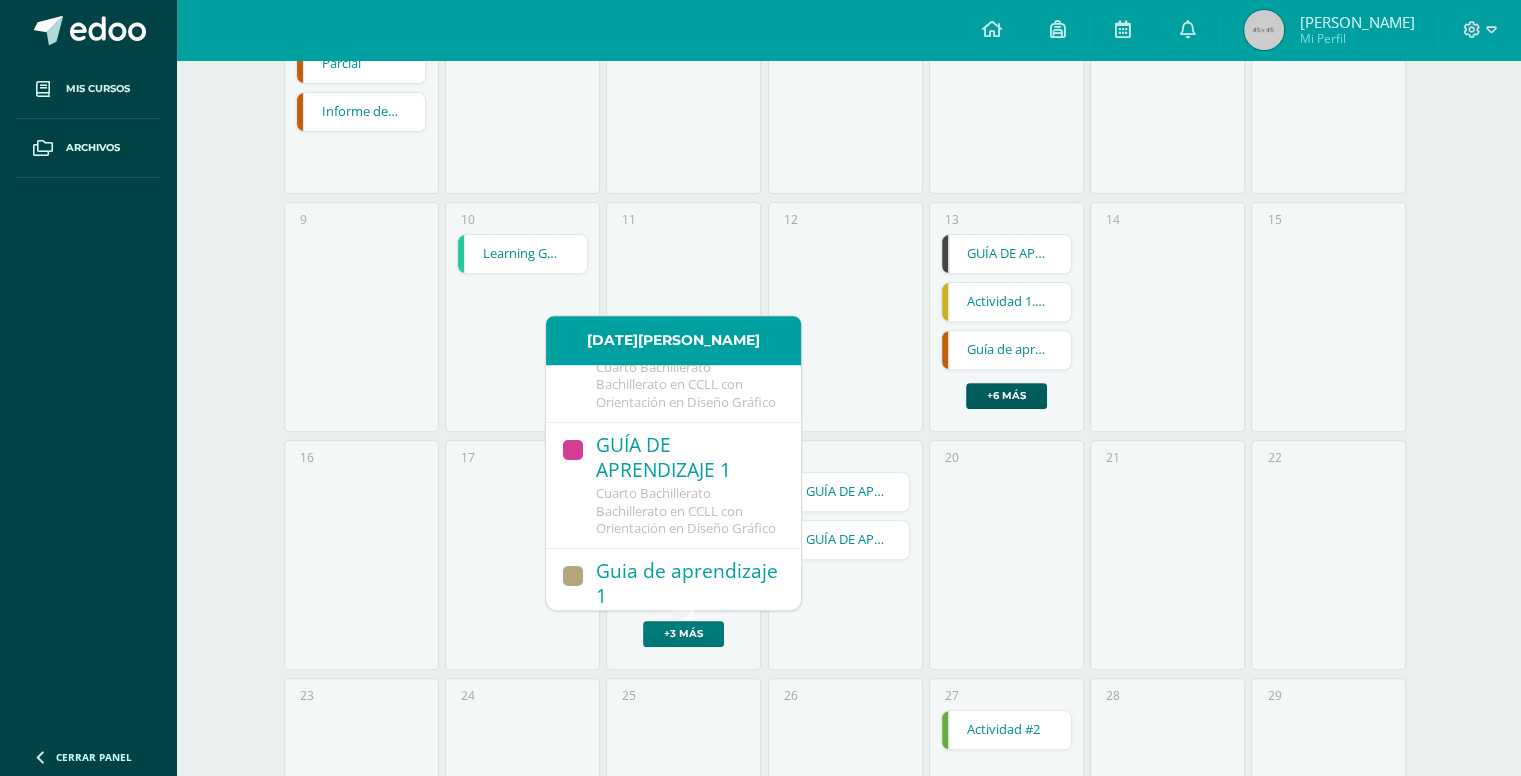 scroll, scrollTop: 91, scrollLeft: 0, axis: vertical 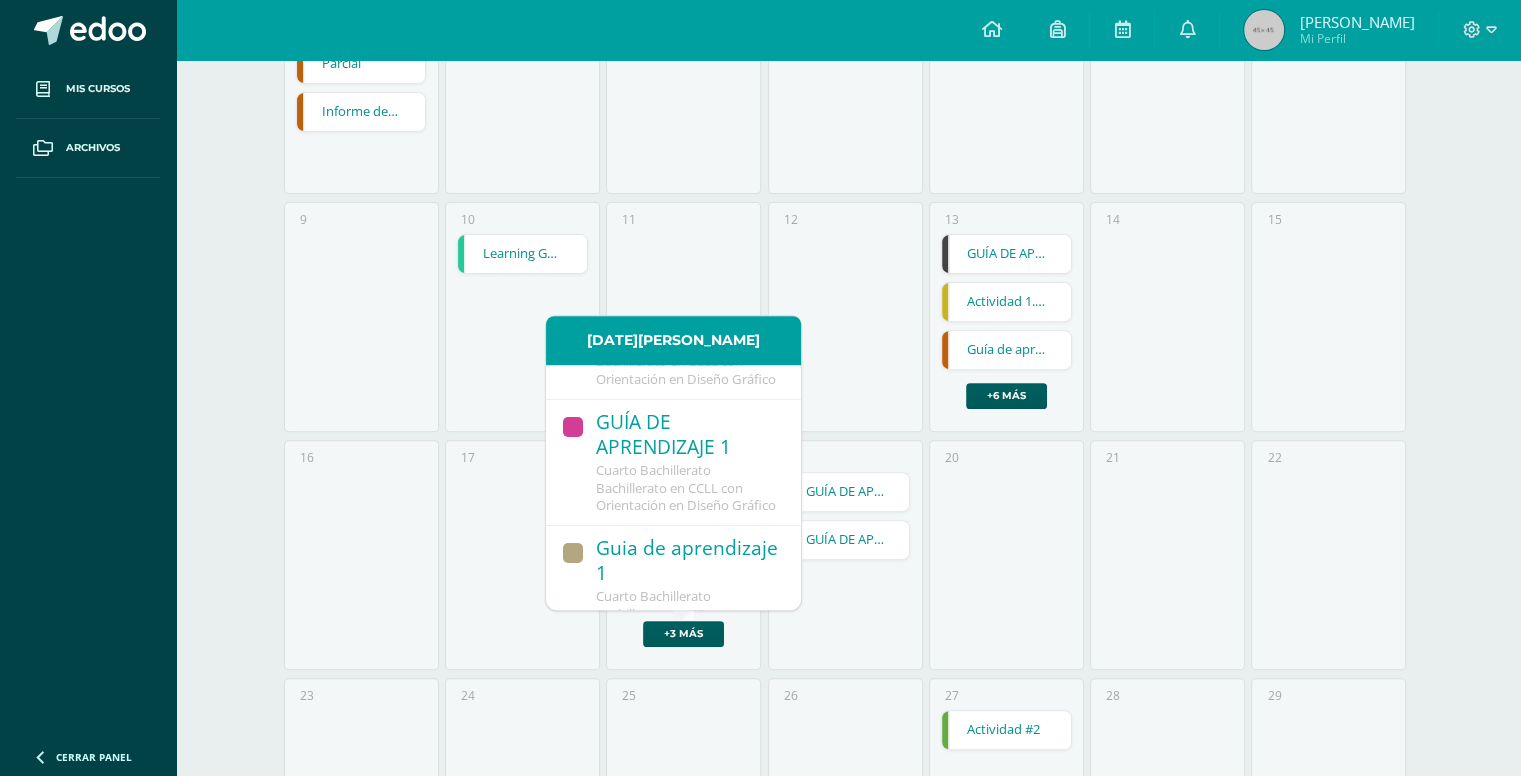 click on "GUÍA DE APRENDIZAJE 1" at bounding box center [688, 436] 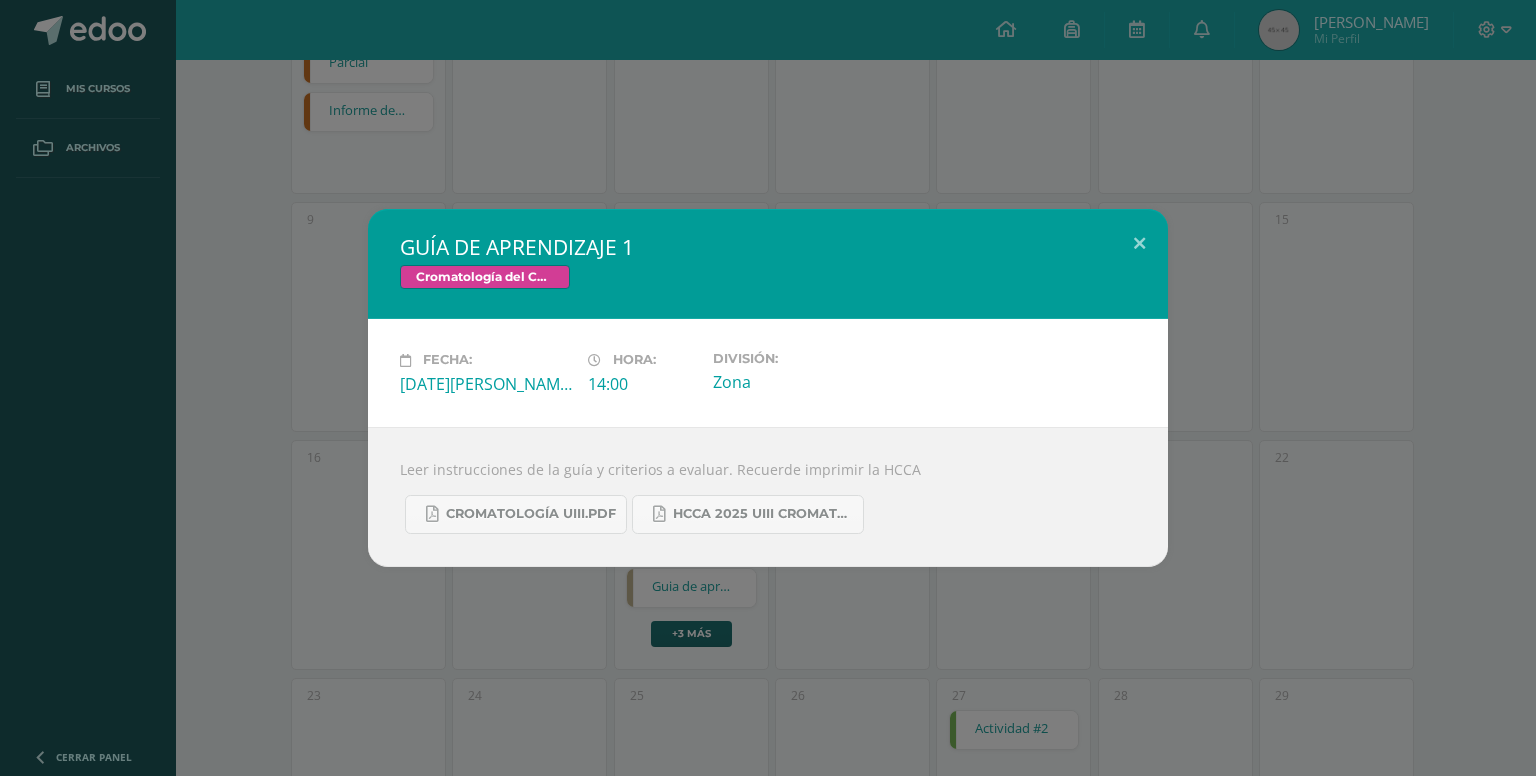 click on "GUÍA DE APRENDIZAJE 1
Cromatología del Color
Fecha:
Miércoles 18 de Junio
Hora:
14:00
División:
Zona" at bounding box center [768, 388] 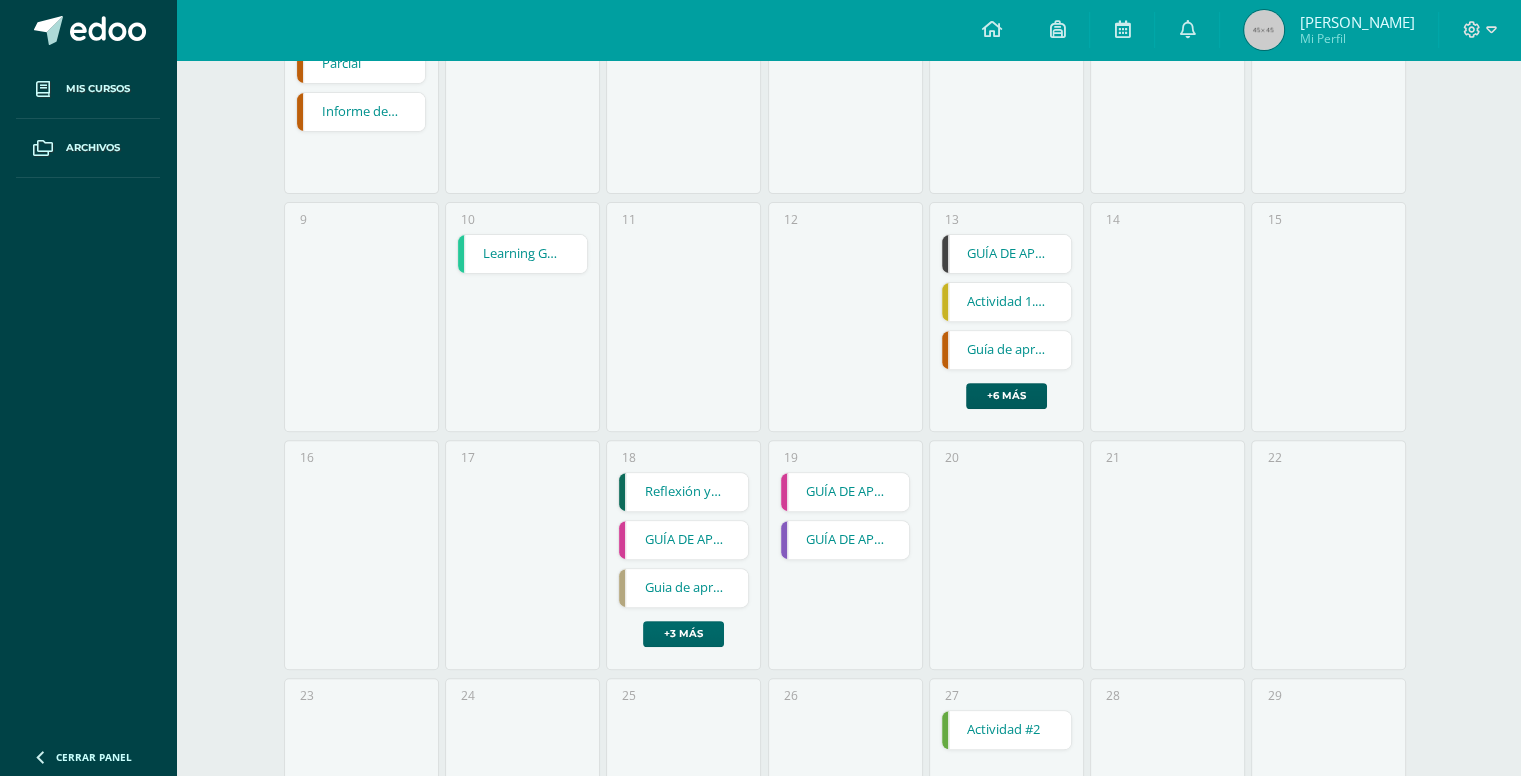click on "+3 más" at bounding box center (683, 634) 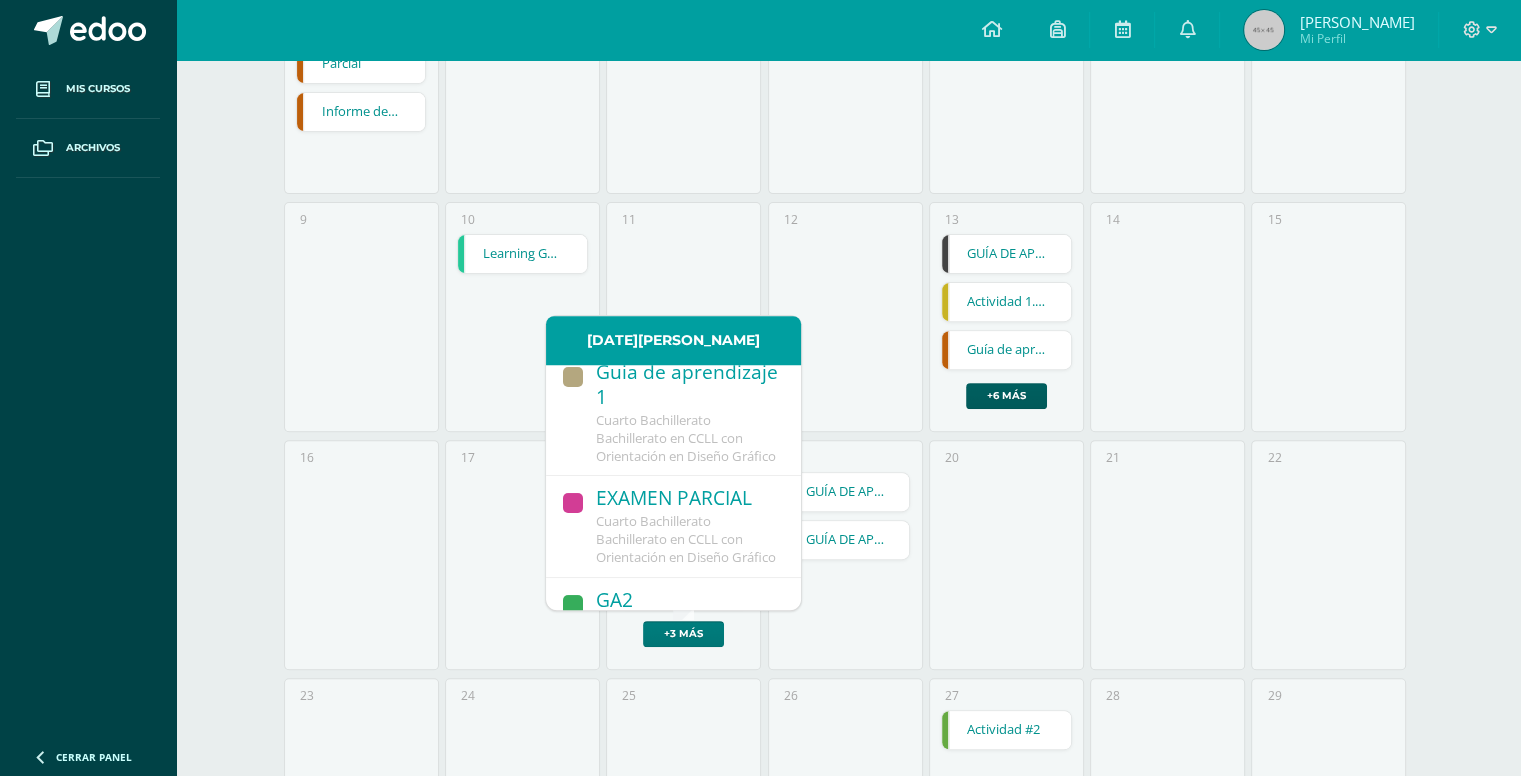 scroll, scrollTop: 268, scrollLeft: 0, axis: vertical 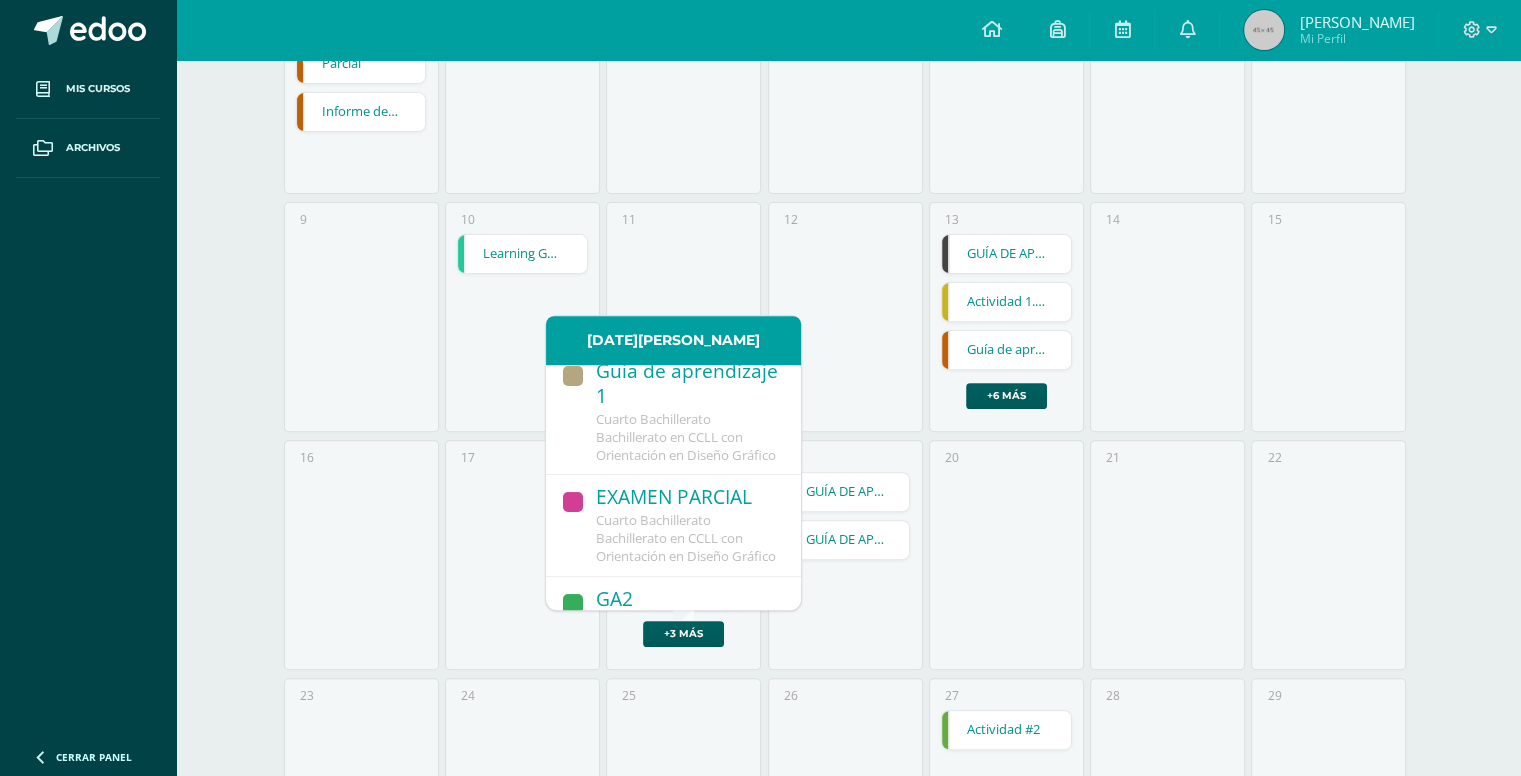 click on "Cuarto Bachillerato Bachillerato en CCLL con Orientación en Diseño Gráfico" at bounding box center (686, 437) 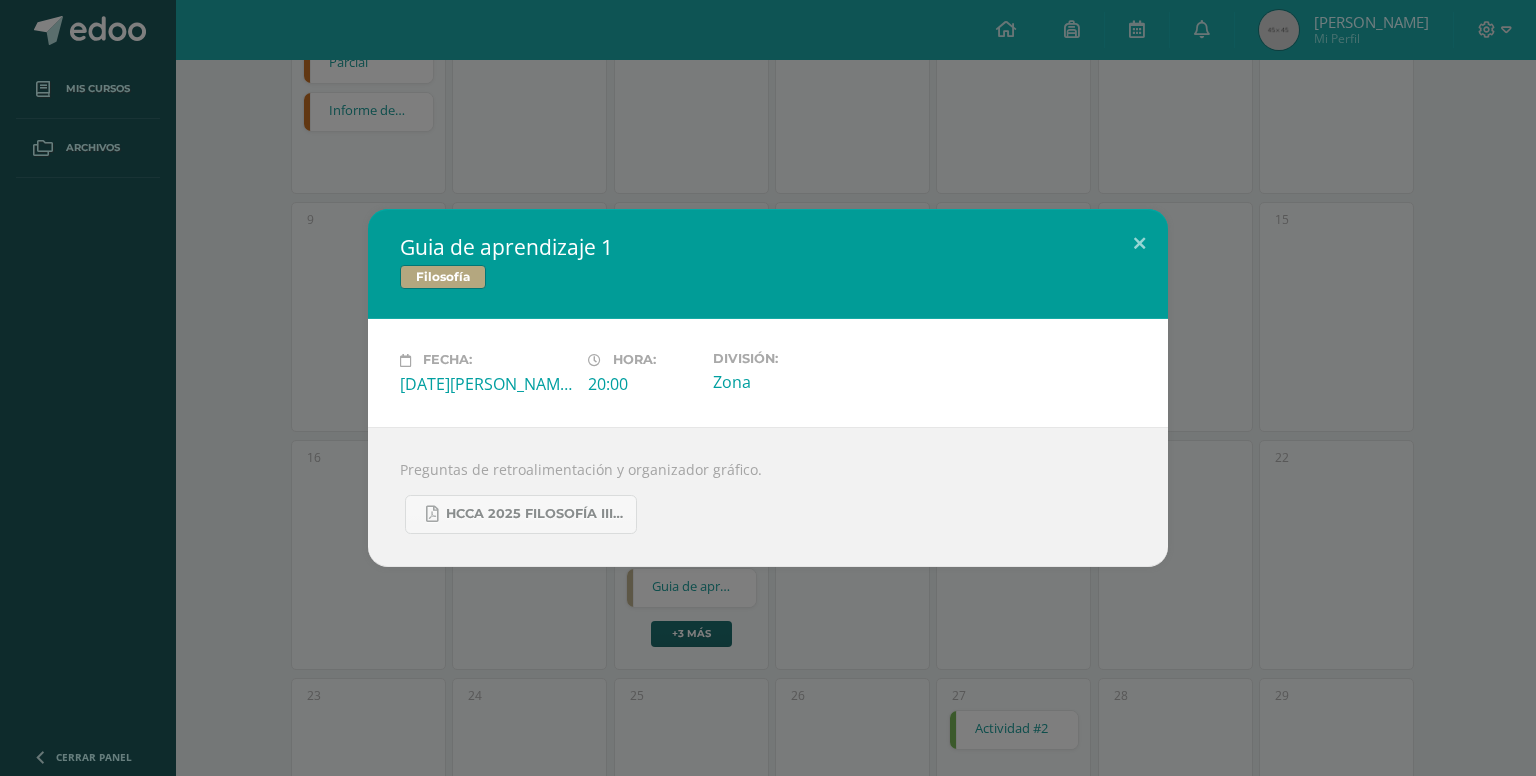 click on "Guia de aprendizaje 1
Filosofía
Fecha:
Miércoles 18 de Junio
Hora:
20:00
División:
Zona
Preguntas de retroalimentación y organizador gráfico." at bounding box center [768, 388] 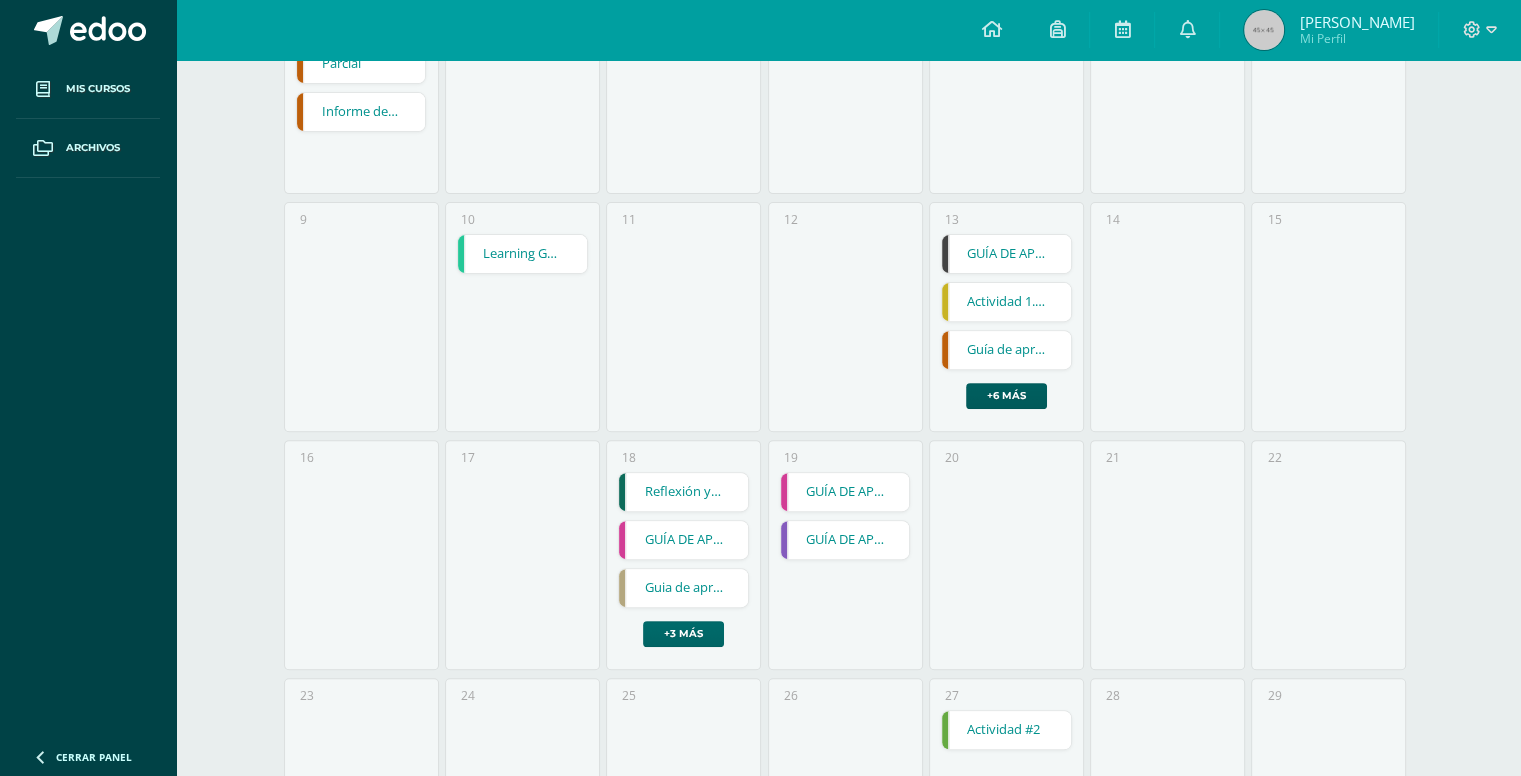 click on "+3 más" at bounding box center [683, 634] 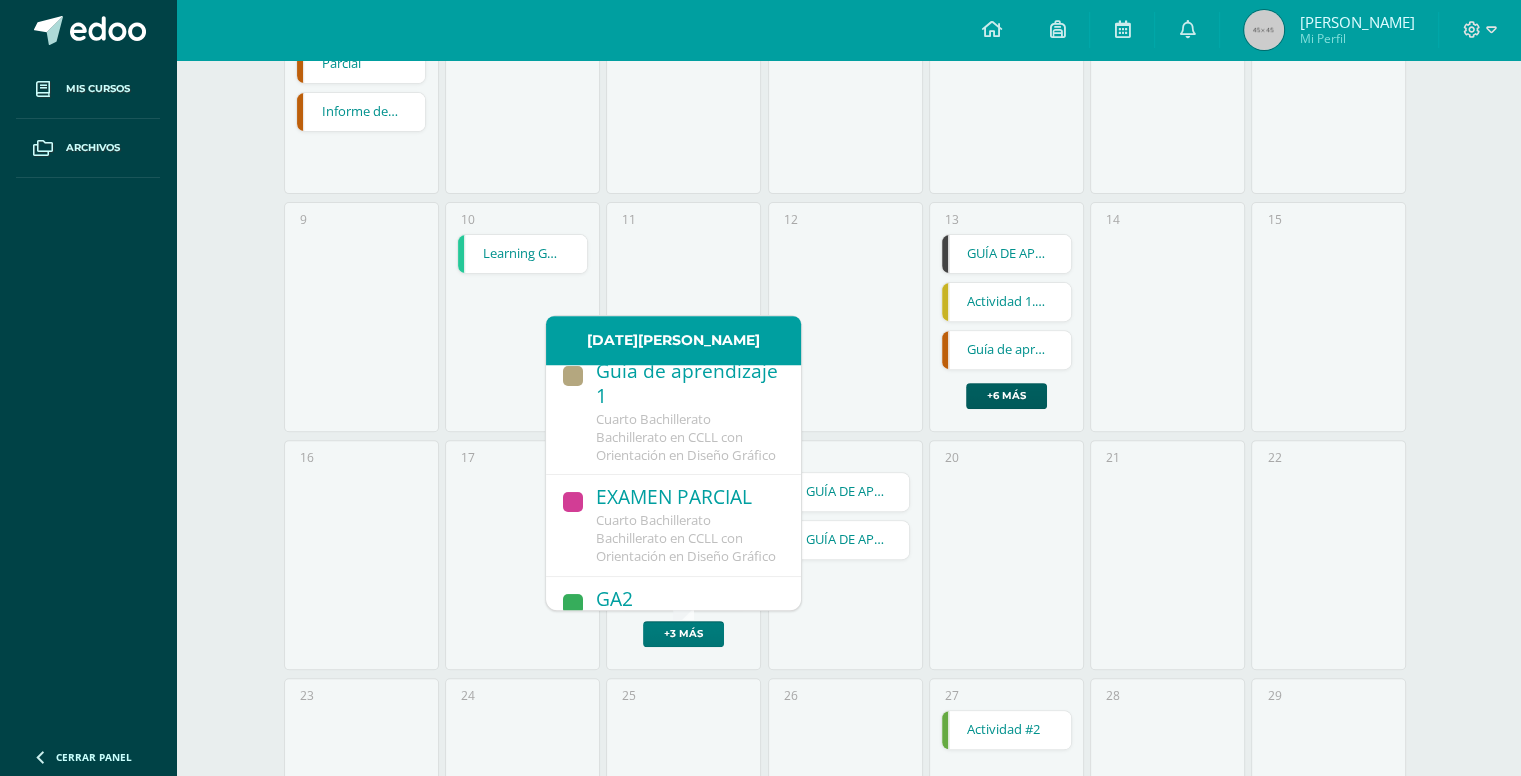 scroll, scrollTop: 537, scrollLeft: 0, axis: vertical 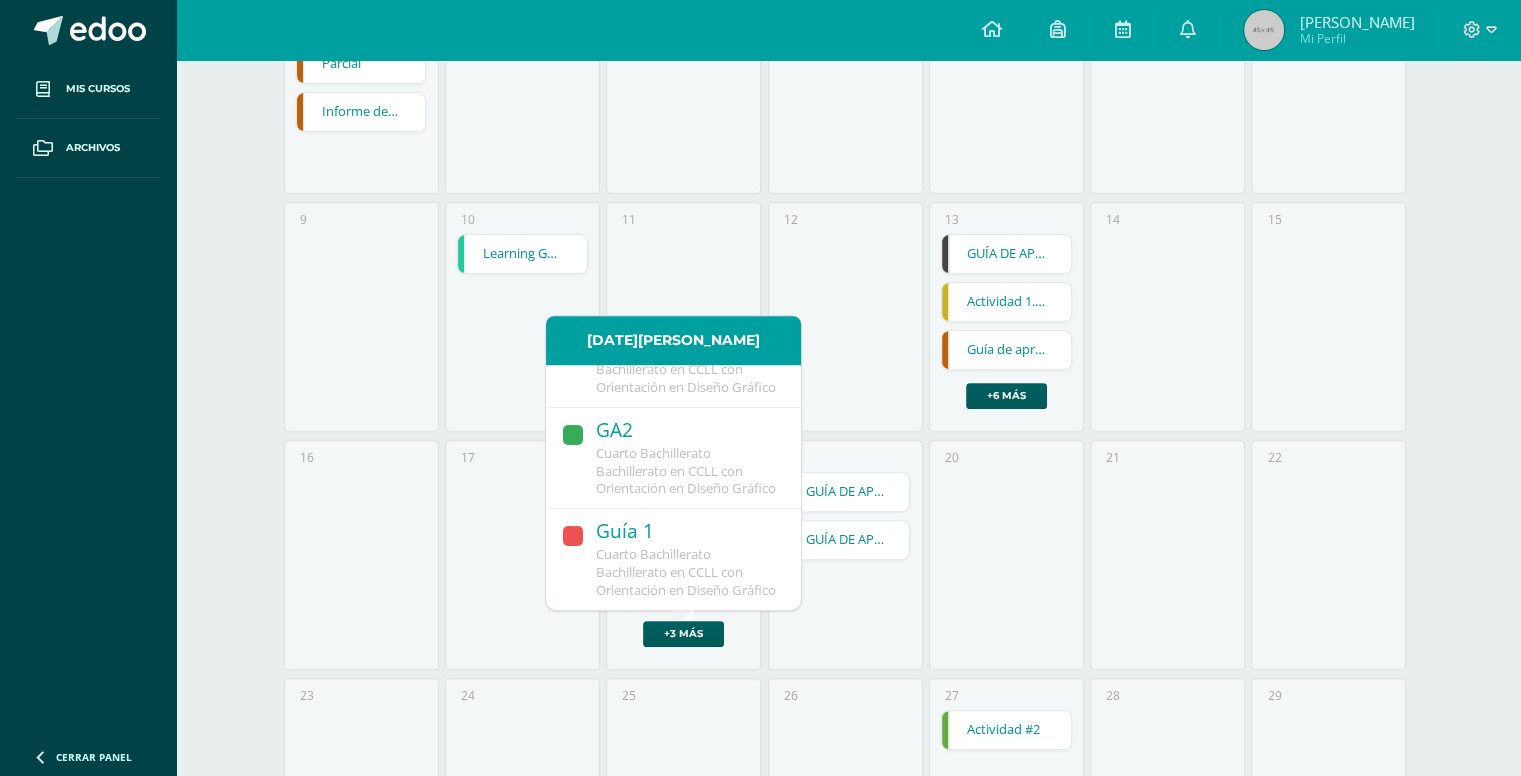 click on "Guía 1" at bounding box center (688, 532) 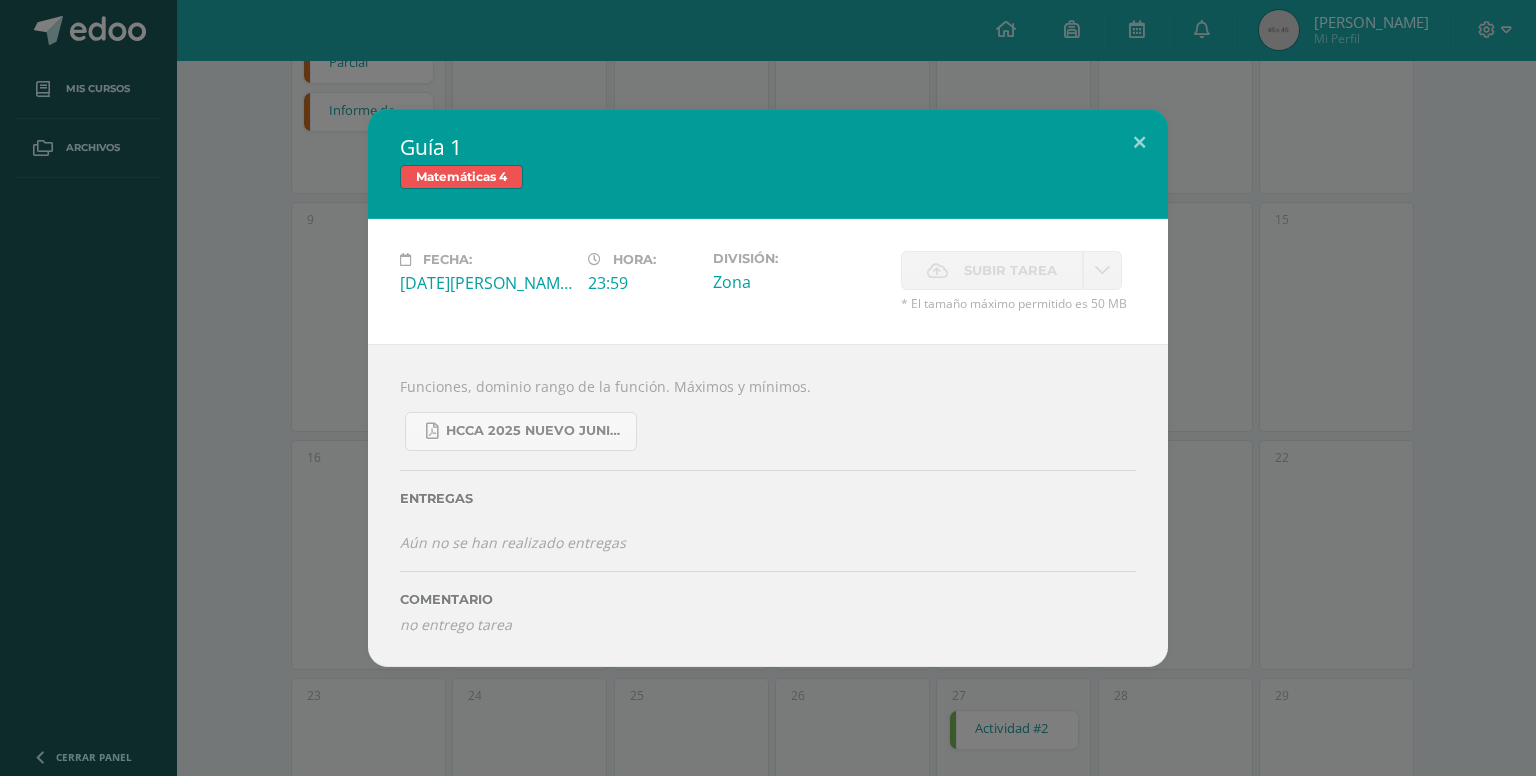 click on "Guía 1
Matemáticas 4
Fecha:
Miércoles 18 de Junio
Hora:
23:59
División:
Zona
Subir tarea Cancelar" at bounding box center [768, 388] 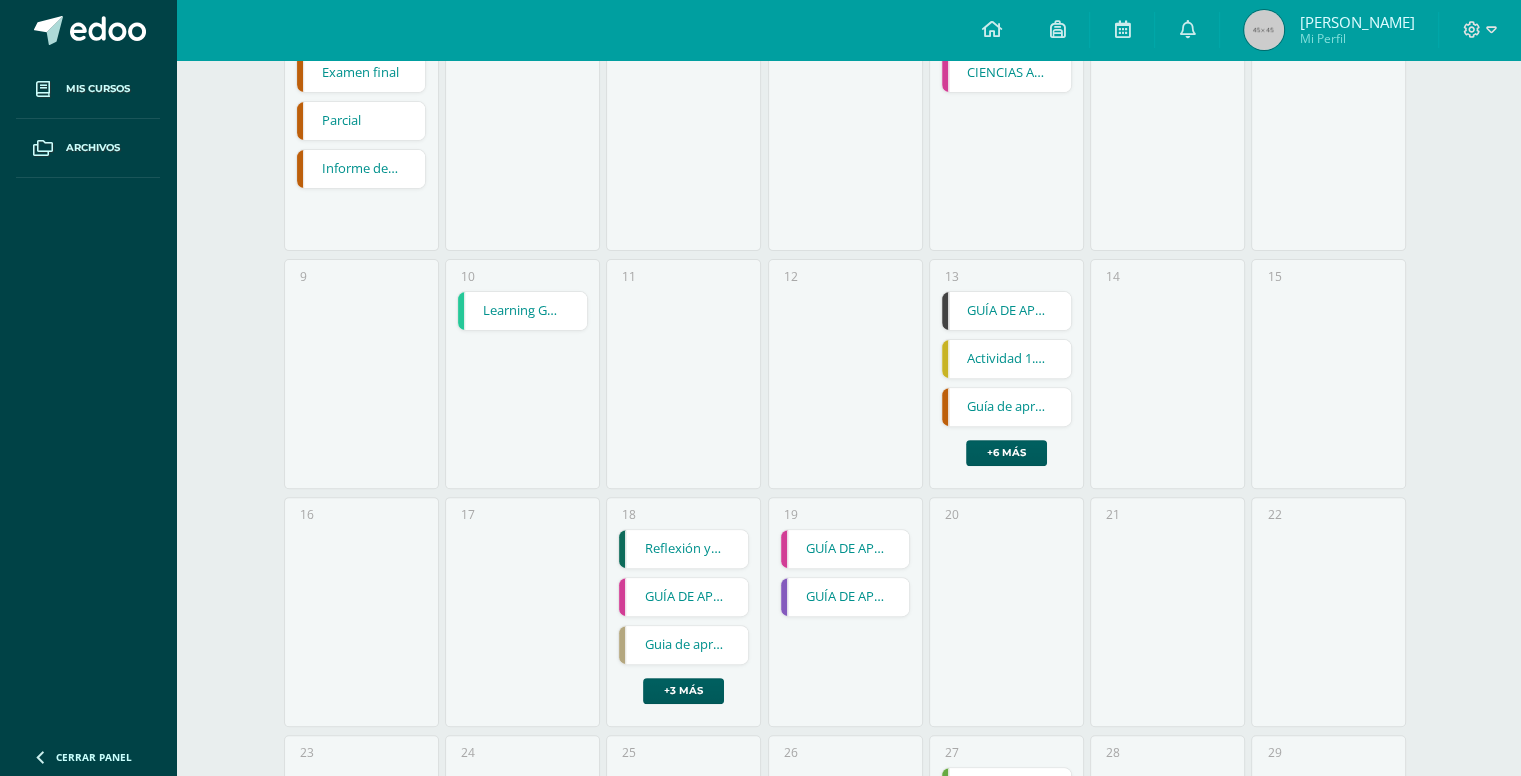 scroll, scrollTop: 576, scrollLeft: 0, axis: vertical 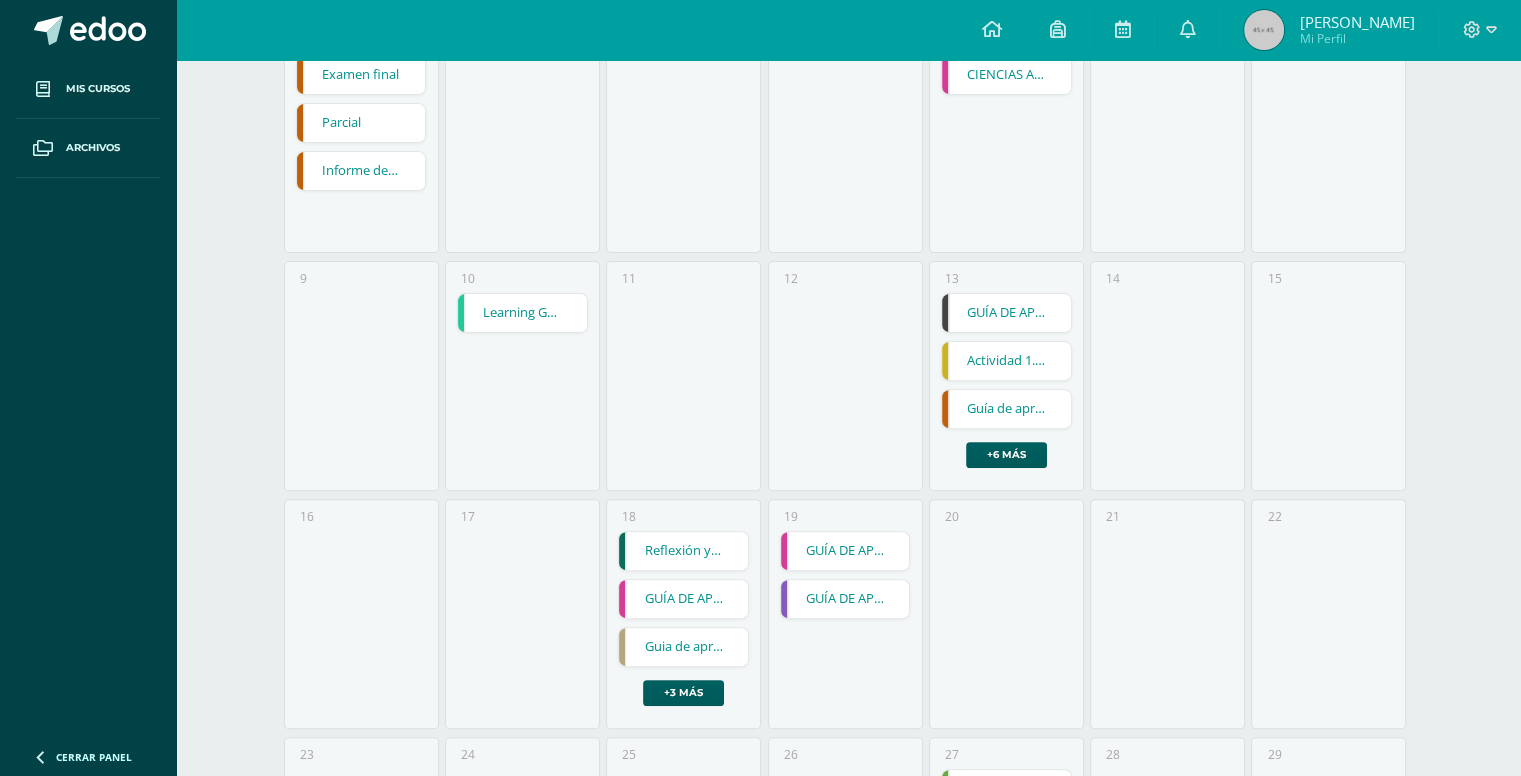 click on "GUÍA DE APRENDIZAJE 1" at bounding box center [845, 599] 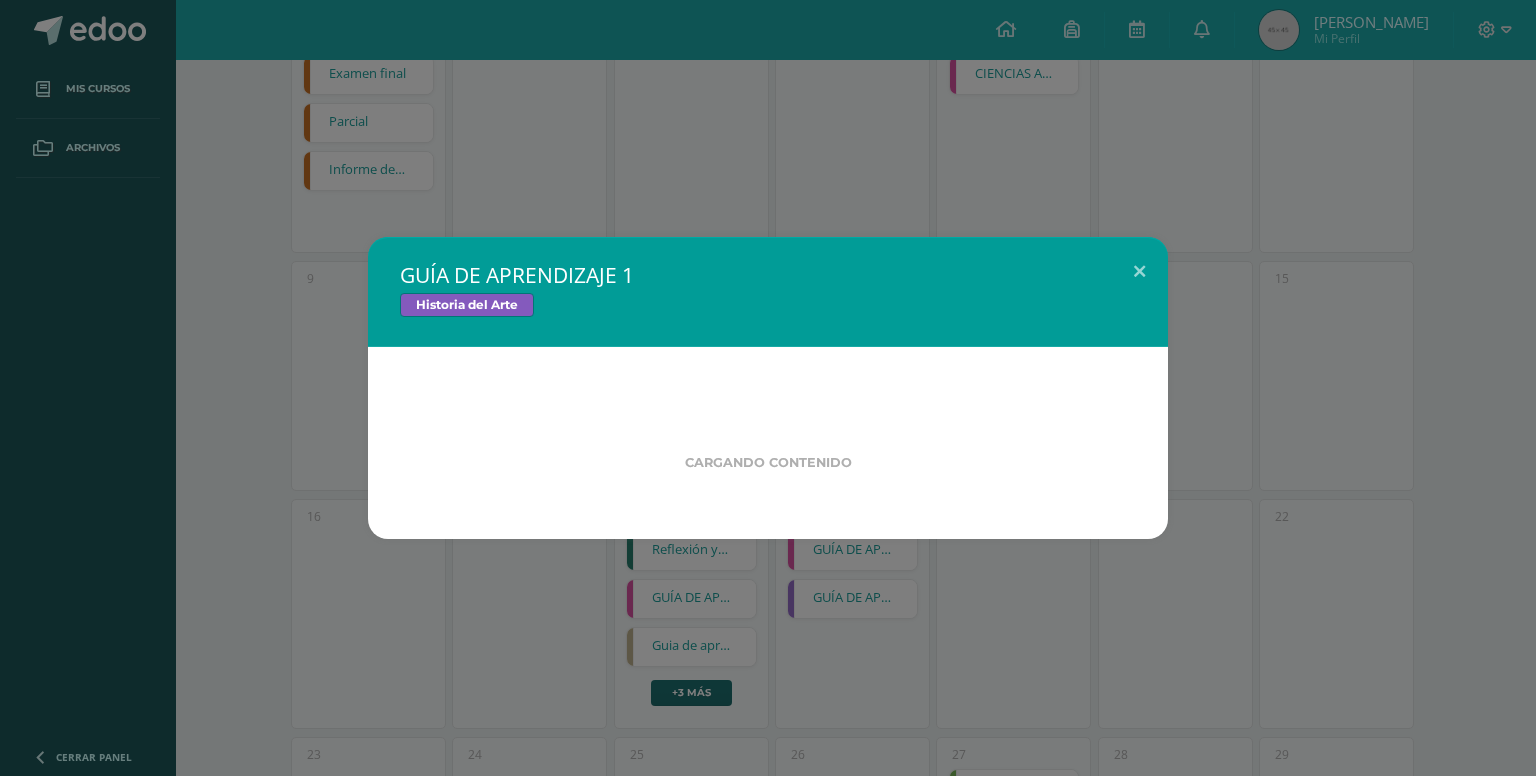 click on "GUÍA DE APRENDIZAJE 1
Historia del Arte
Cargando contenido Loading..." at bounding box center [768, 388] 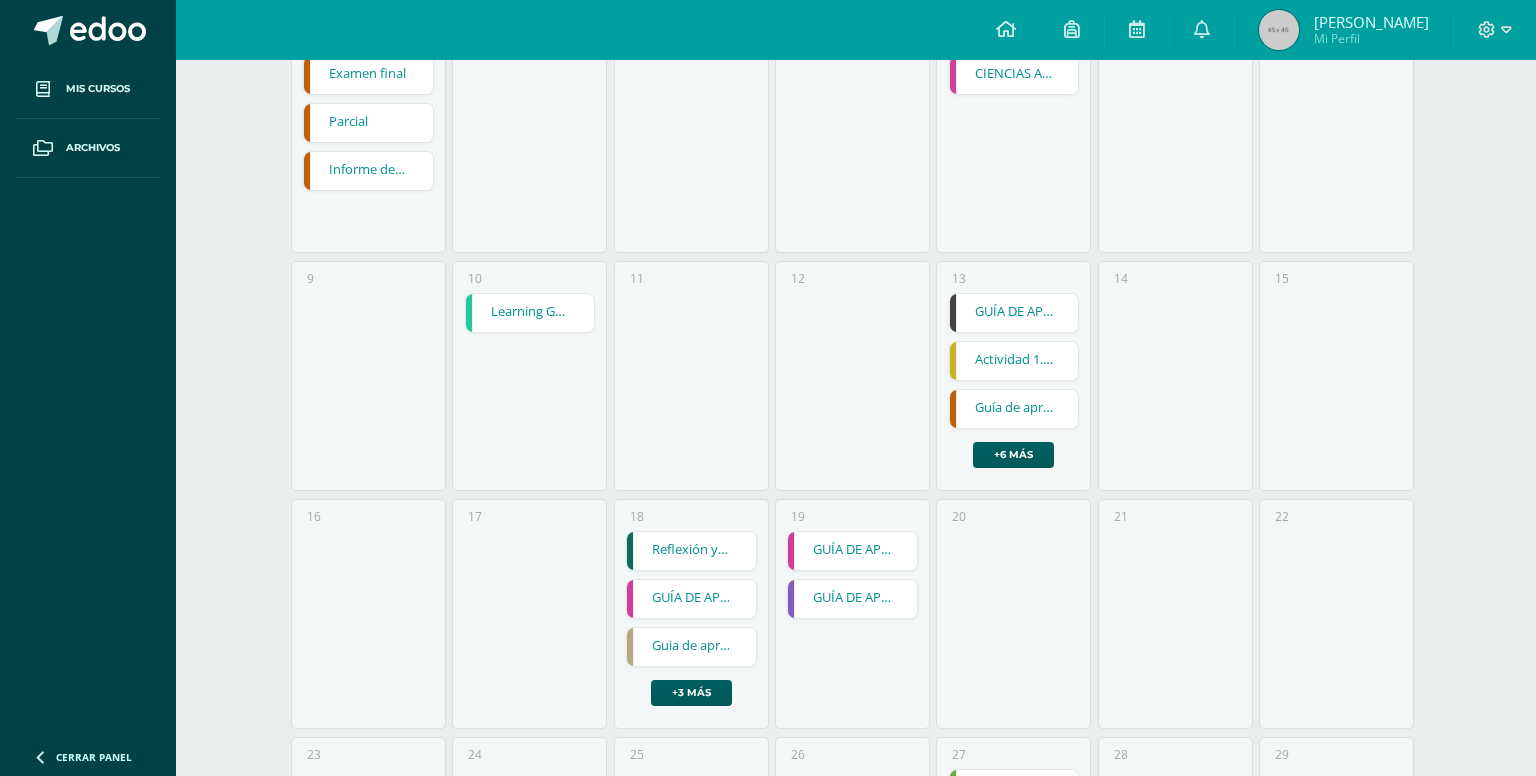 click on "GUÍA DE APRENDIZAJE 1
Historia del Arte
Fecha:
Jueves 19 de Junio
Hora:
14:00
División:
Zona
Loading..." at bounding box center (768, 388) 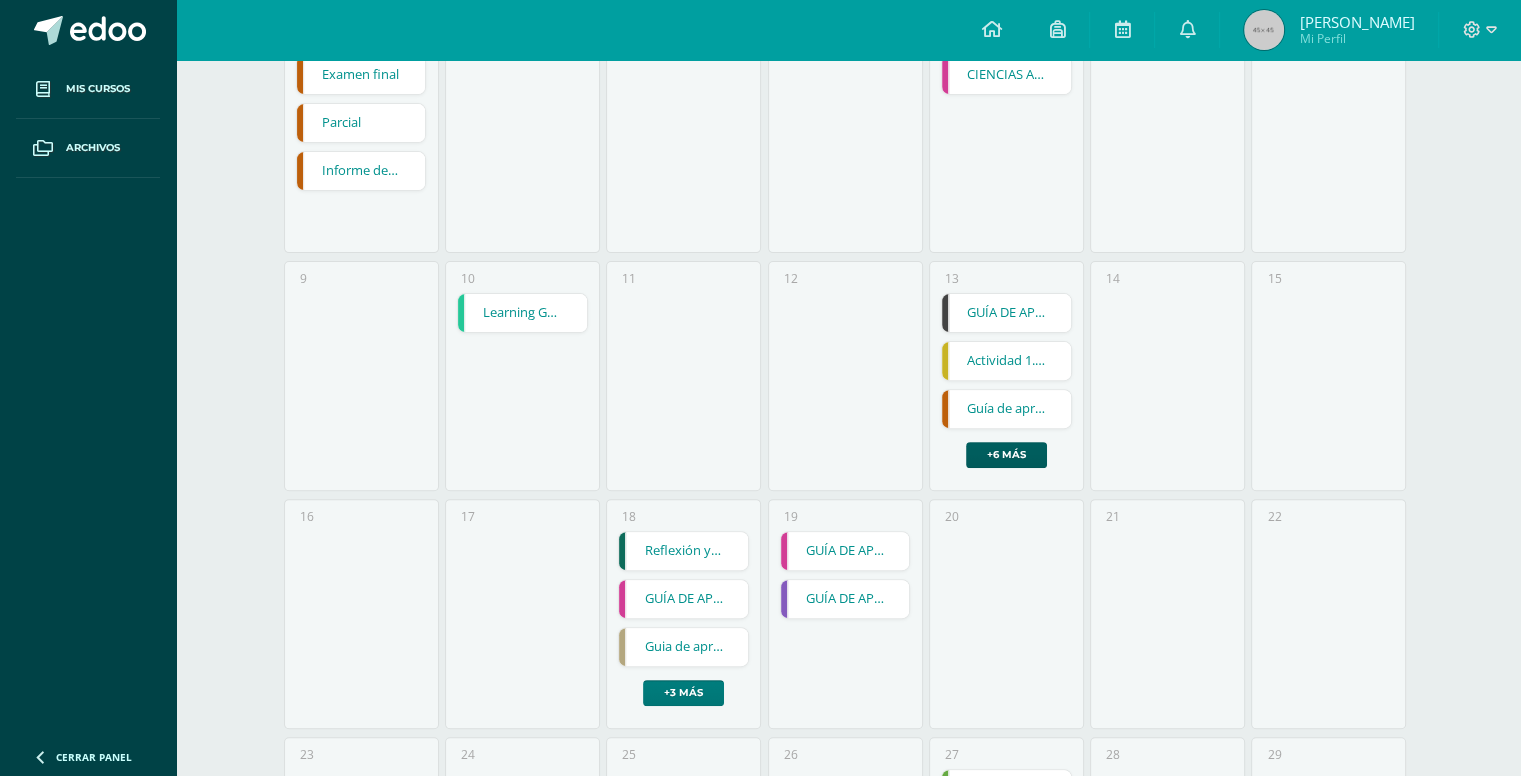 click on "+3 más" at bounding box center [683, 693] 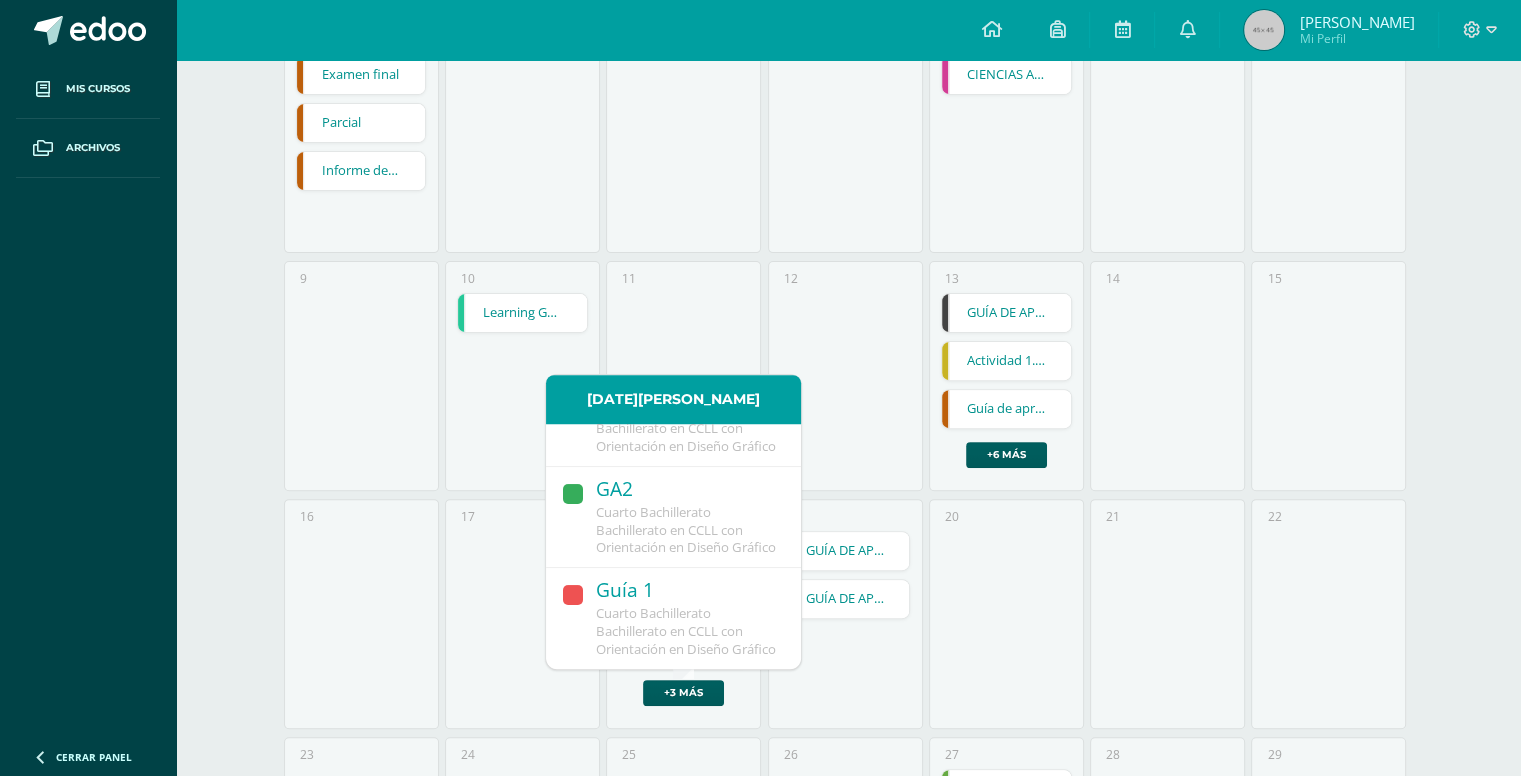 click on "GUÍA DE APRENDIZAJE 2" at bounding box center (1006, 313) 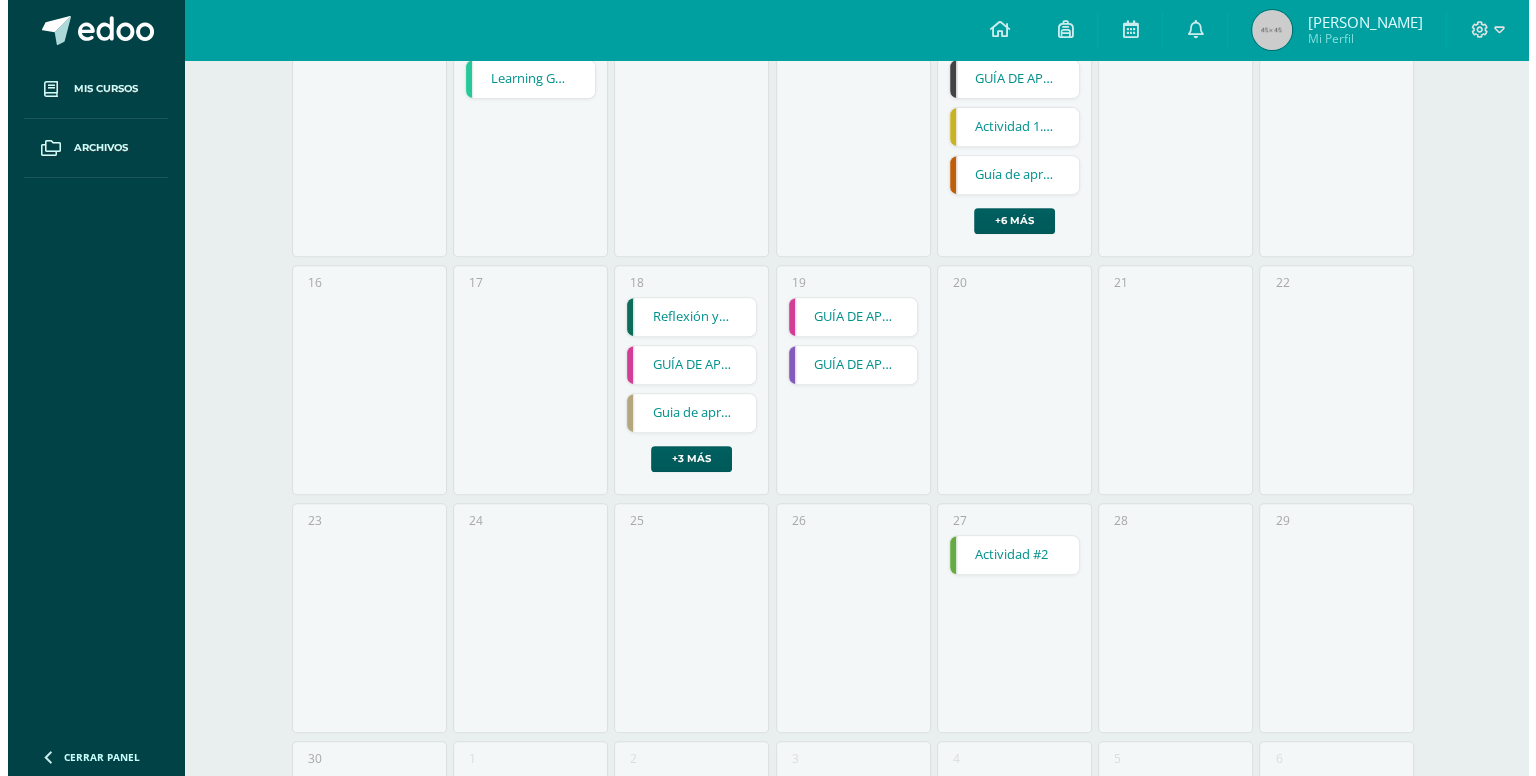 scroll, scrollTop: 816, scrollLeft: 0, axis: vertical 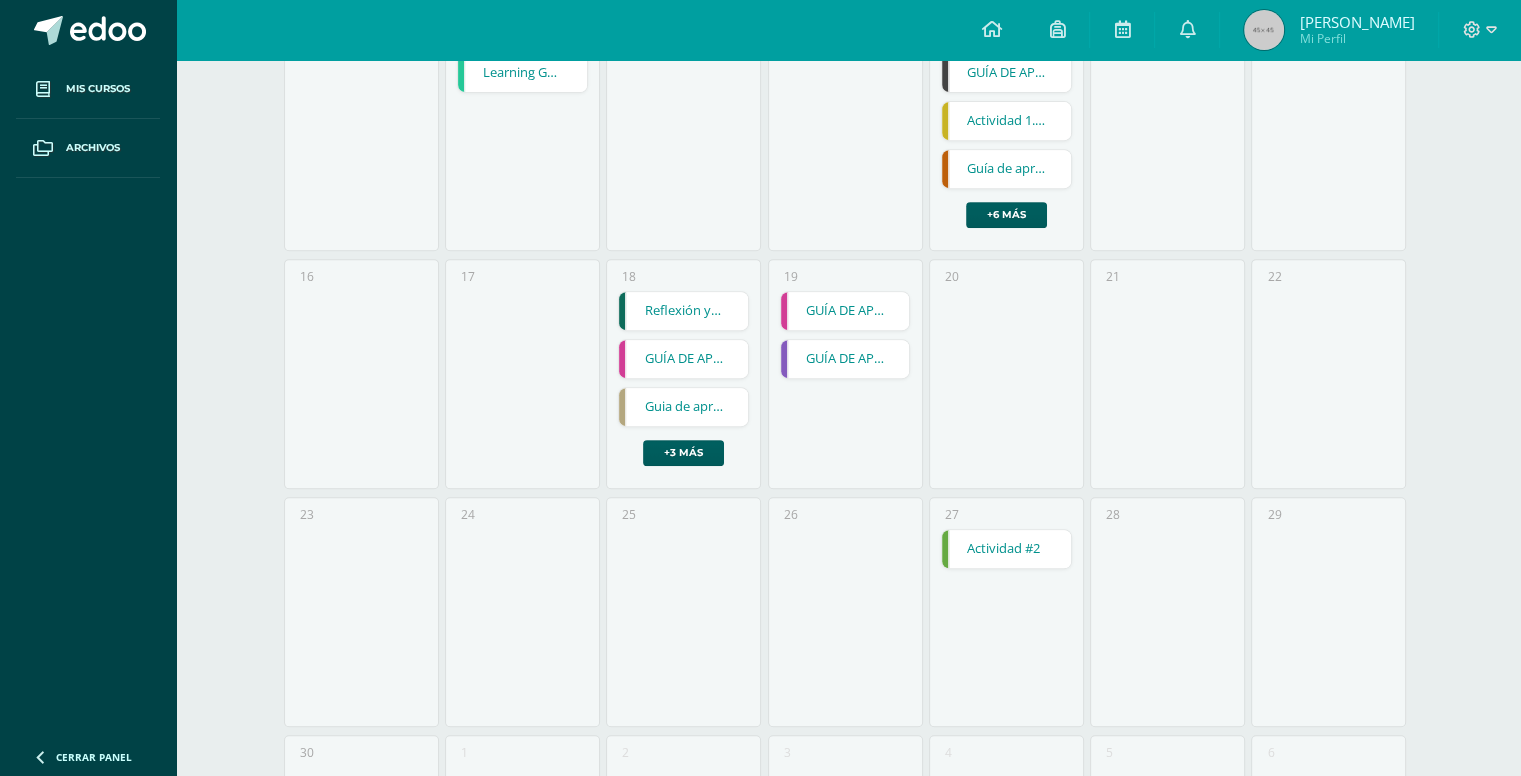 click on "GUÍA DE APRENDIZAJE 1" at bounding box center [845, 359] 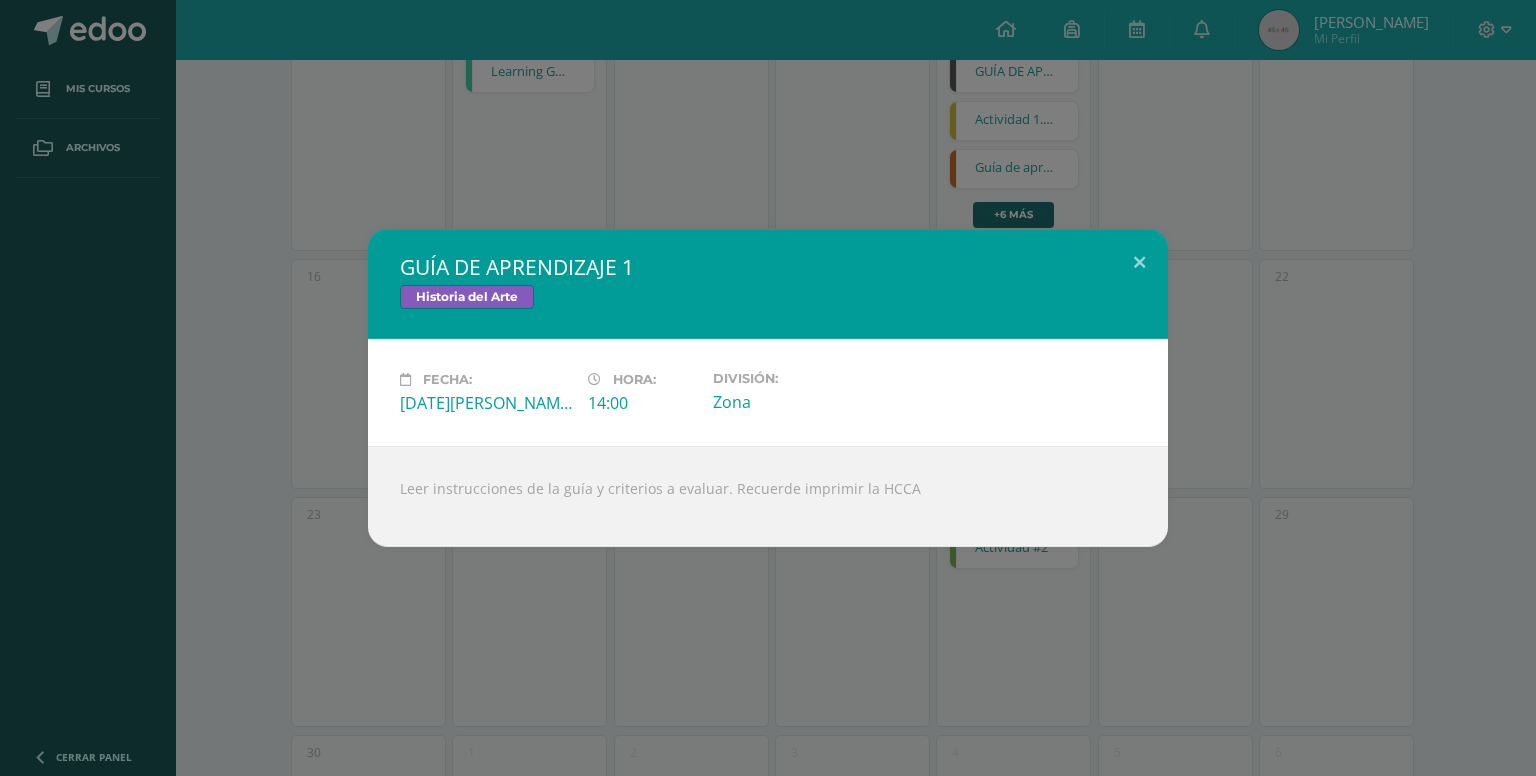 click on "GUÍA DE APRENDIZAJE 1
Historia del Arte
Fecha:
Jueves 19 de Junio
Hora:
14:00
División:
Zona
Loading..." at bounding box center [768, 388] 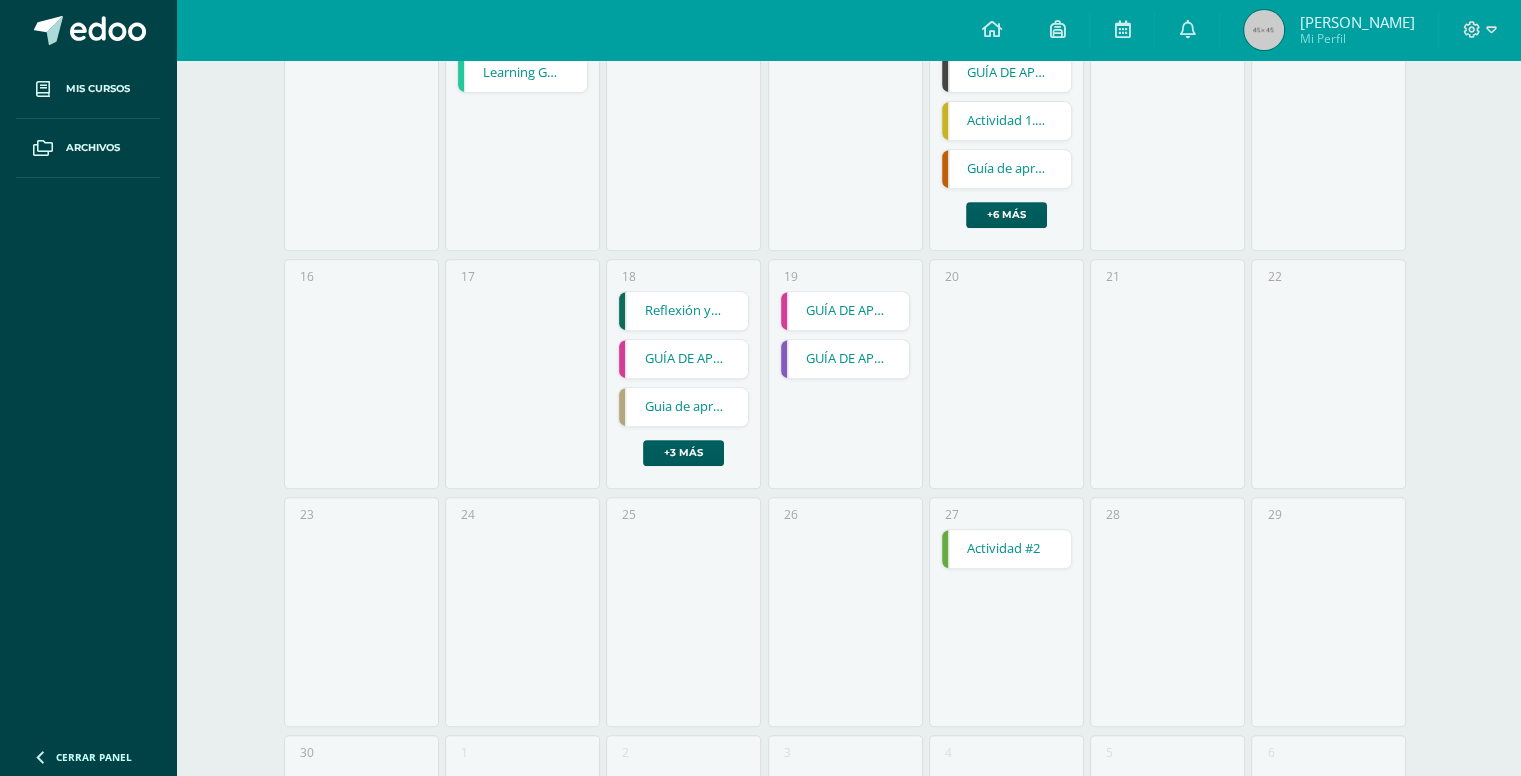 click on "GUÍA DE APRENDIZAJE 1" at bounding box center (845, 311) 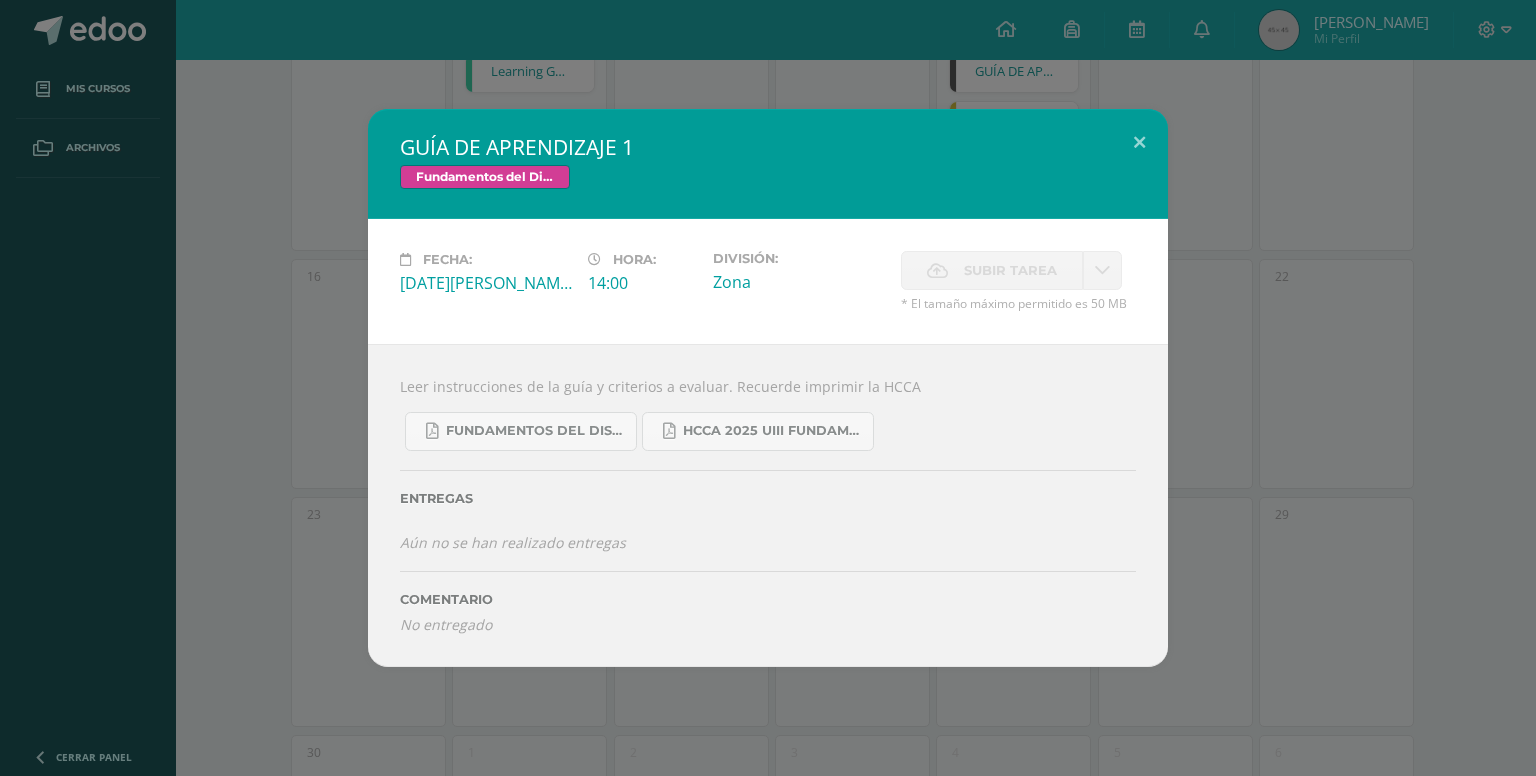 click on "GUÍA DE APRENDIZAJE 1
Fundamentos del Diseño
Fecha:
Jueves 19 de Junio
Hora:
14:00
División:
Zona" at bounding box center [768, 388] 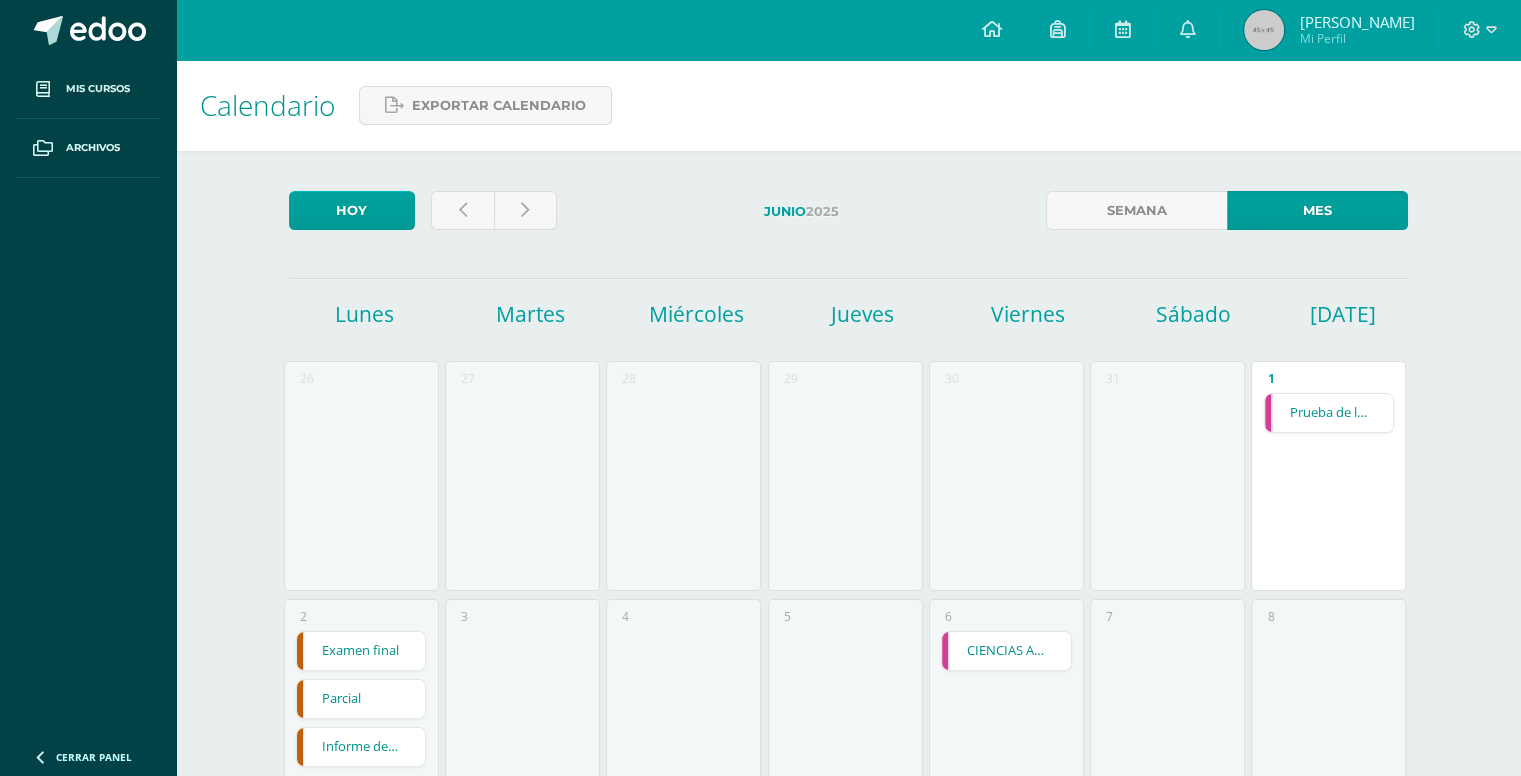 scroll, scrollTop: 0, scrollLeft: 0, axis: both 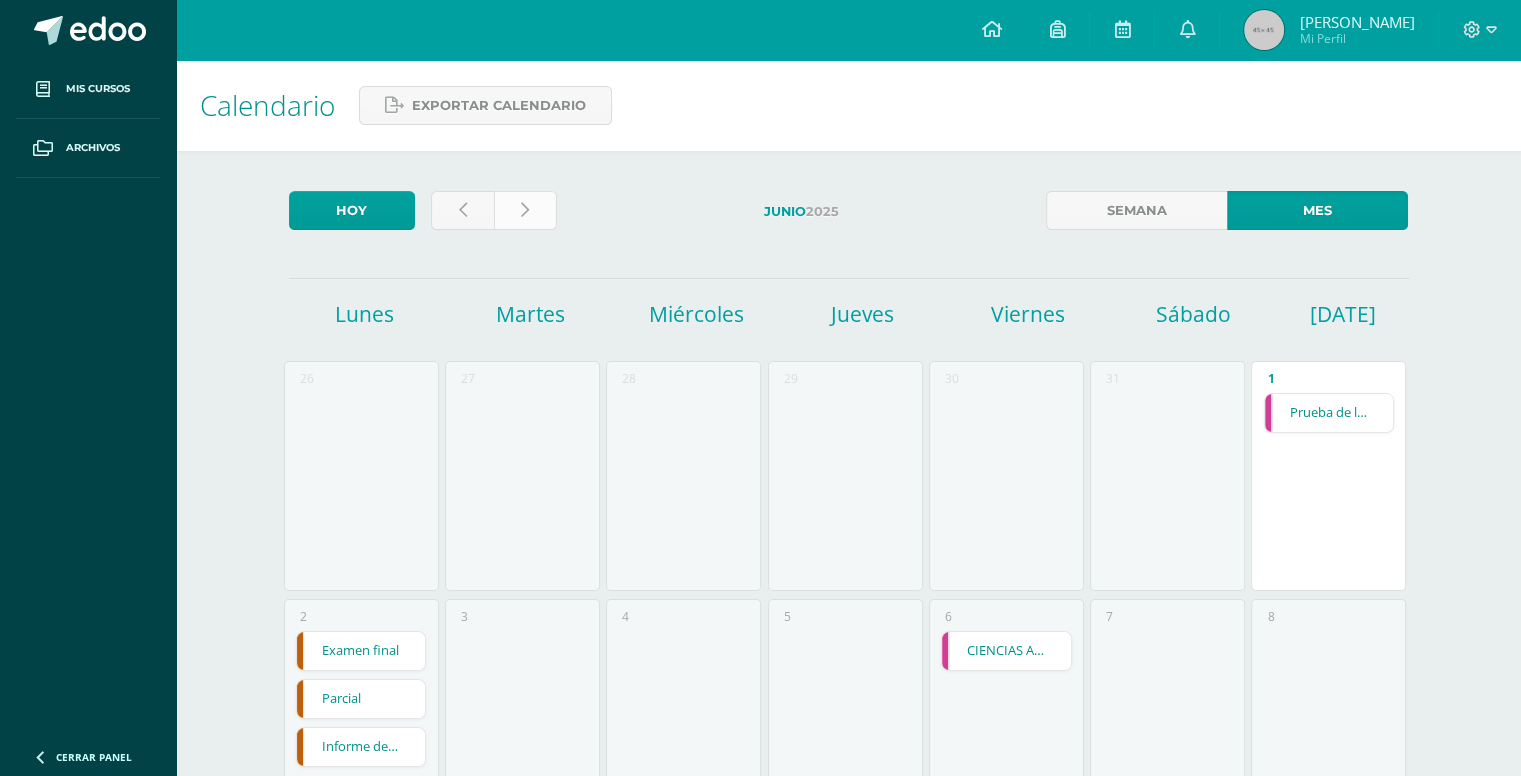 click at bounding box center [525, 210] 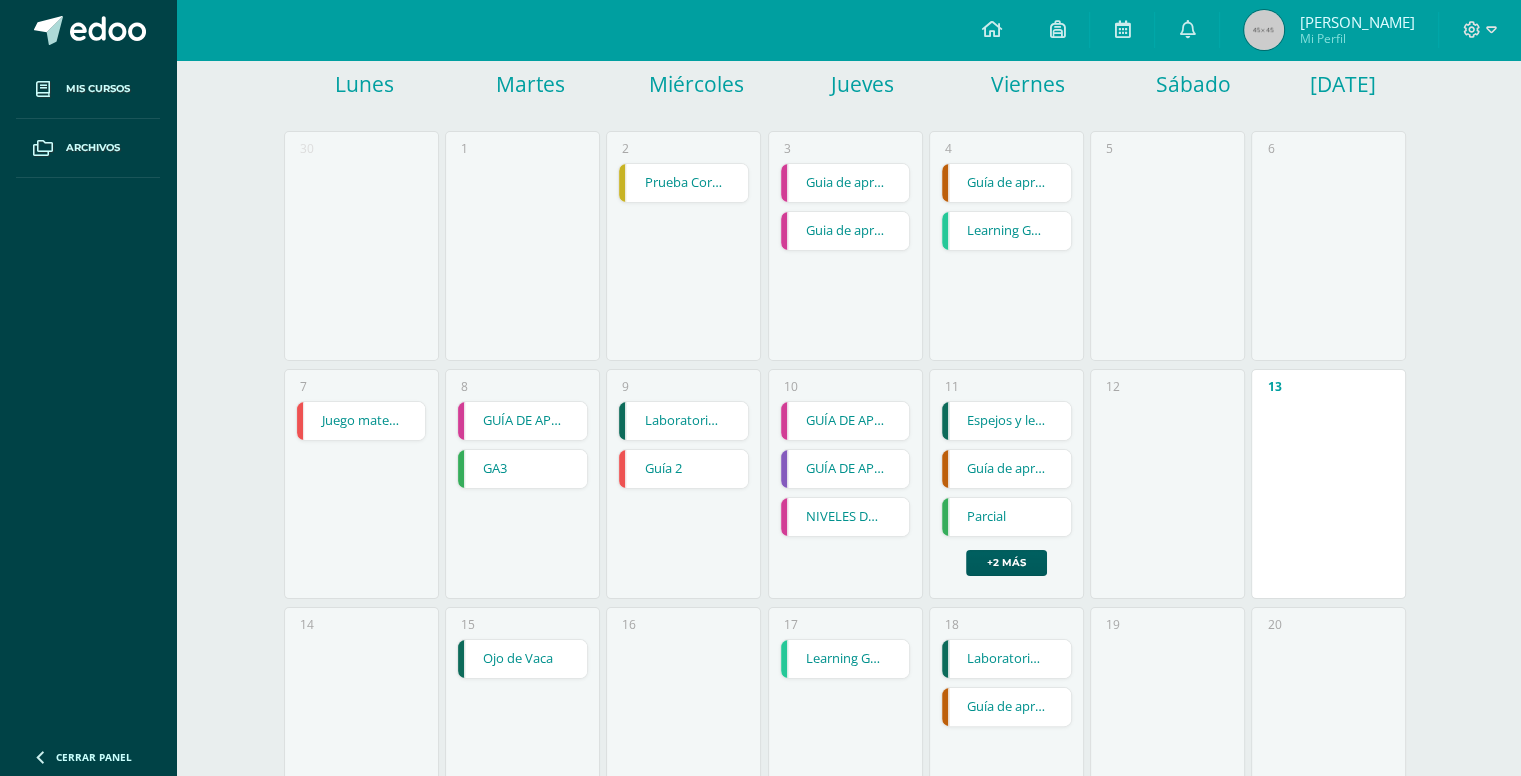 scroll, scrollTop: 240, scrollLeft: 0, axis: vertical 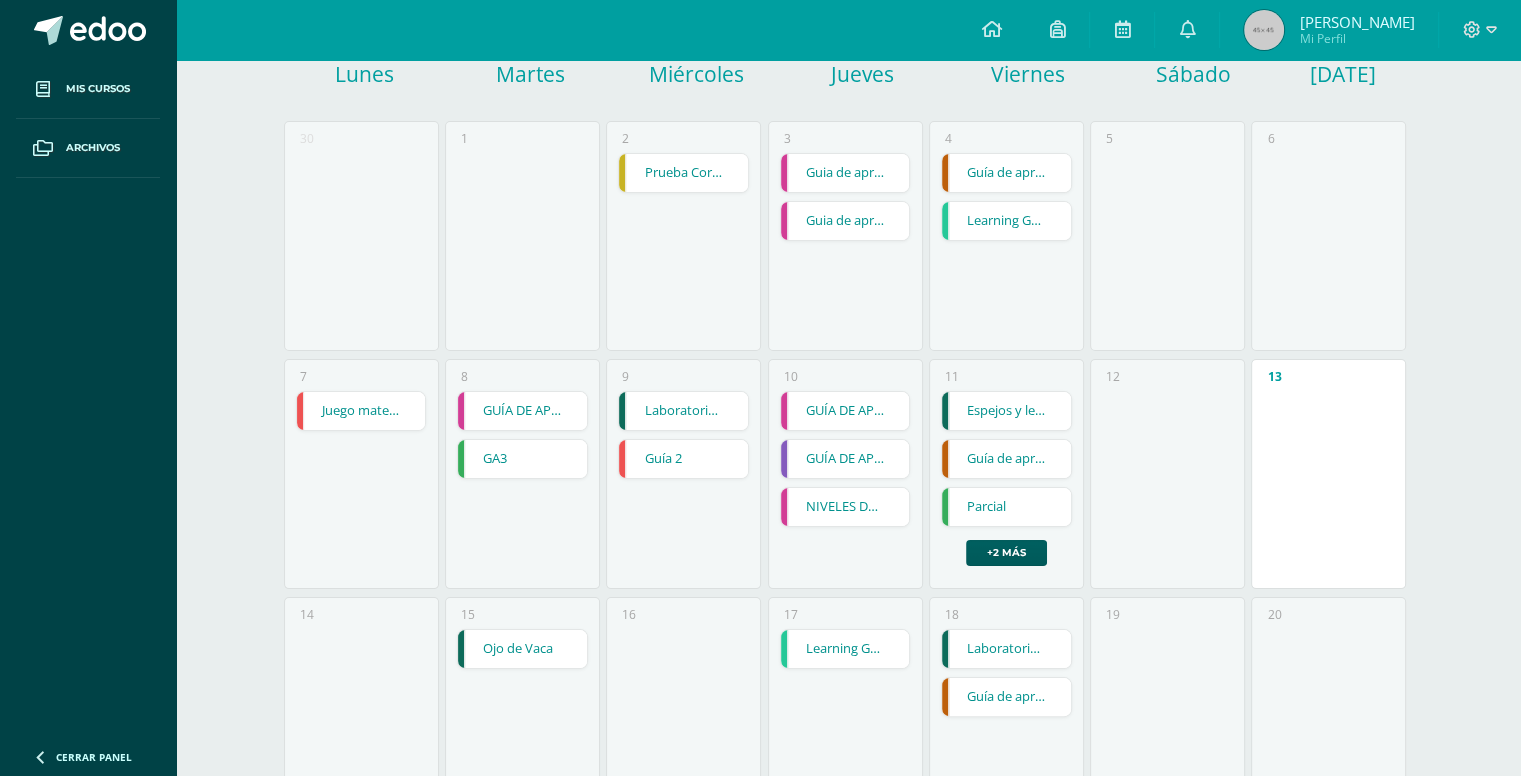 click on "Prueba Corta. III Unidad" at bounding box center (683, 173) 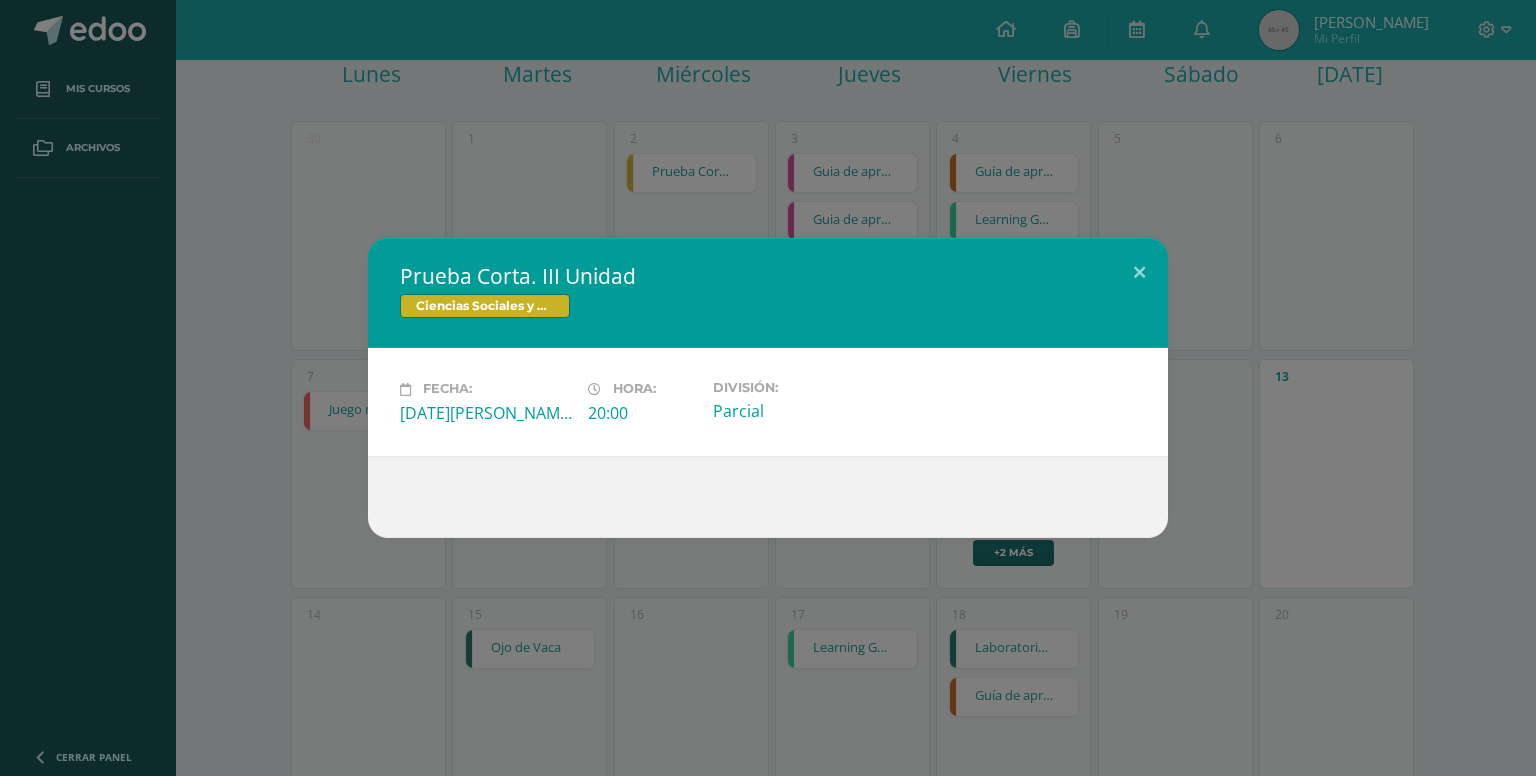 click on "Prueba Corta. III Unidad
Ciencias Sociales y Formación Ciudadana 4
Fecha:
Miércoles 02 de Julio
Hora:
20:00
División:
Parcial
Loading..." at bounding box center [768, 388] 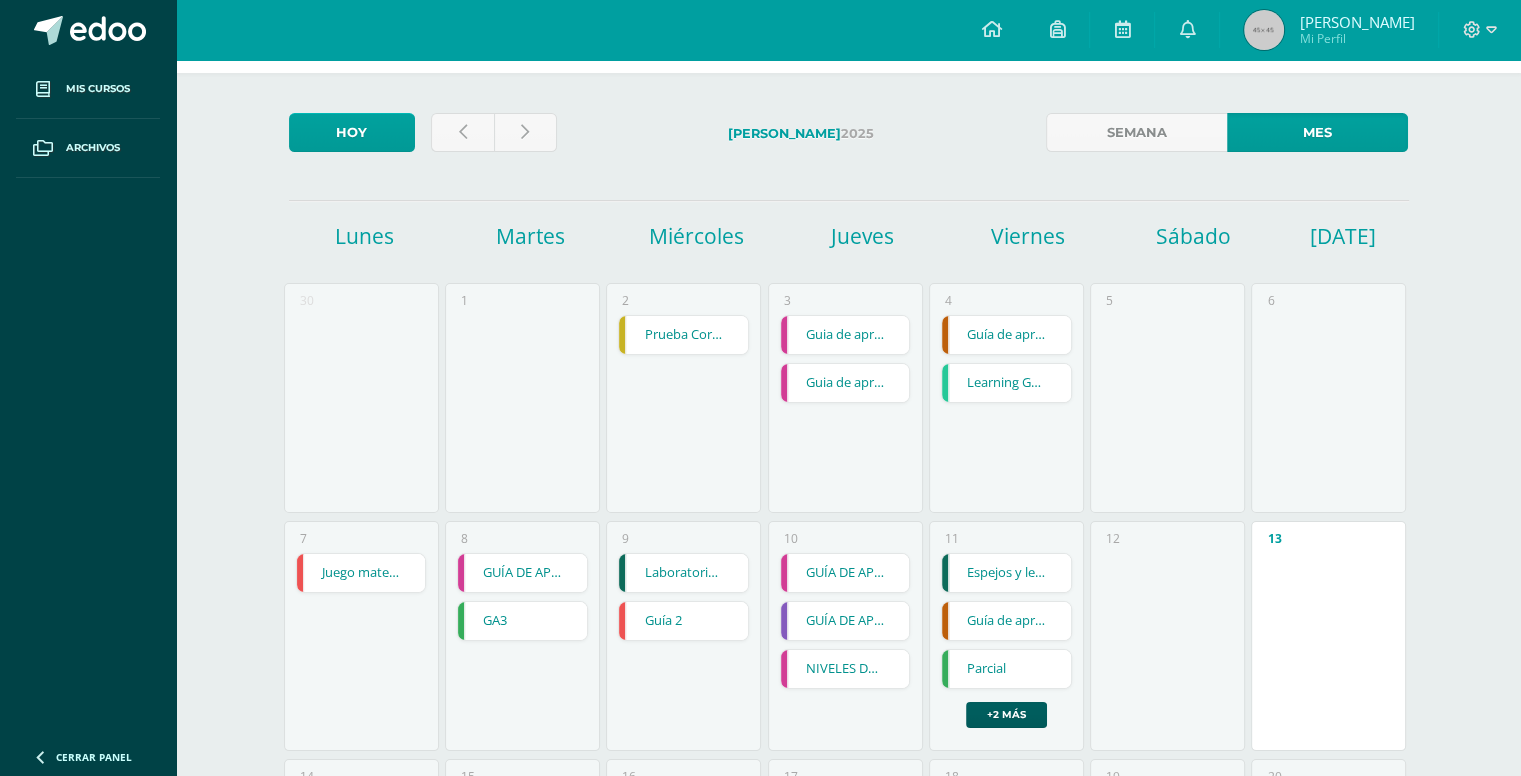 scroll, scrollTop: 76, scrollLeft: 0, axis: vertical 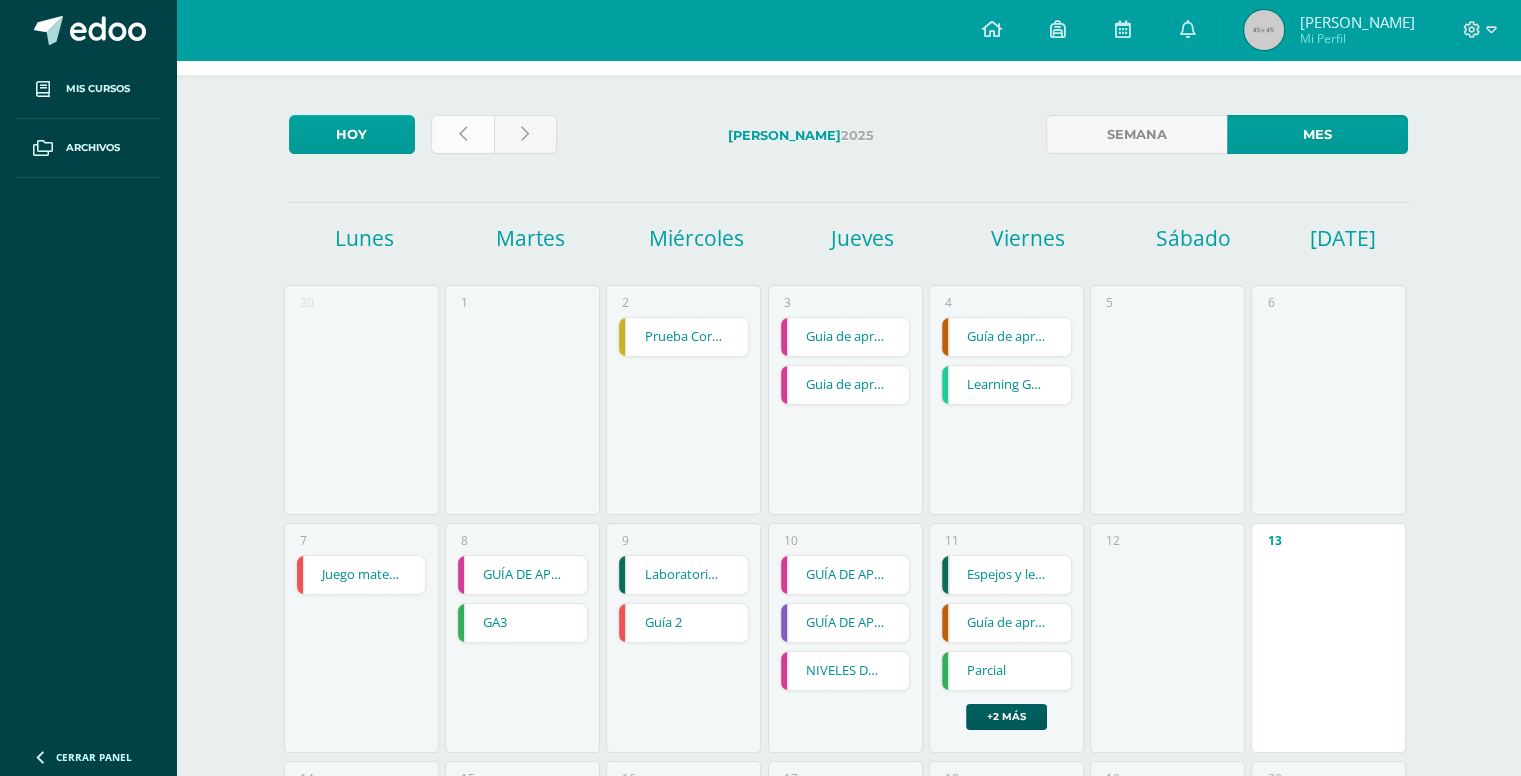 click at bounding box center (462, 134) 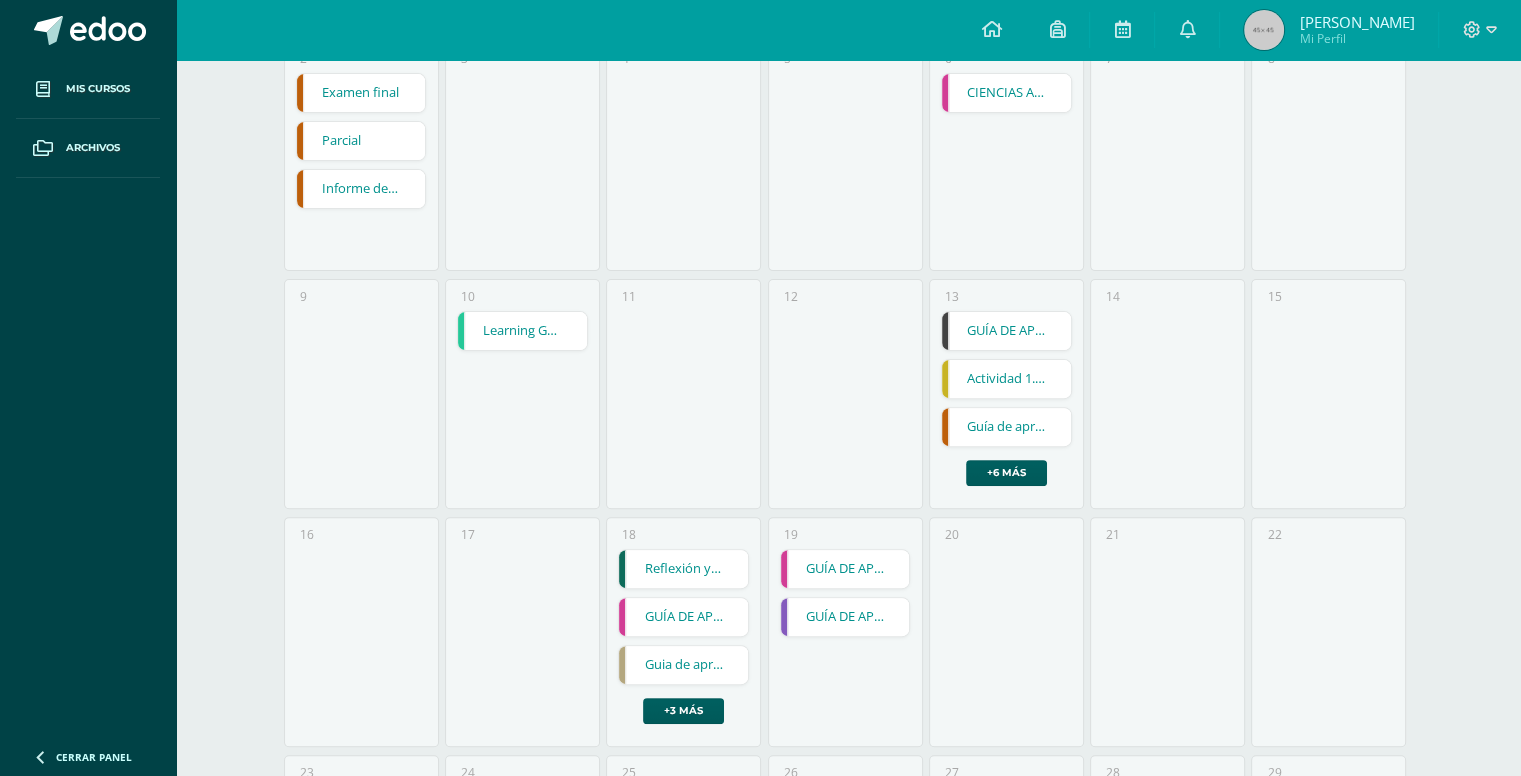 scroll, scrollTop: 559, scrollLeft: 0, axis: vertical 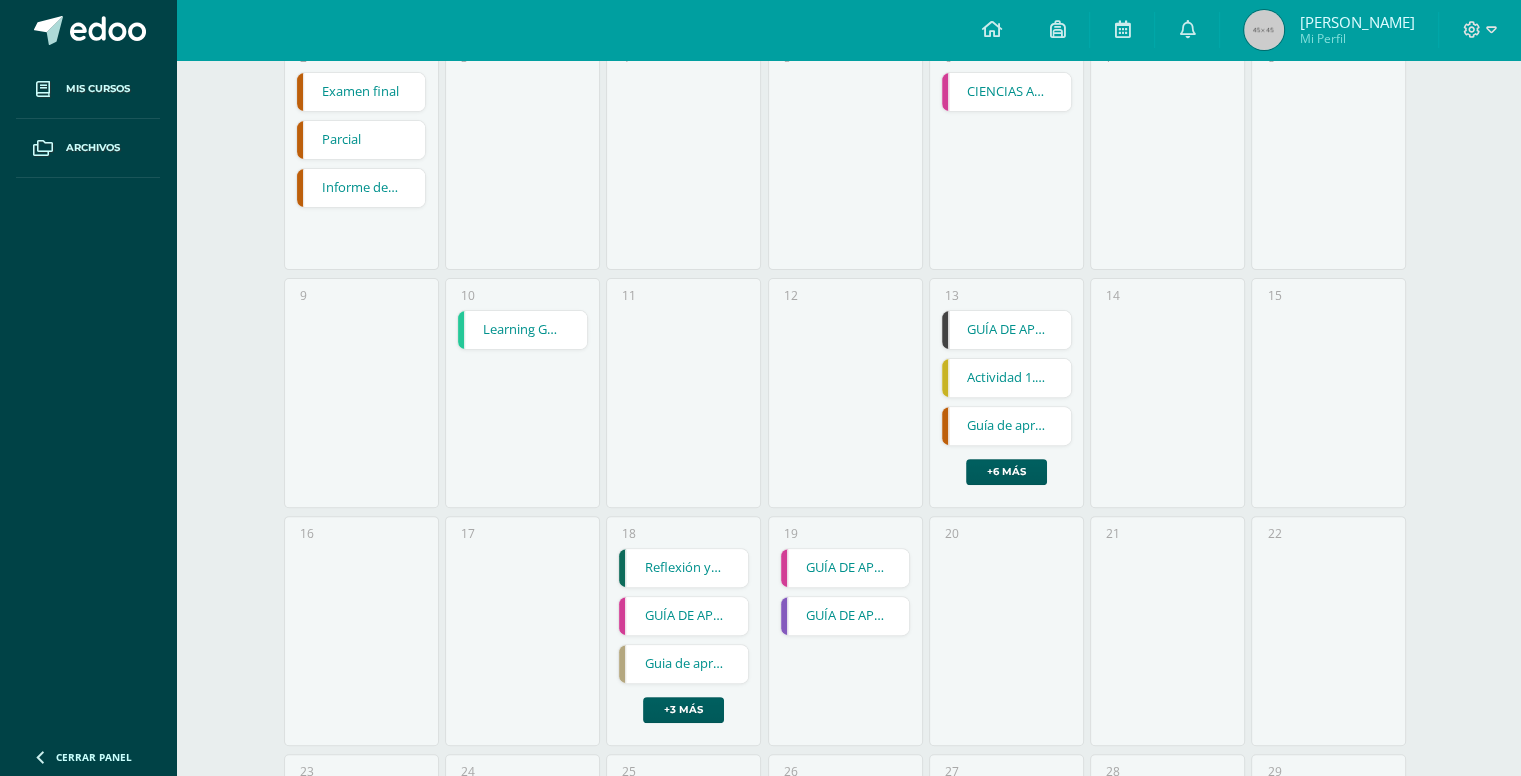 click on "GUÍA DE APRENDIZAJE 2" at bounding box center (1006, 330) 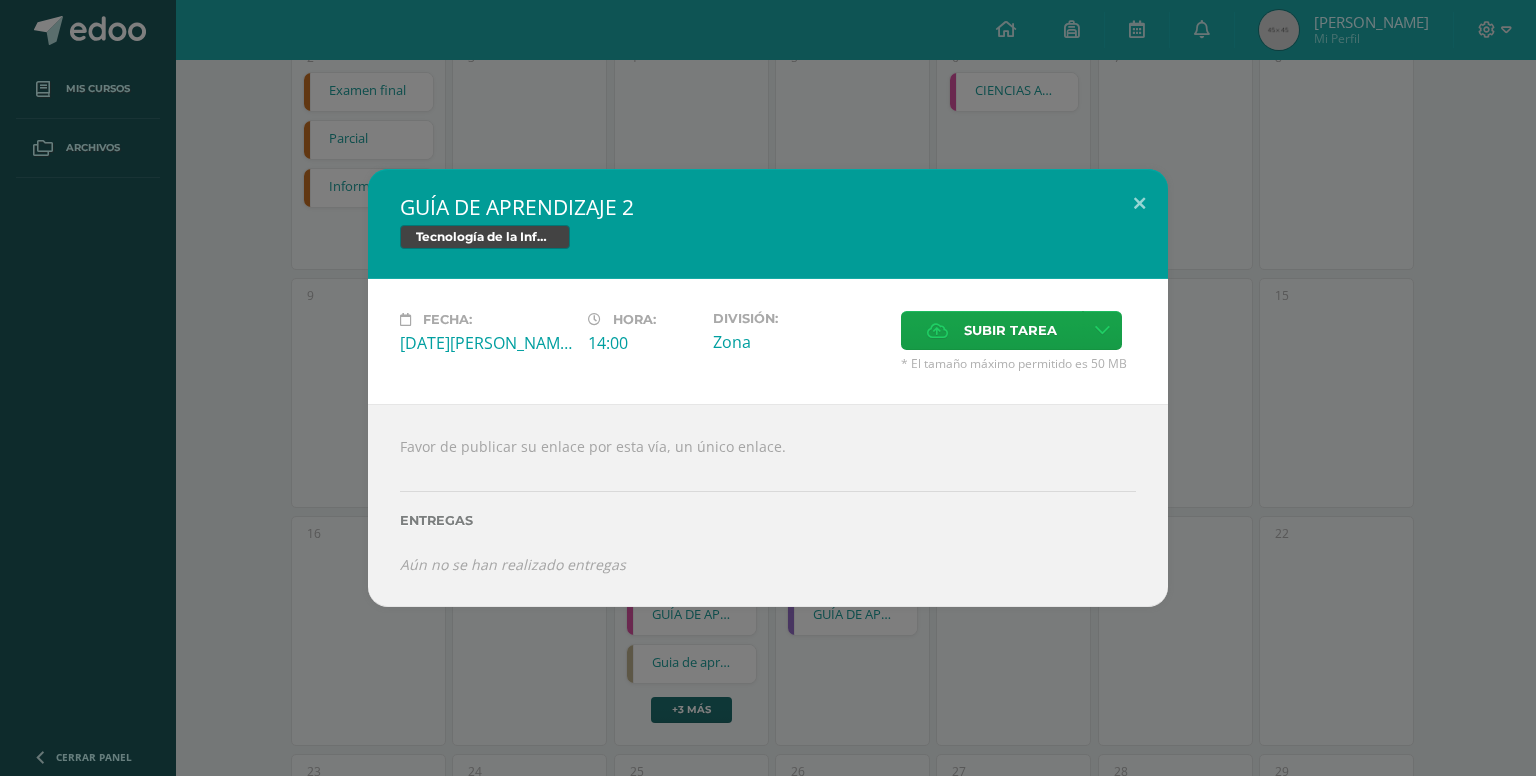 click on "GUÍA DE APRENDIZAJE 2
Tecnología de la Información y Comunicación (TIC)
Fecha:
Viernes 13 de Junio
Hora:
14:00
División:
Zona" at bounding box center [768, 387] 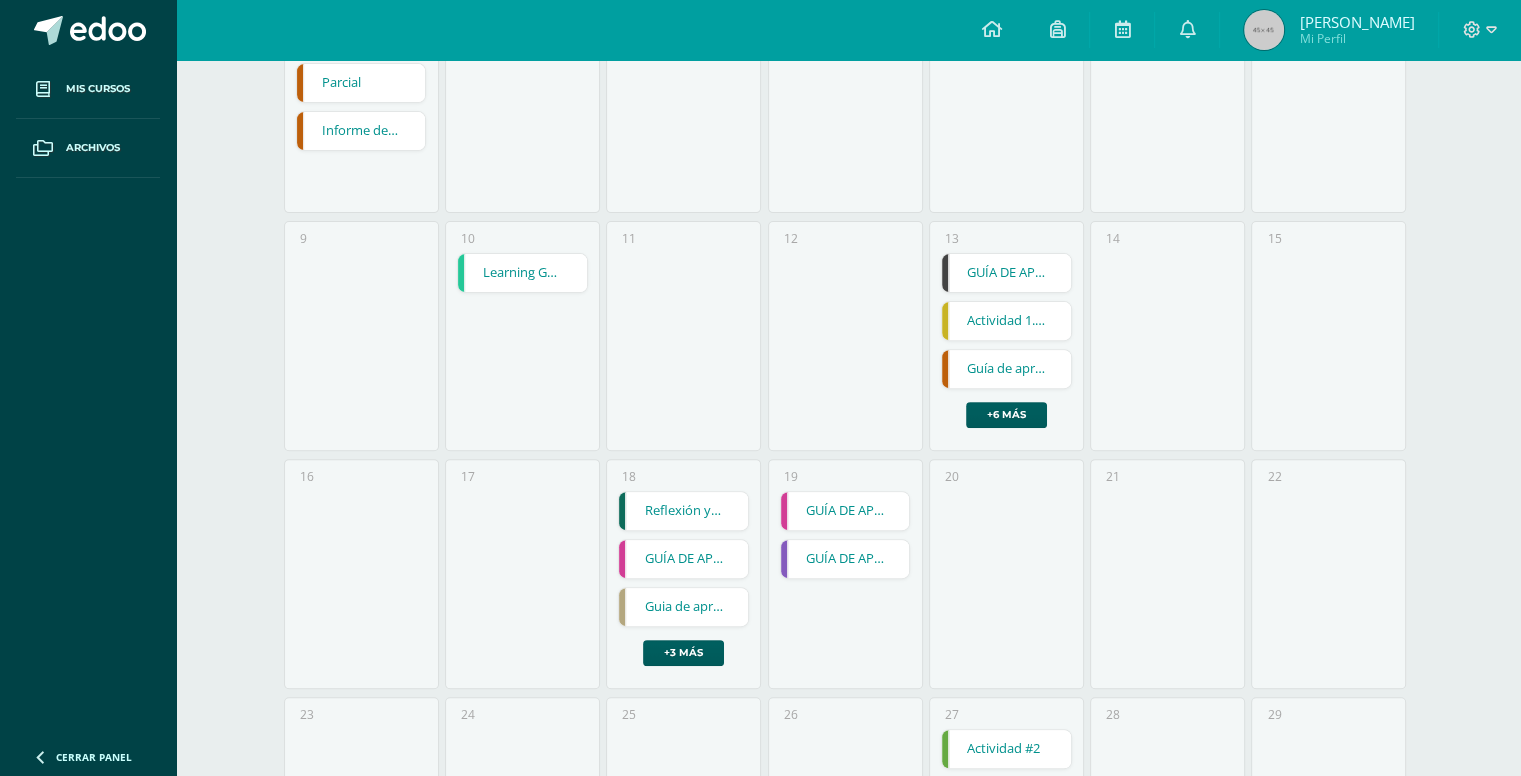 scroll, scrollTop: 666, scrollLeft: 0, axis: vertical 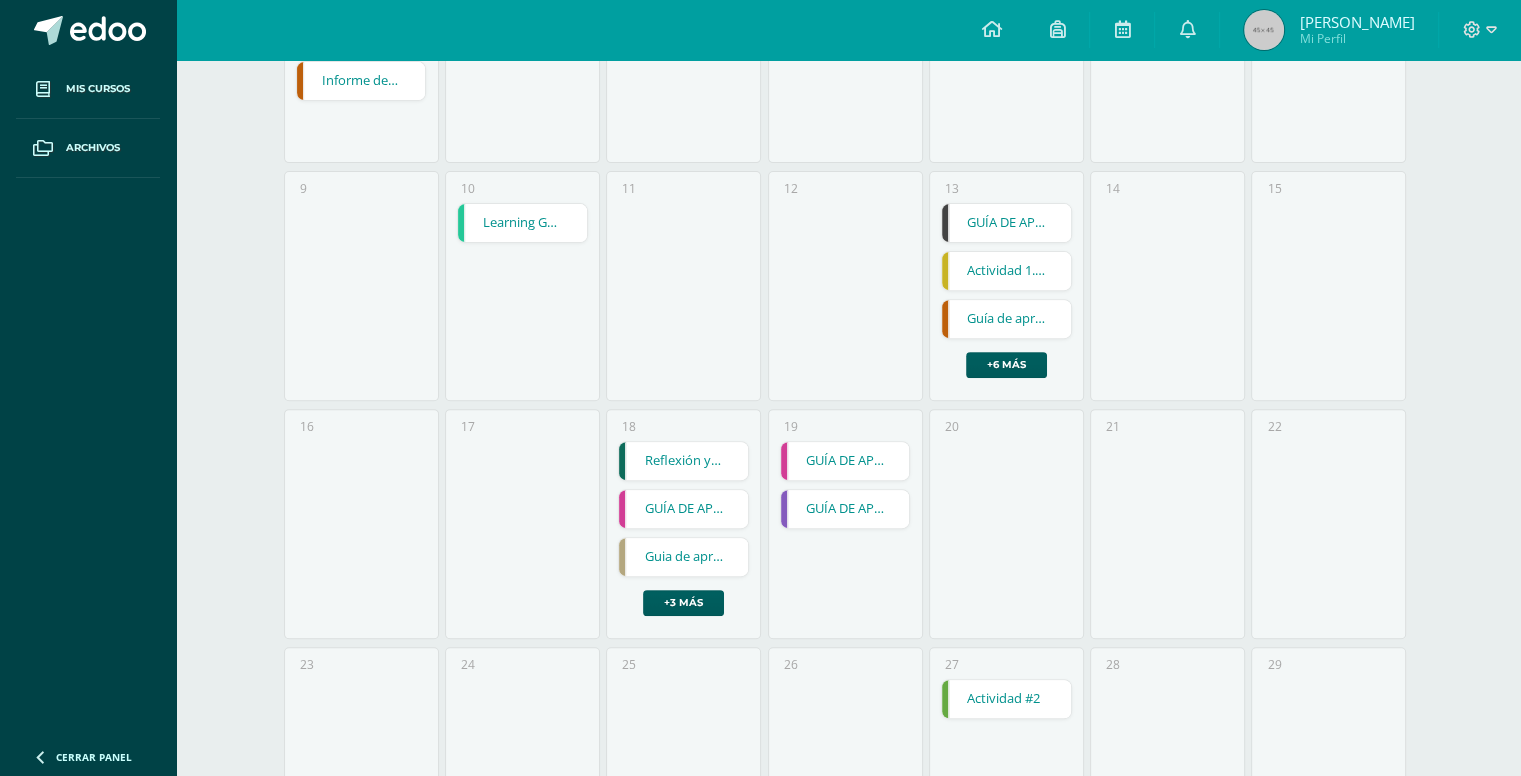 click on "GUÍA DE APRENDIZAJE 2" at bounding box center (1006, 223) 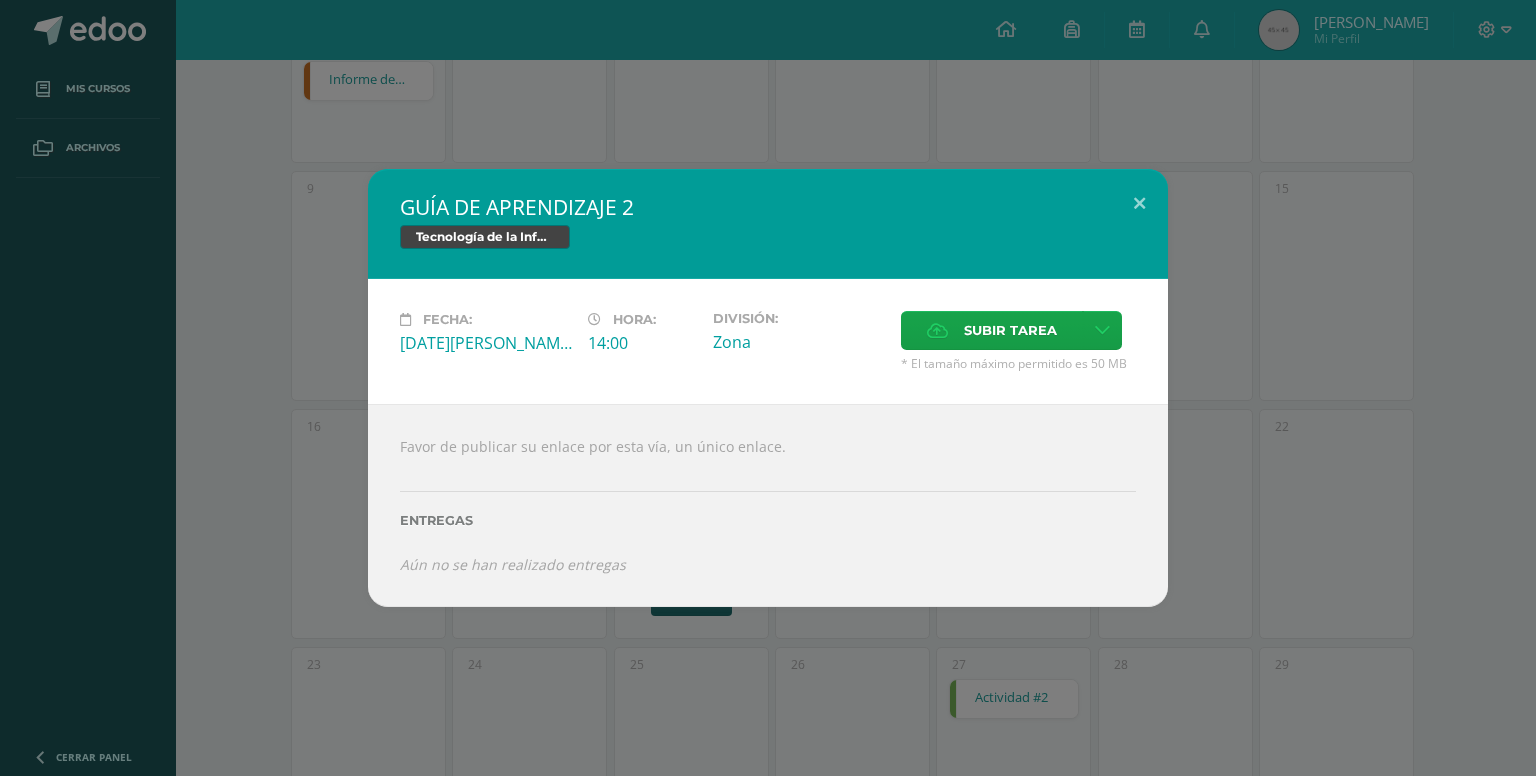 click on "GUÍA DE APRENDIZAJE 2
Tecnología de la Información y Comunicación (TIC)
Fecha:
Viernes 13 de Junio
Hora:
14:00
División:
Zona" at bounding box center [768, 387] 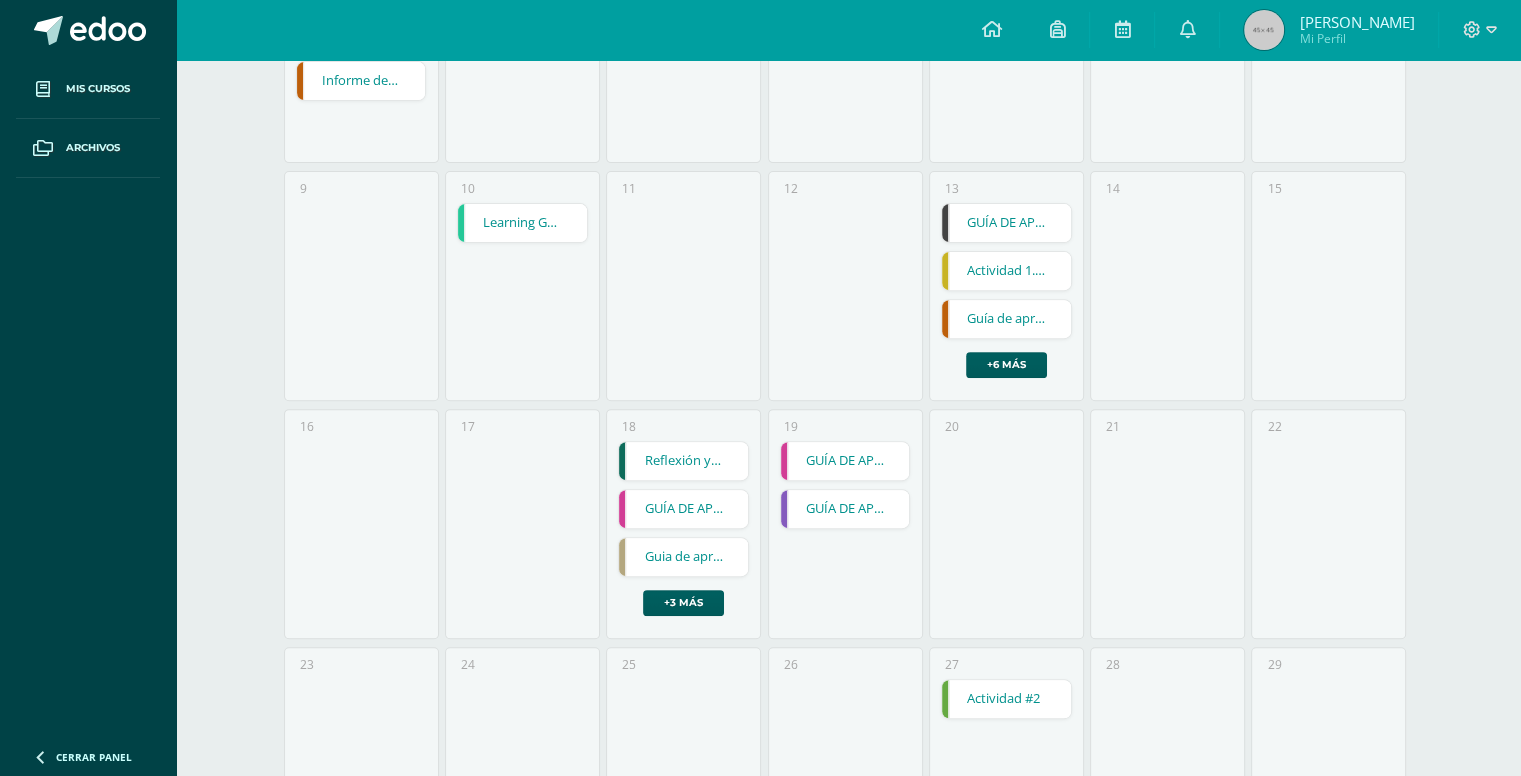 click on "GUÍA DE APRENDIZAJE 2" at bounding box center [1006, 223] 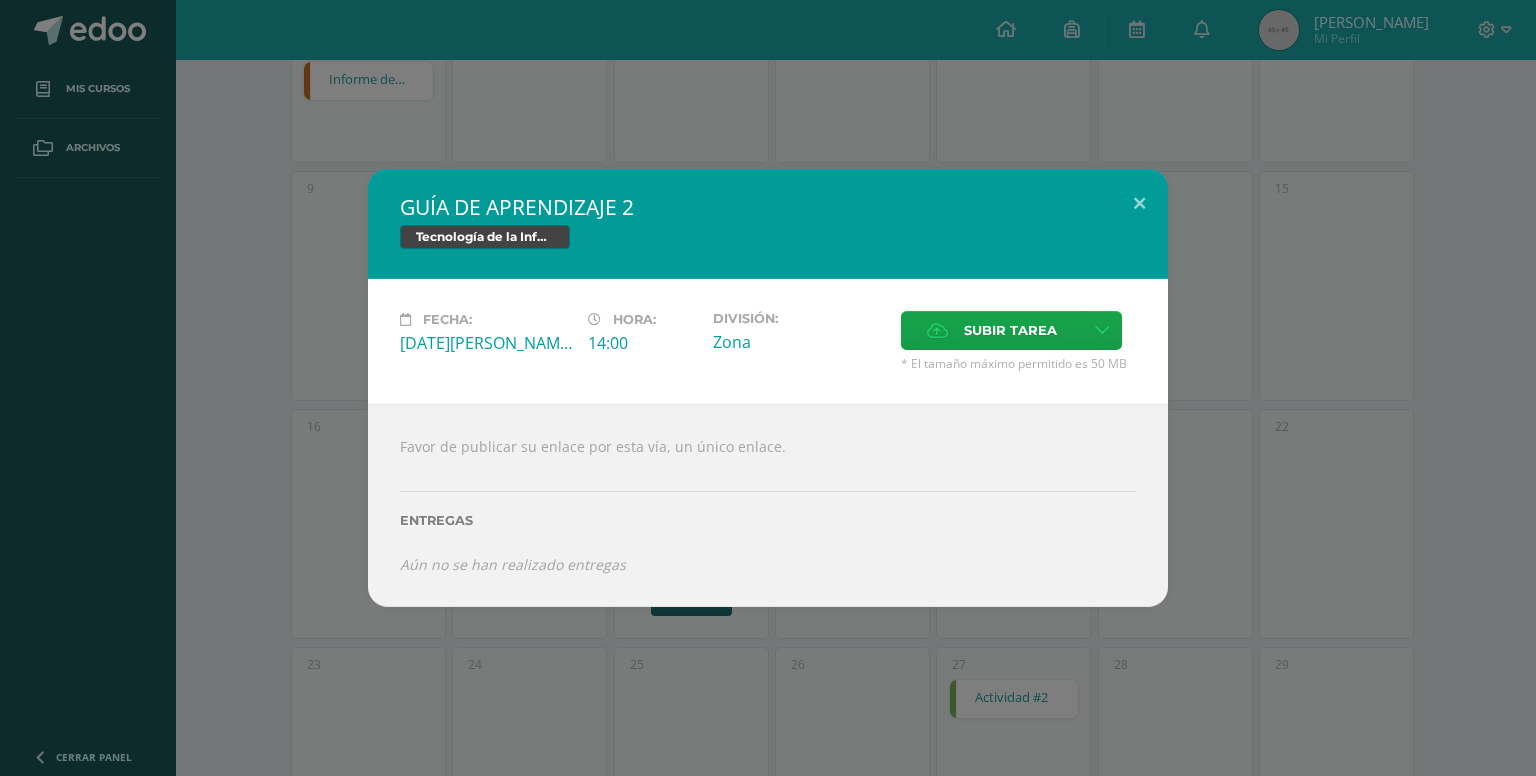 click on "GUÍA DE APRENDIZAJE 2
Tecnología de la Información y Comunicación (TIC)
Fecha:
Viernes 13 de Junio
Hora:
14:00
División:
Zona" at bounding box center [768, 388] 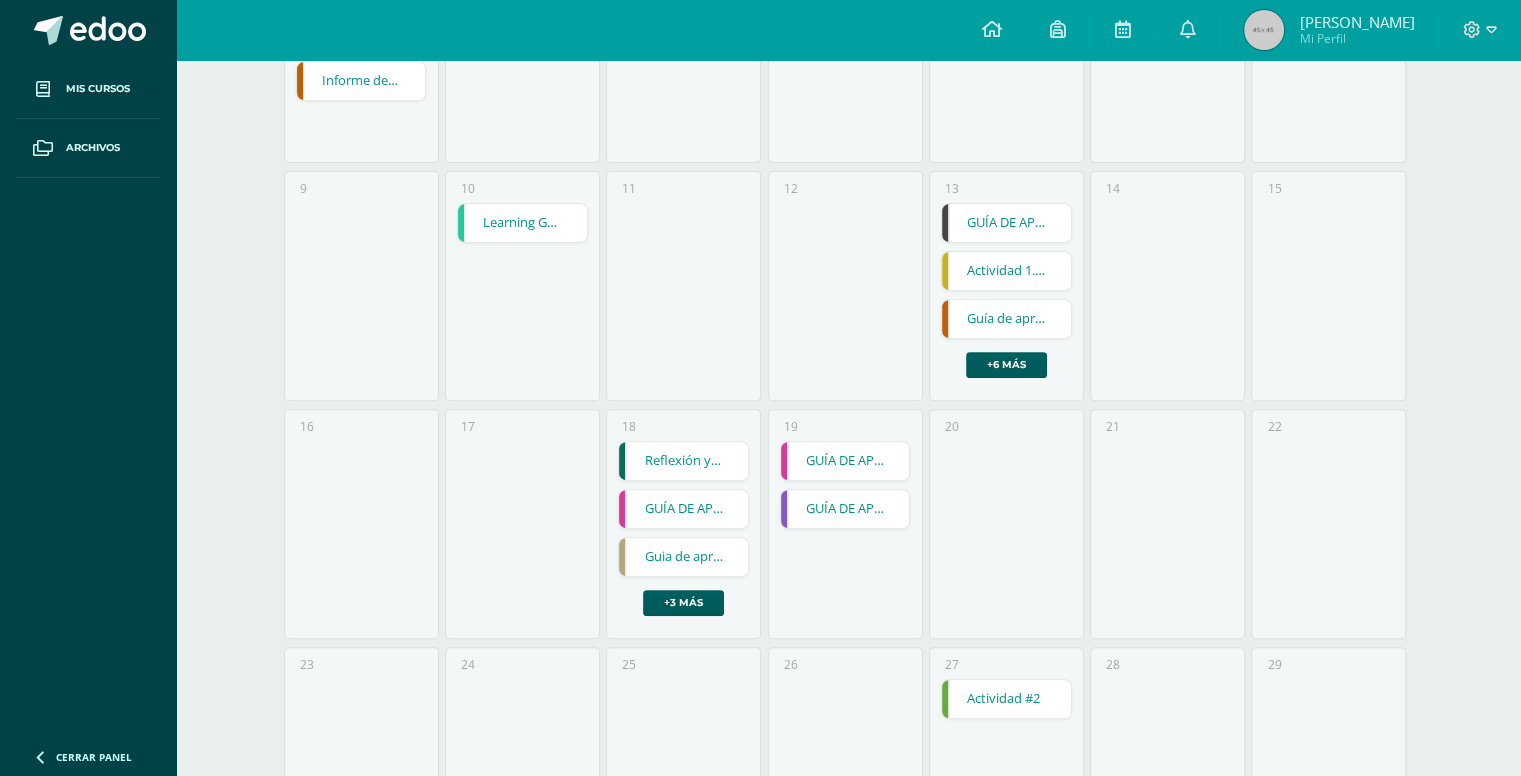 click on "Actividad 1. Trabajo en casa." at bounding box center [1006, 271] 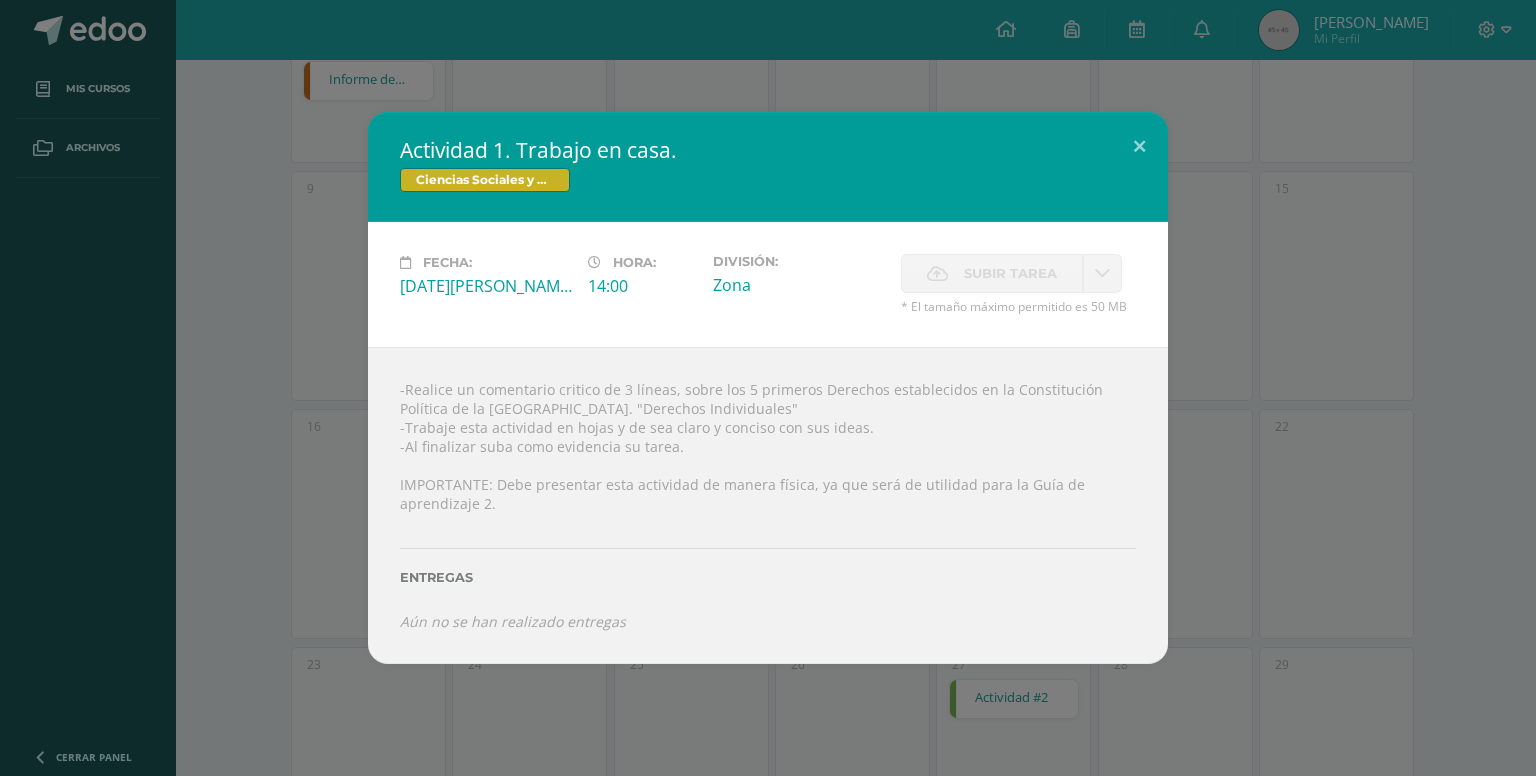 click on "Actividad 1. Trabajo en casa.
Ciencias Sociales y Formación Ciudadana 4
Fecha:
Viernes 13 de Junio
Hora:
14:00
División:
Zona" at bounding box center (768, 387) 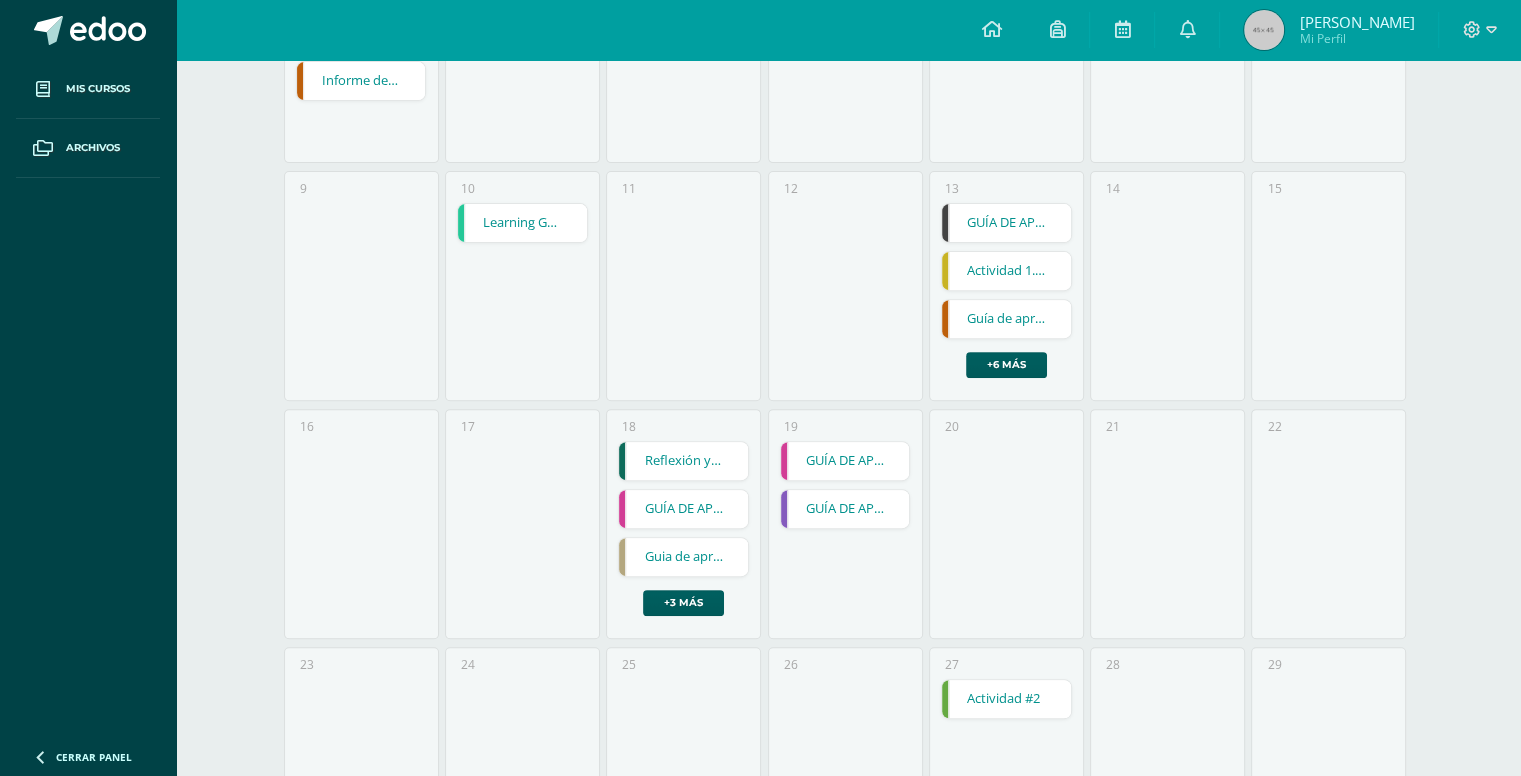 click on "Actividad 1. Trabajo en casa." at bounding box center [1006, 271] 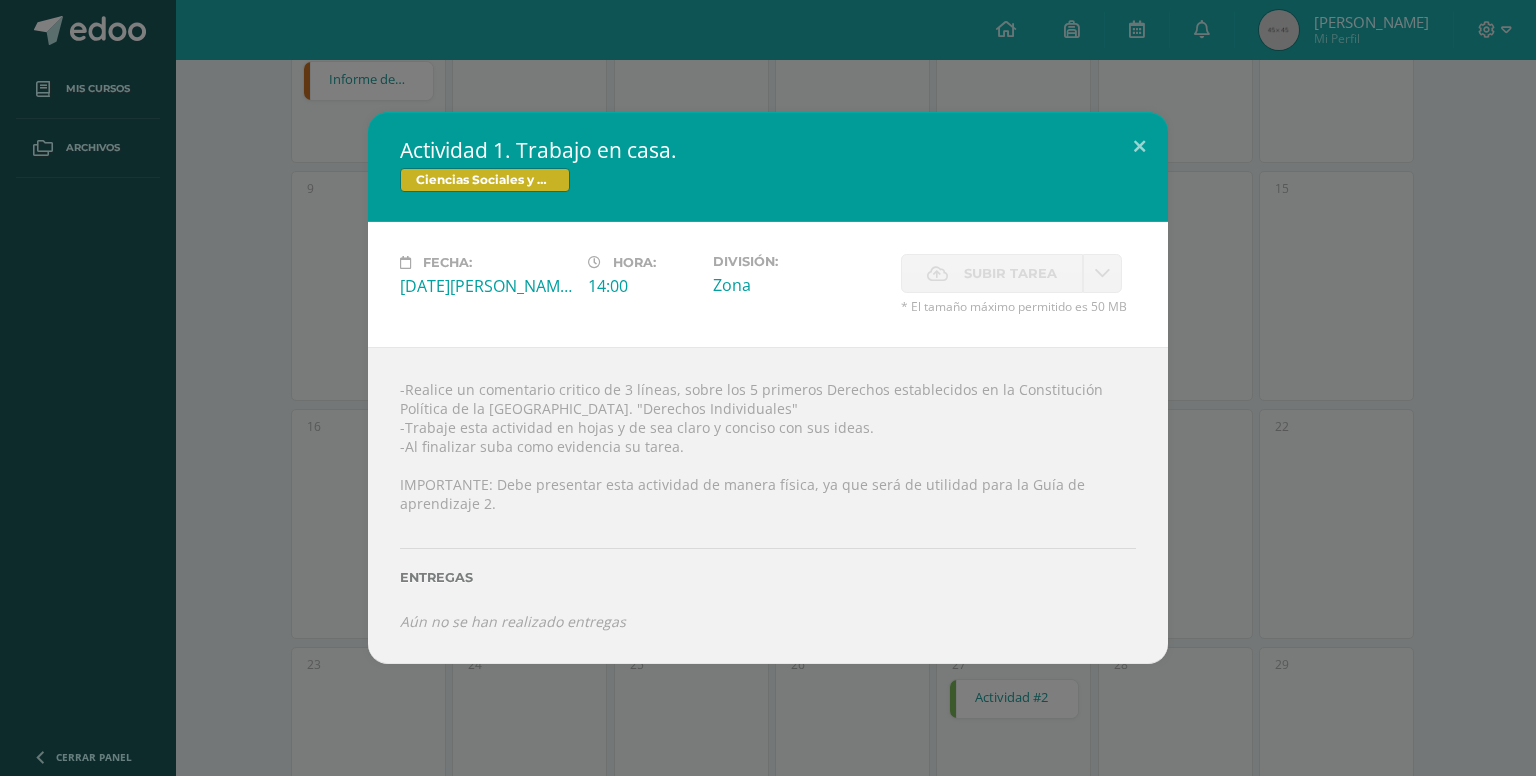 click on "Actividad 1. Trabajo en casa.
Ciencias Sociales y Formación Ciudadana 4
Fecha:
Viernes 13 de Junio
Hora:
14:00
División:
Zona" at bounding box center [768, 387] 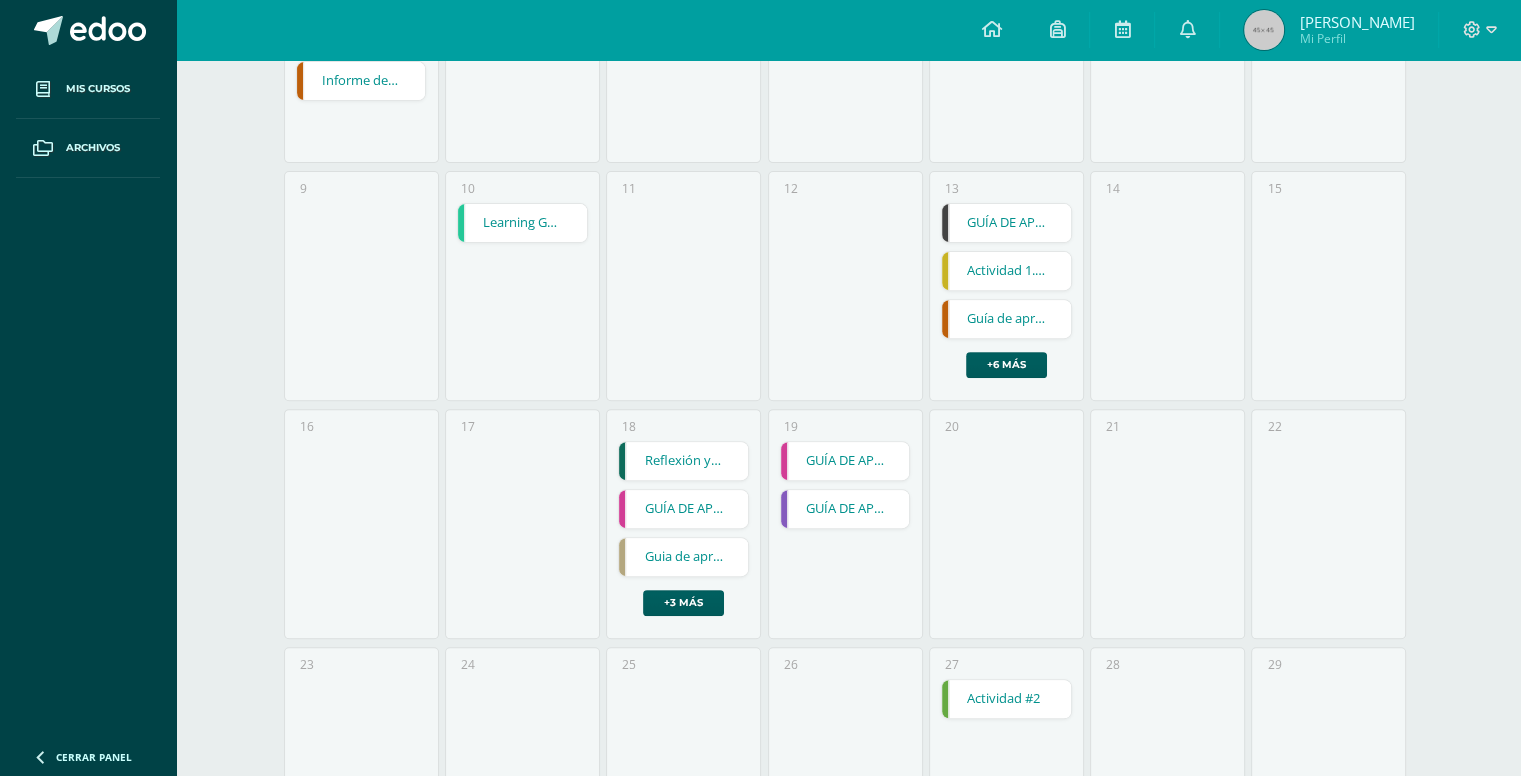 click on "Guía de aprendizaje No. 1" at bounding box center (1006, 319) 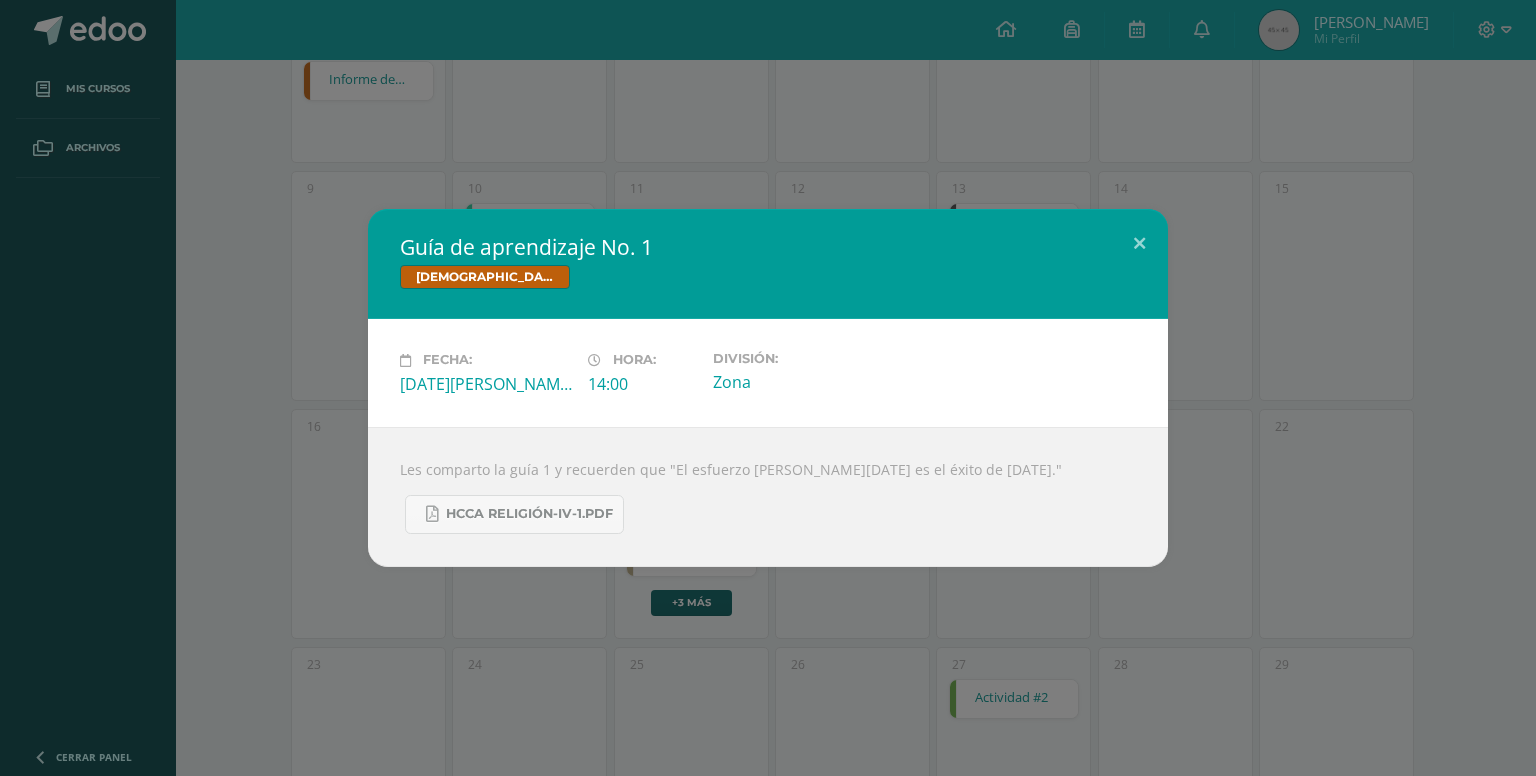 click on "HCCA Religión-IV-1.pdf" at bounding box center [768, 506] 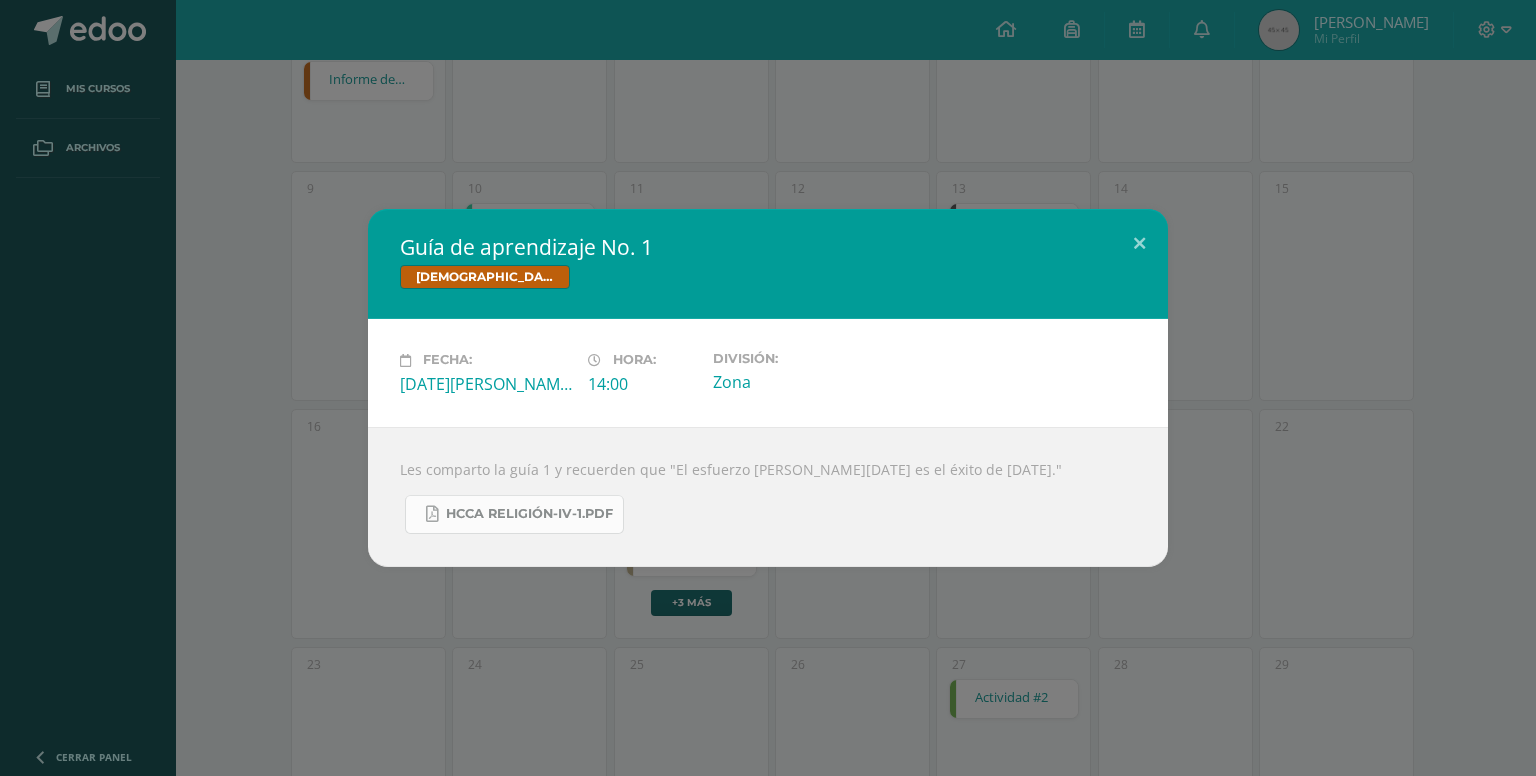 click on "HCCA Religión-IV-1.pdf" at bounding box center [529, 514] 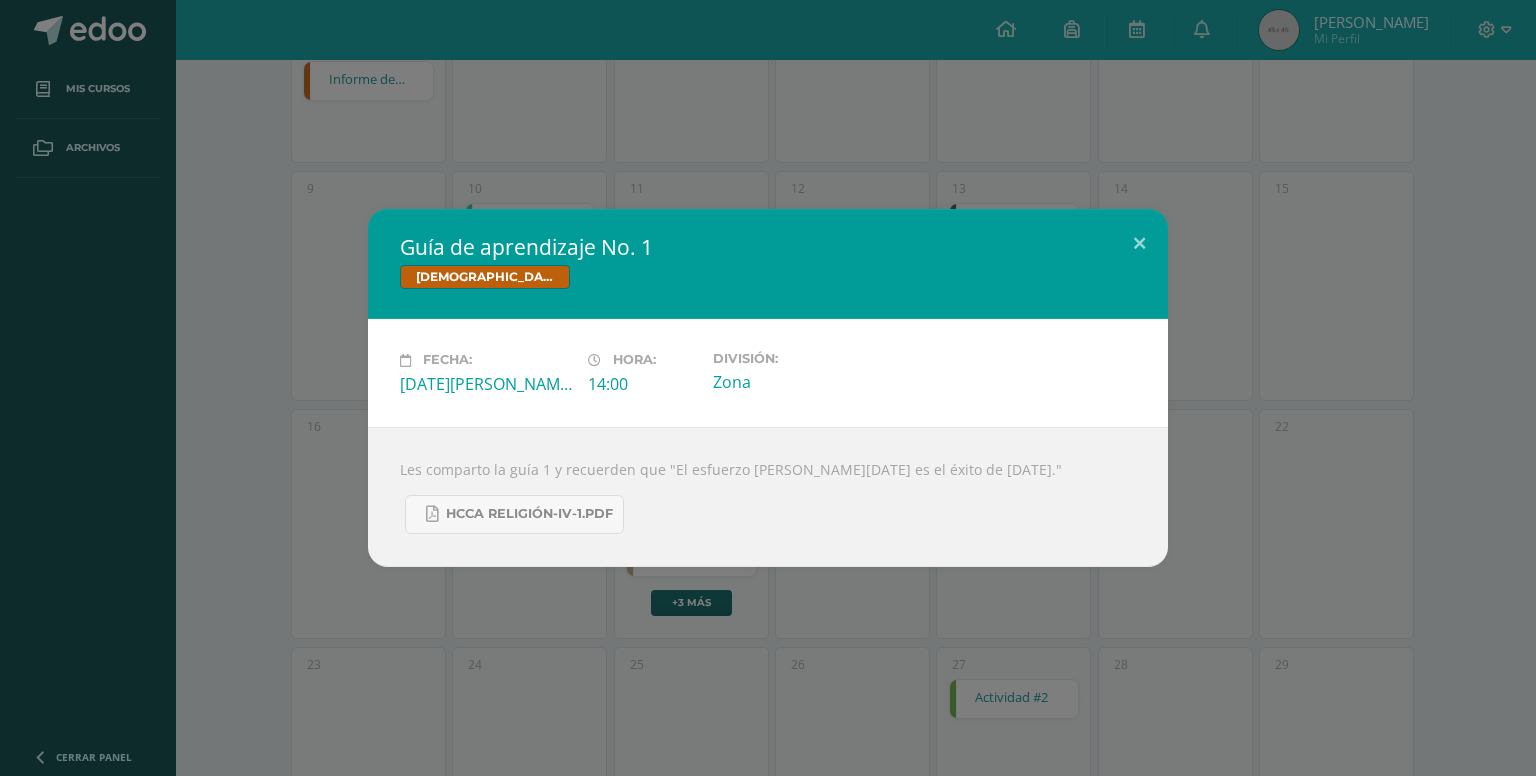 drag, startPoint x: 820, startPoint y: 269, endPoint x: 816, endPoint y: 257, distance: 12.649111 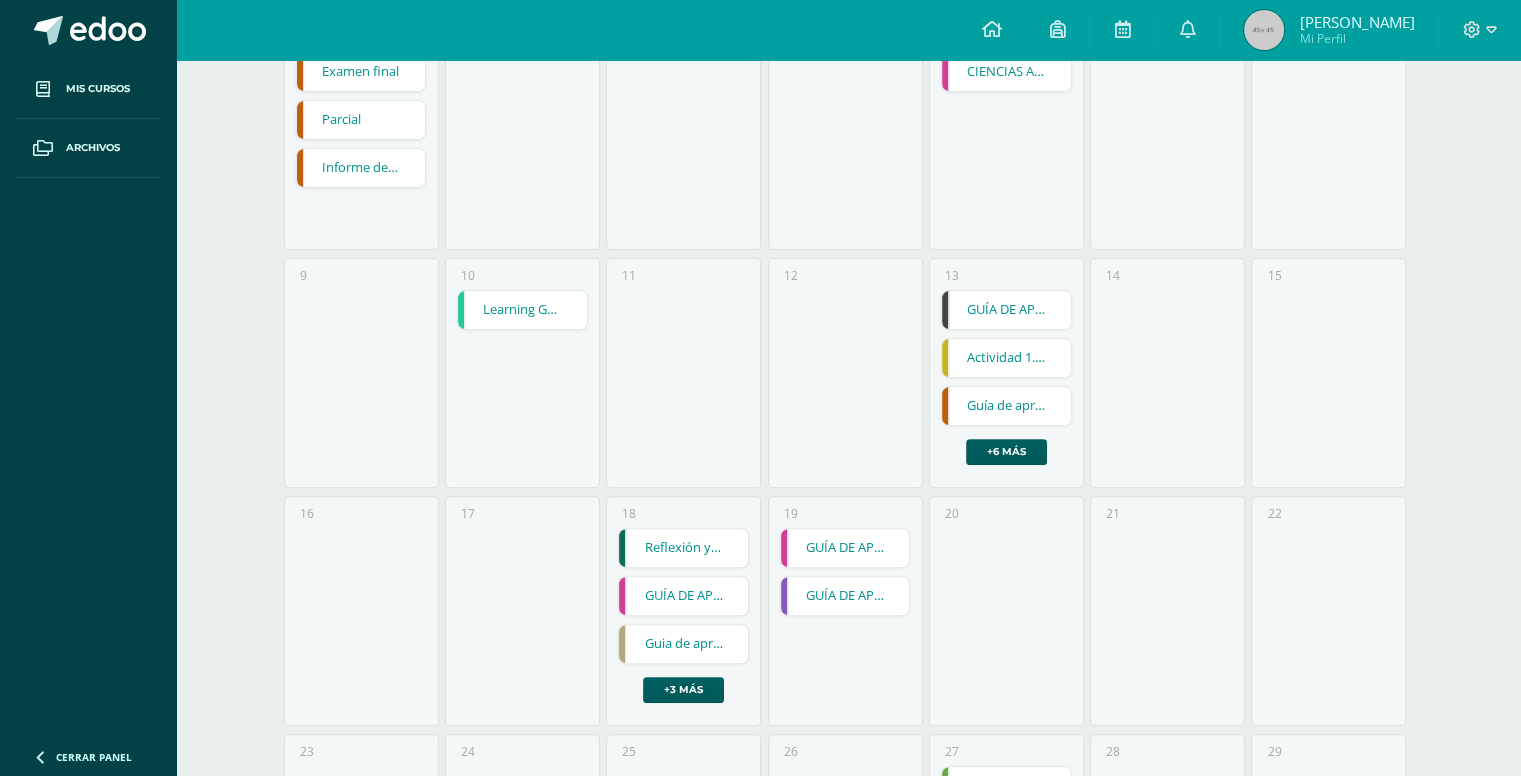 scroll, scrollTop: 576, scrollLeft: 0, axis: vertical 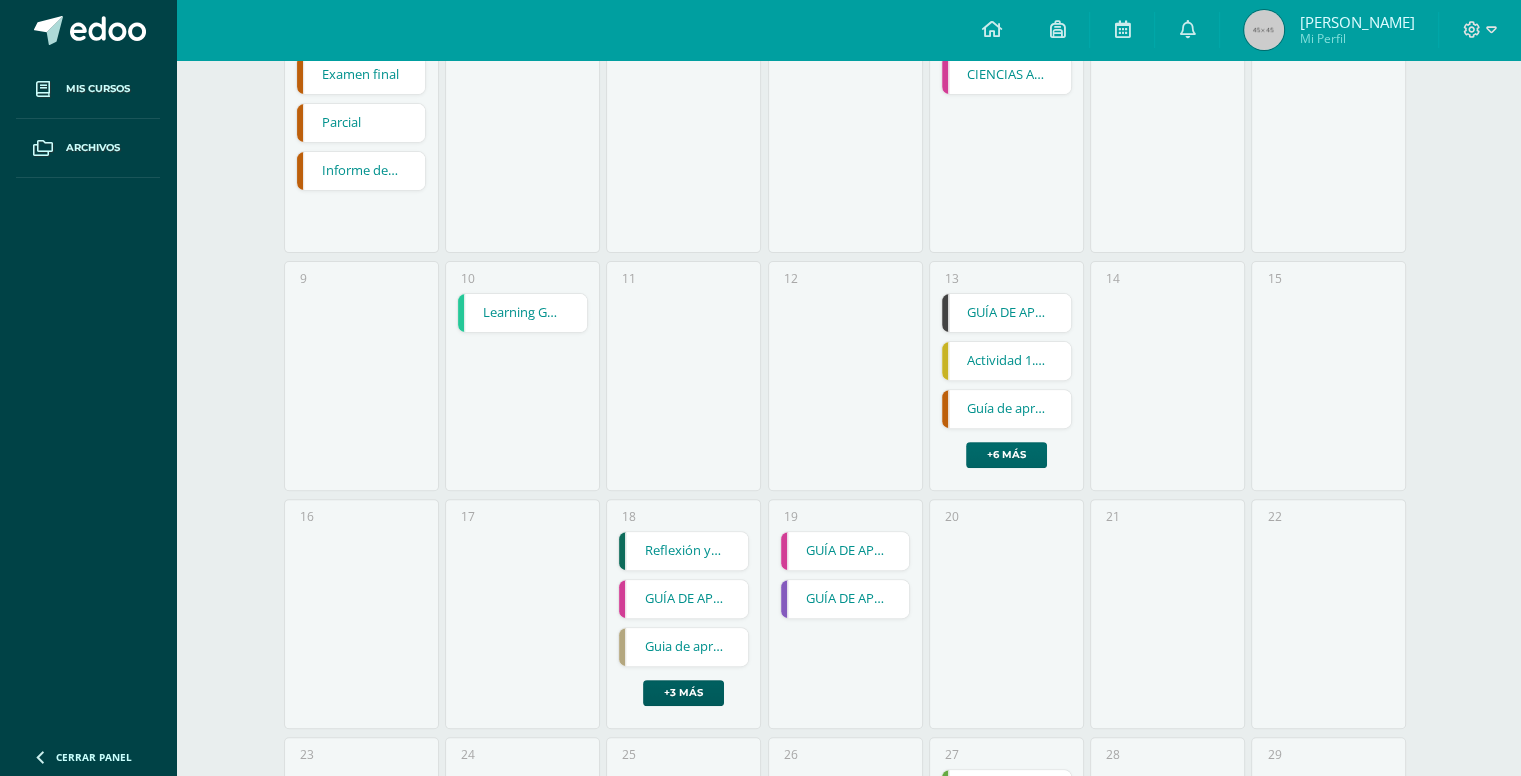 click on "+6 más" at bounding box center [1006, 455] 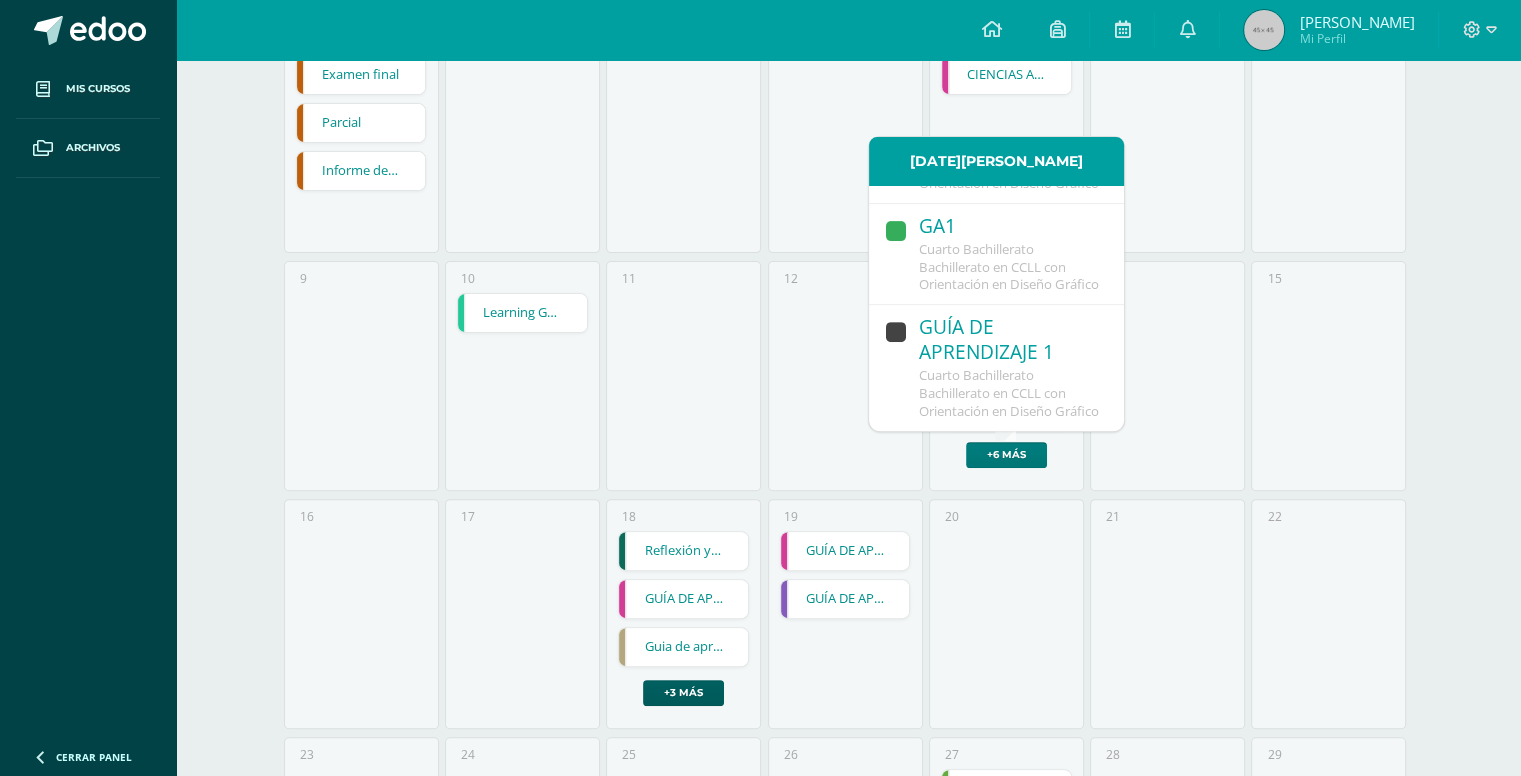 scroll, scrollTop: 992, scrollLeft: 0, axis: vertical 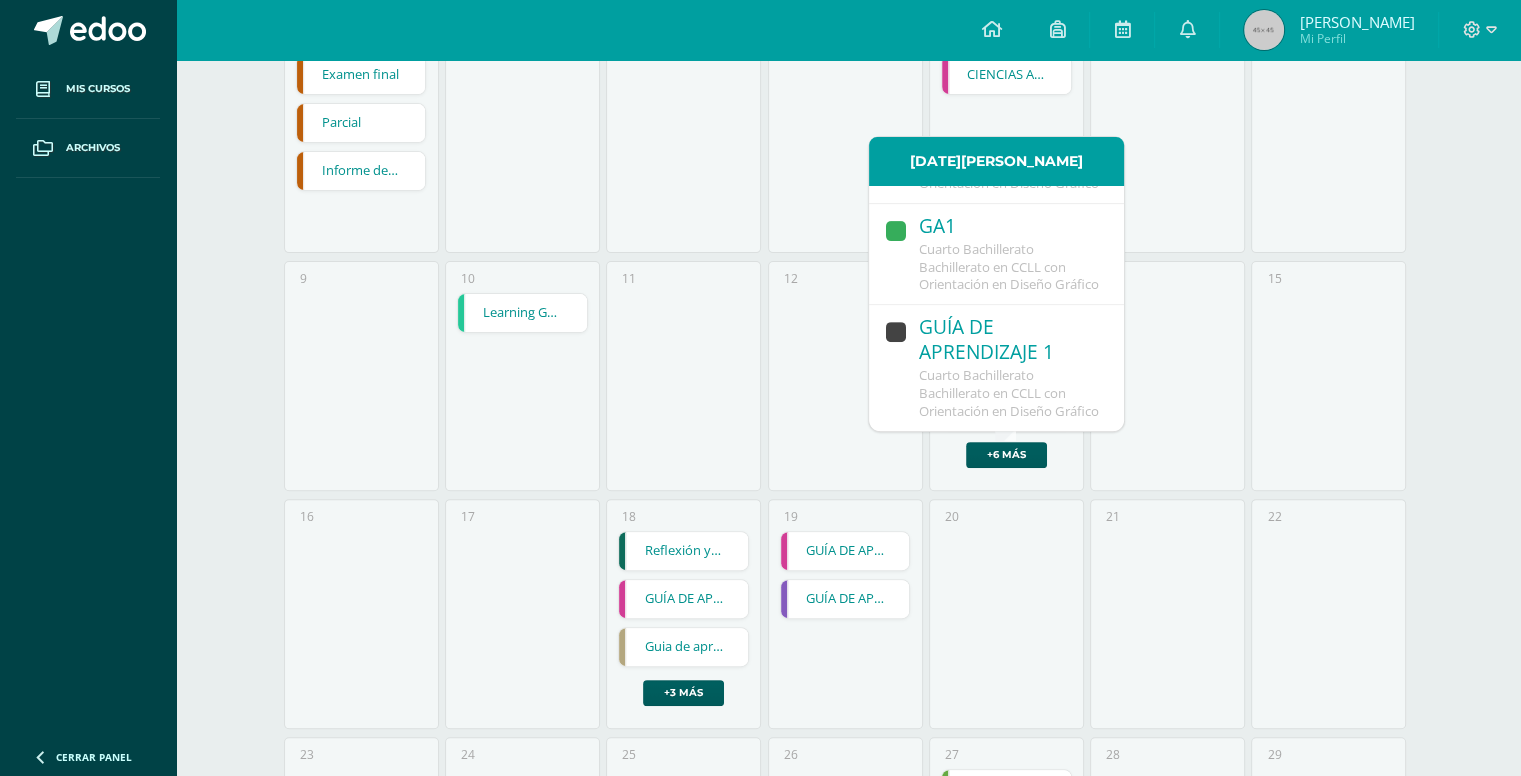 click on "Cuarto Bachillerato Bachillerato en CCLL con Orientación en Diseño Gráfico" at bounding box center (1009, 267) 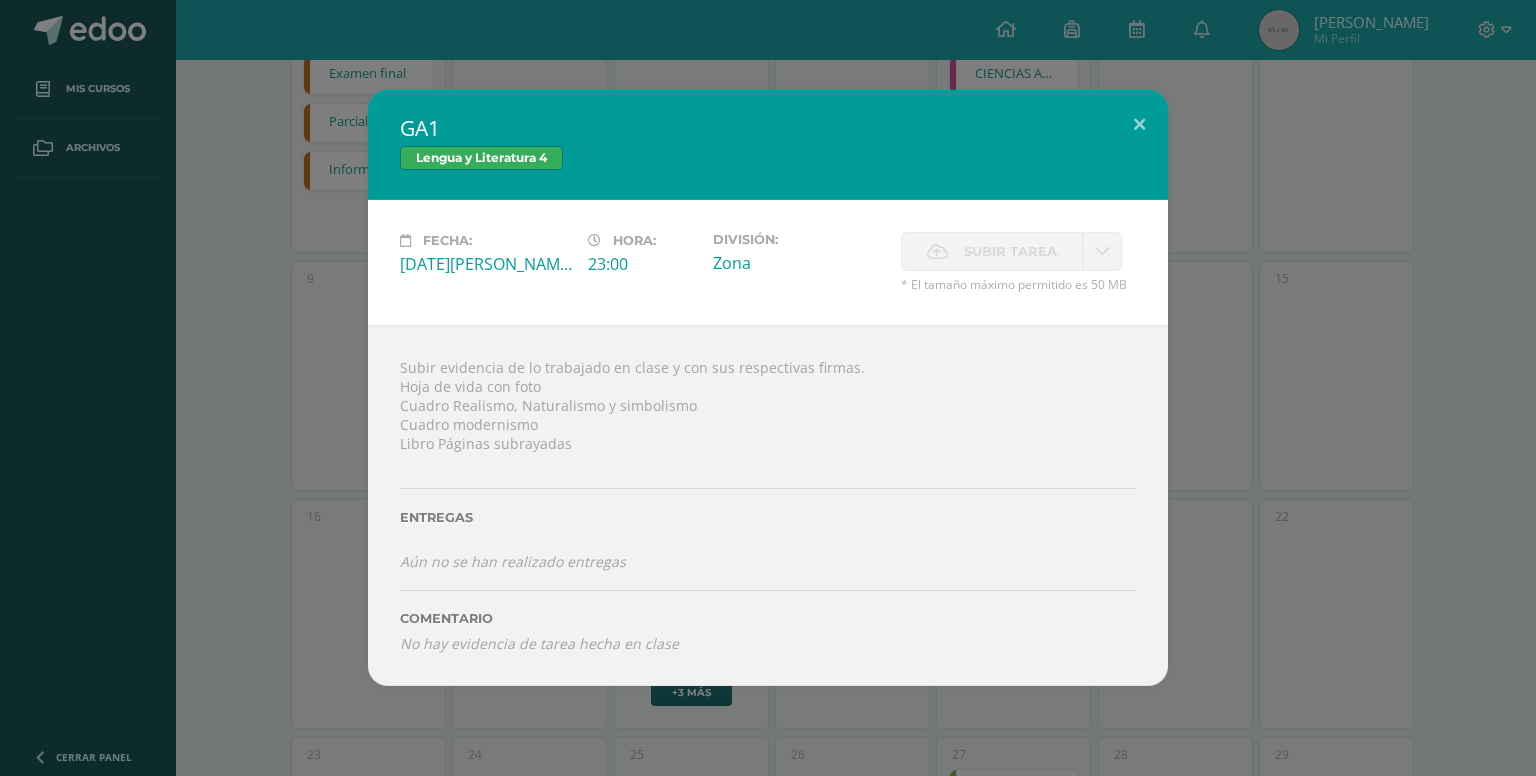 click on "GA1
Lengua y Literatura 4
Fecha:
Viernes 13 de Junio
Hora:
23:00
División:
Zona
Subir tarea Cancelar" at bounding box center [768, 387] 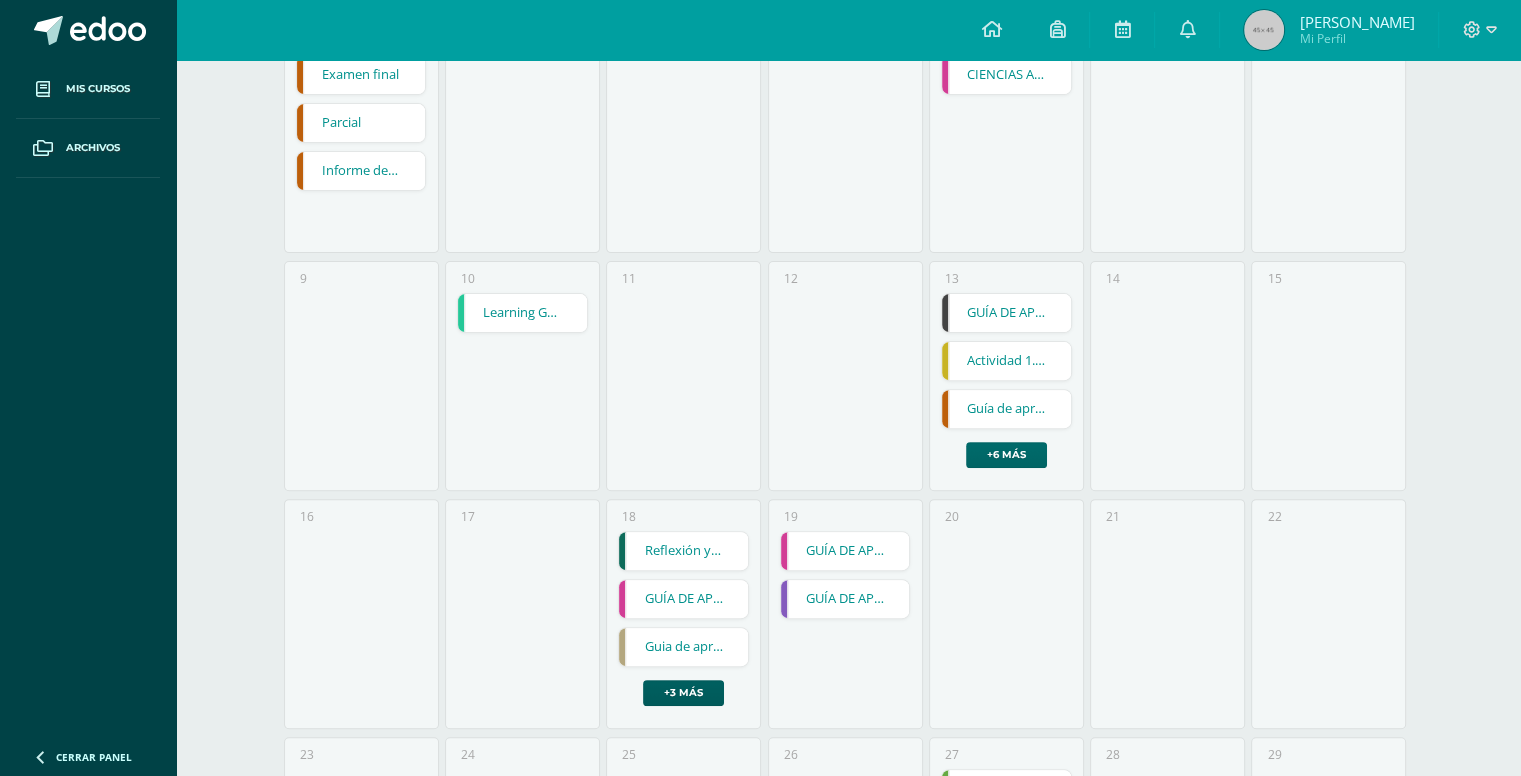 click on "+6 más" at bounding box center (1006, 455) 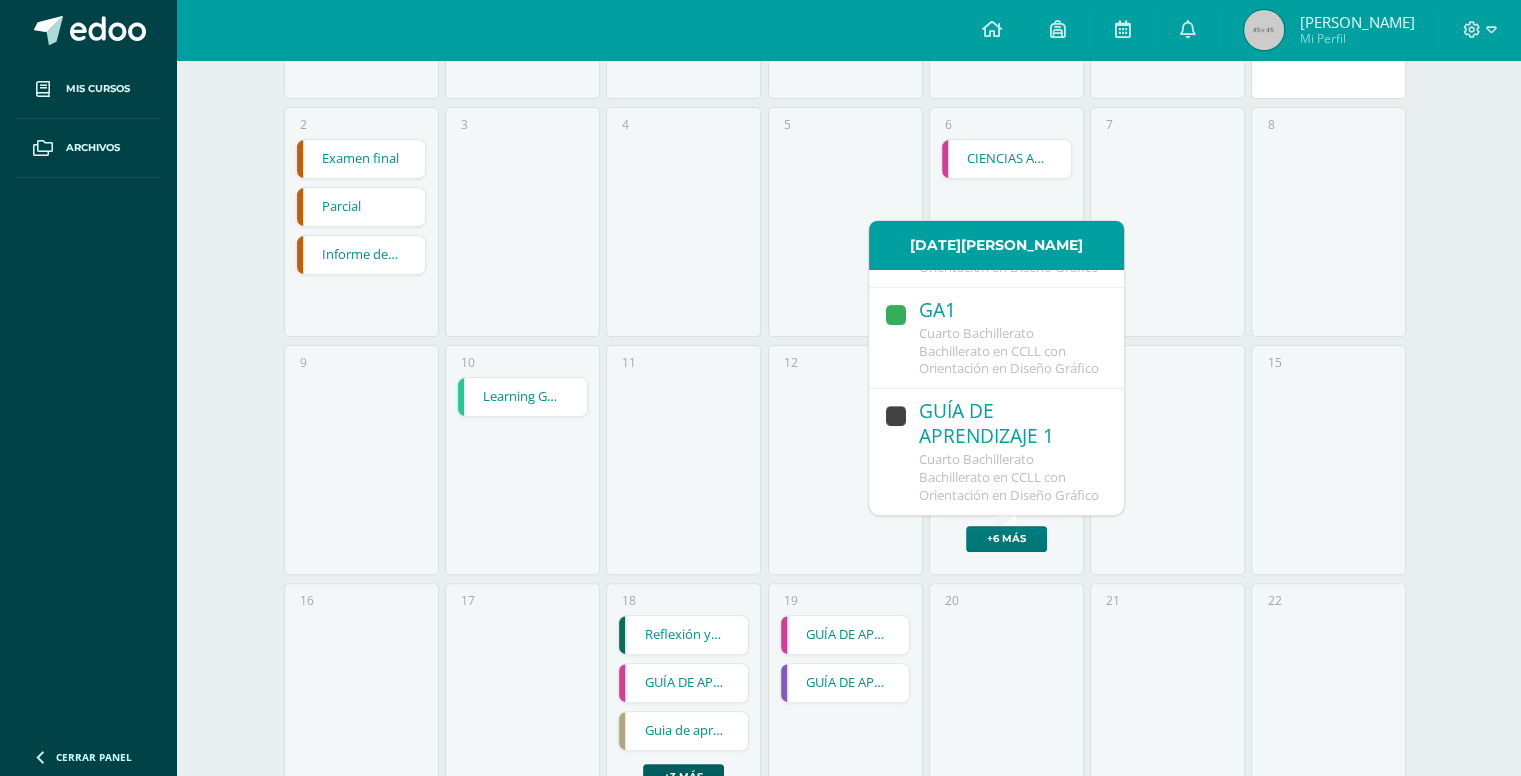scroll, scrollTop: 483, scrollLeft: 0, axis: vertical 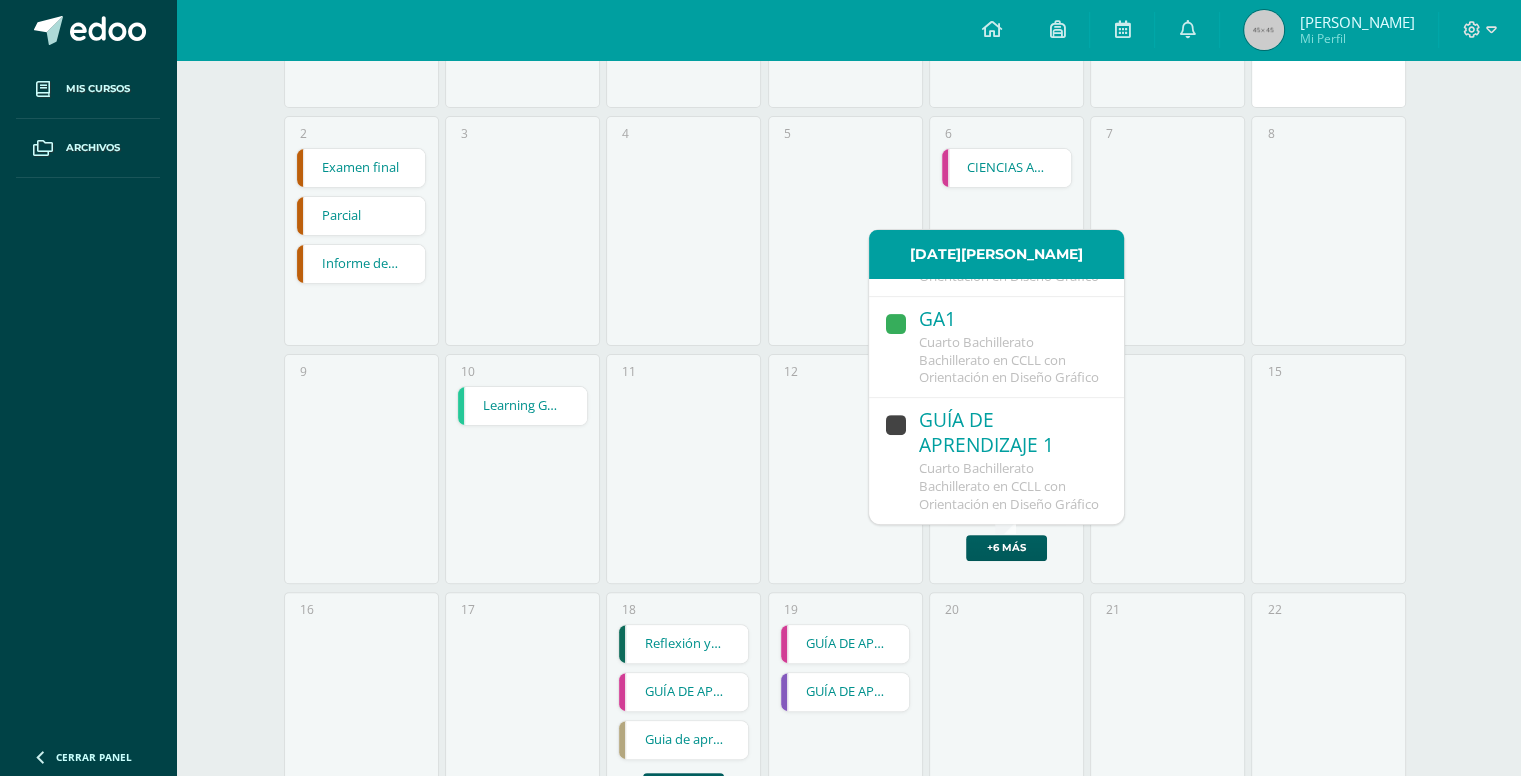 click on "[DATE][PERSON_NAME]" at bounding box center [996, 254] 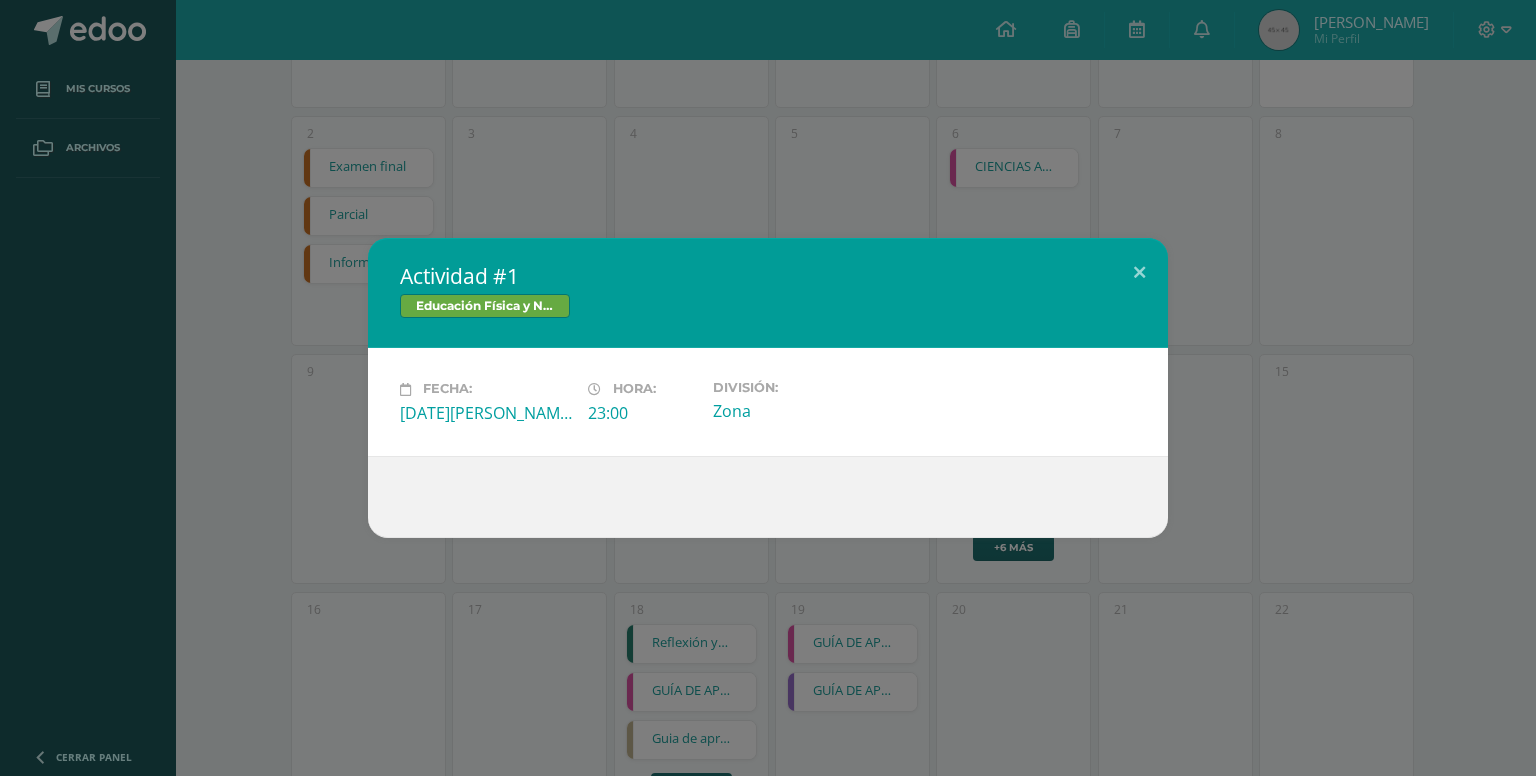 click on "Actividad #1
Educación Física y Natación
Fecha:
Viernes 13 de Junio
Hora:
23:00
División:
Zona
Loading..." at bounding box center [768, 388] 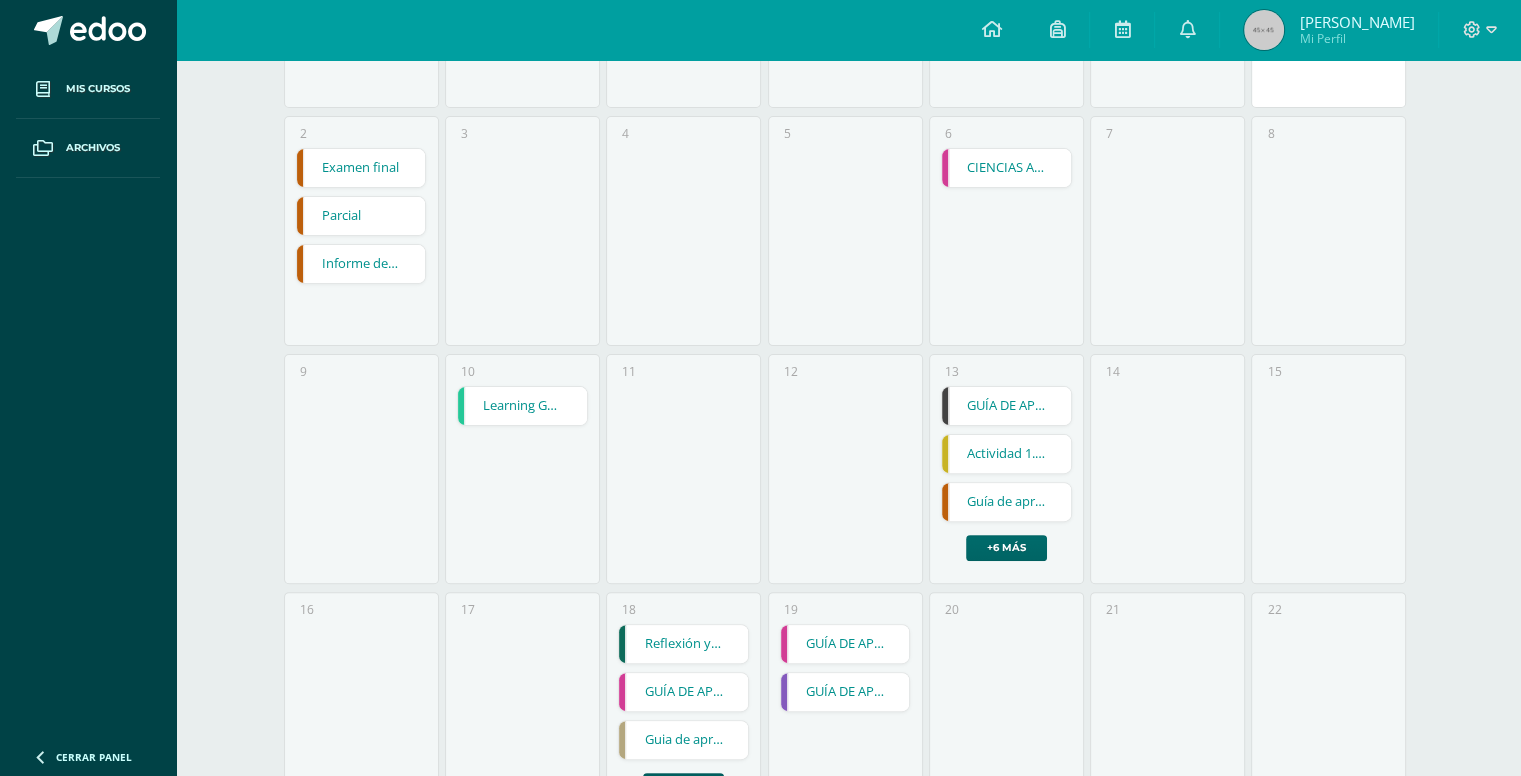 drag, startPoint x: 1109, startPoint y: 541, endPoint x: 993, endPoint y: 549, distance: 116.275536 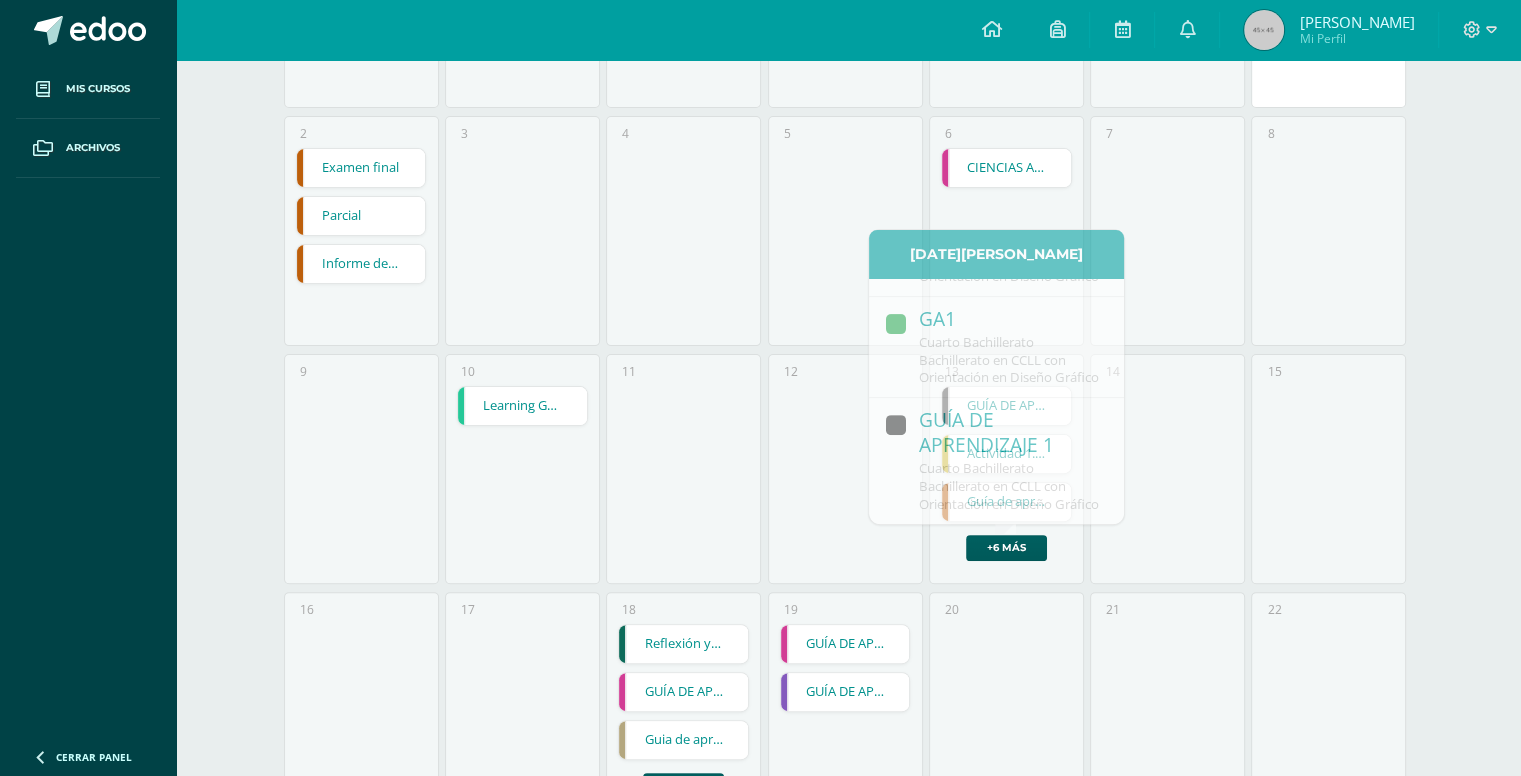 click on "11" at bounding box center (683, 469) 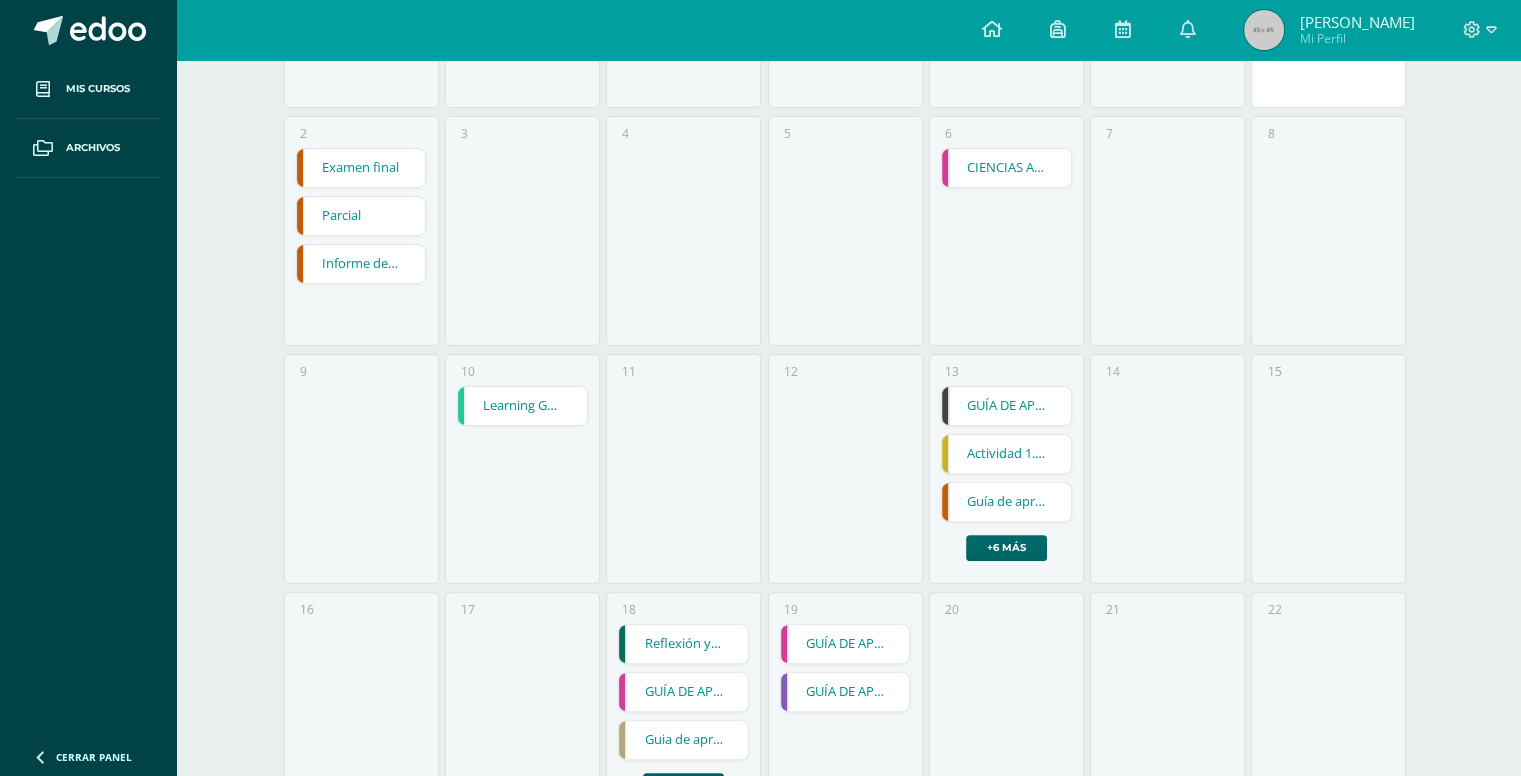 click on "+6 más" at bounding box center (1006, 548) 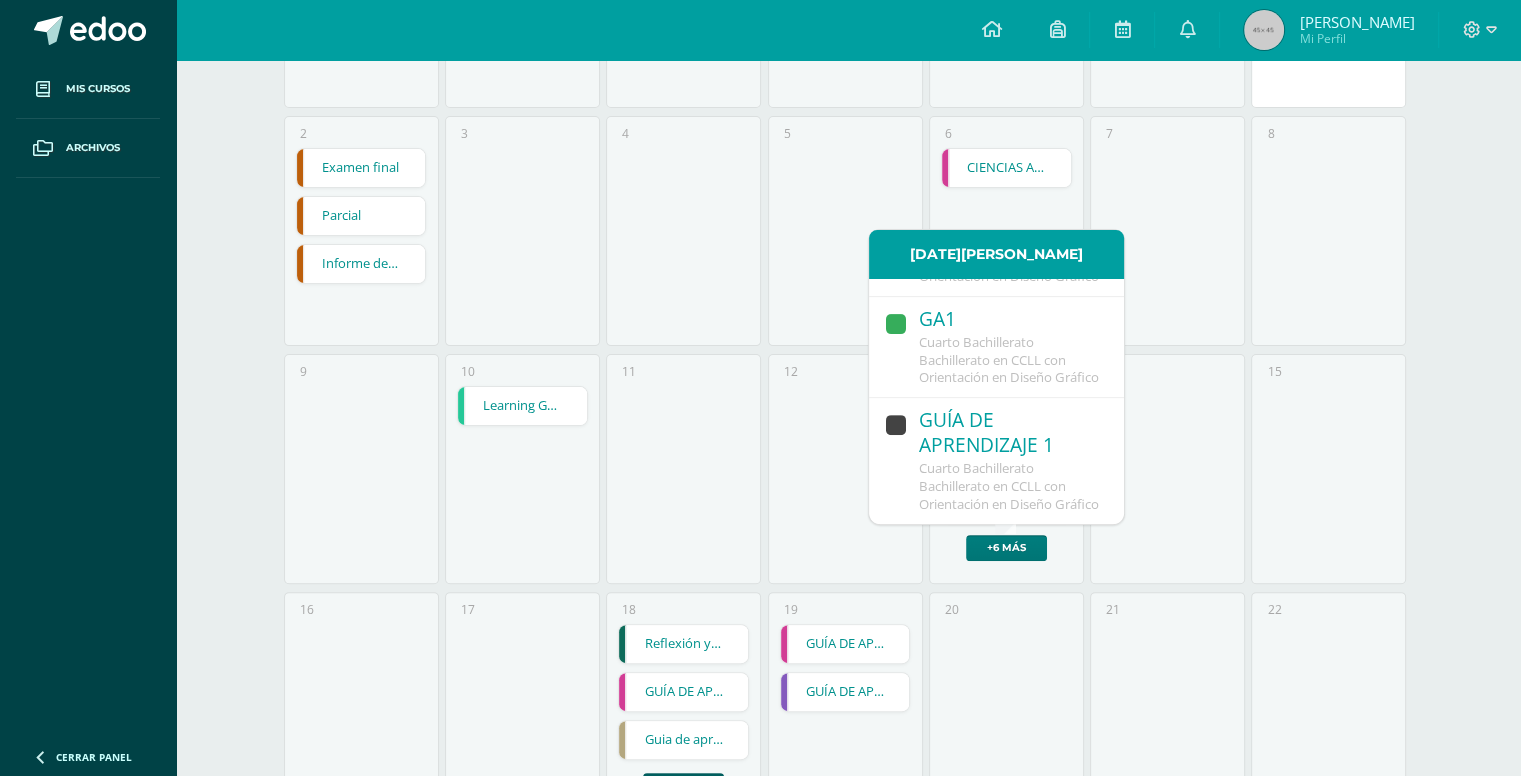 scroll, scrollTop: 901, scrollLeft: 0, axis: vertical 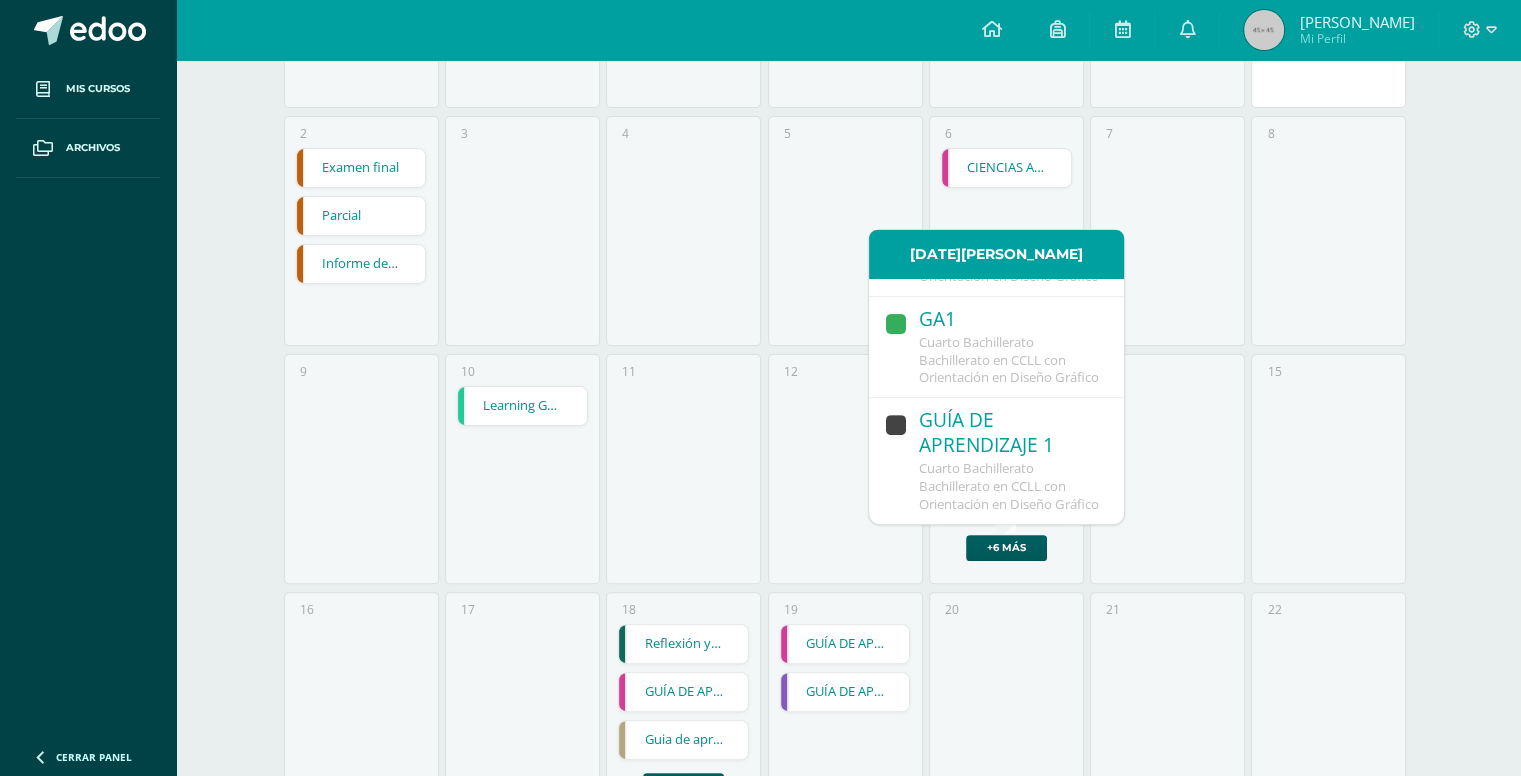 click on "Cuarto Bachillerato Bachillerato en CCLL con Orientación en Diseño Gráfico" at bounding box center [1009, 360] 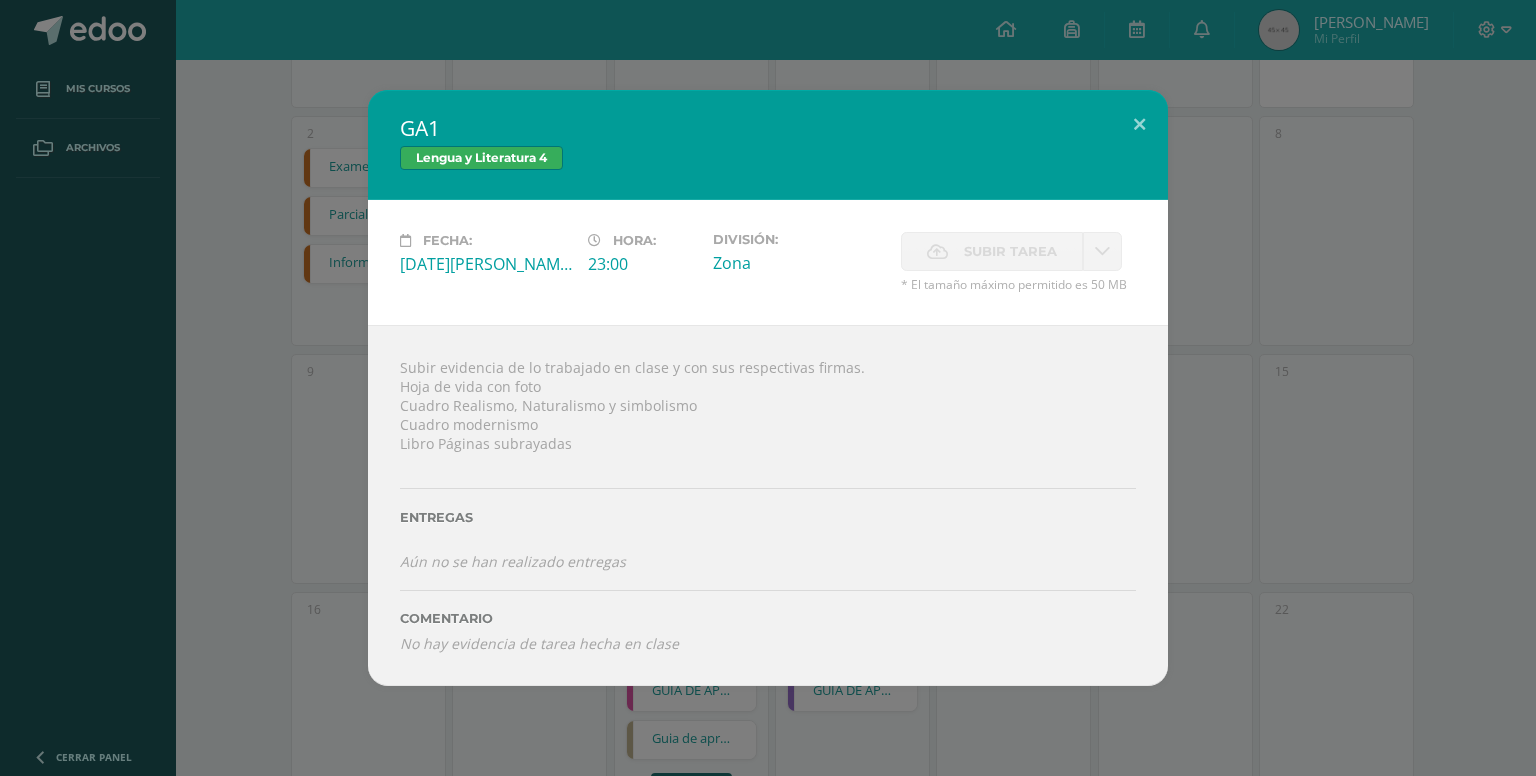 click on "GA1
Lengua y Literatura 4
Fecha:
Viernes 13 de Junio
Hora:
23:00
División:
Zona
Subir tarea Cancelar" at bounding box center (768, 387) 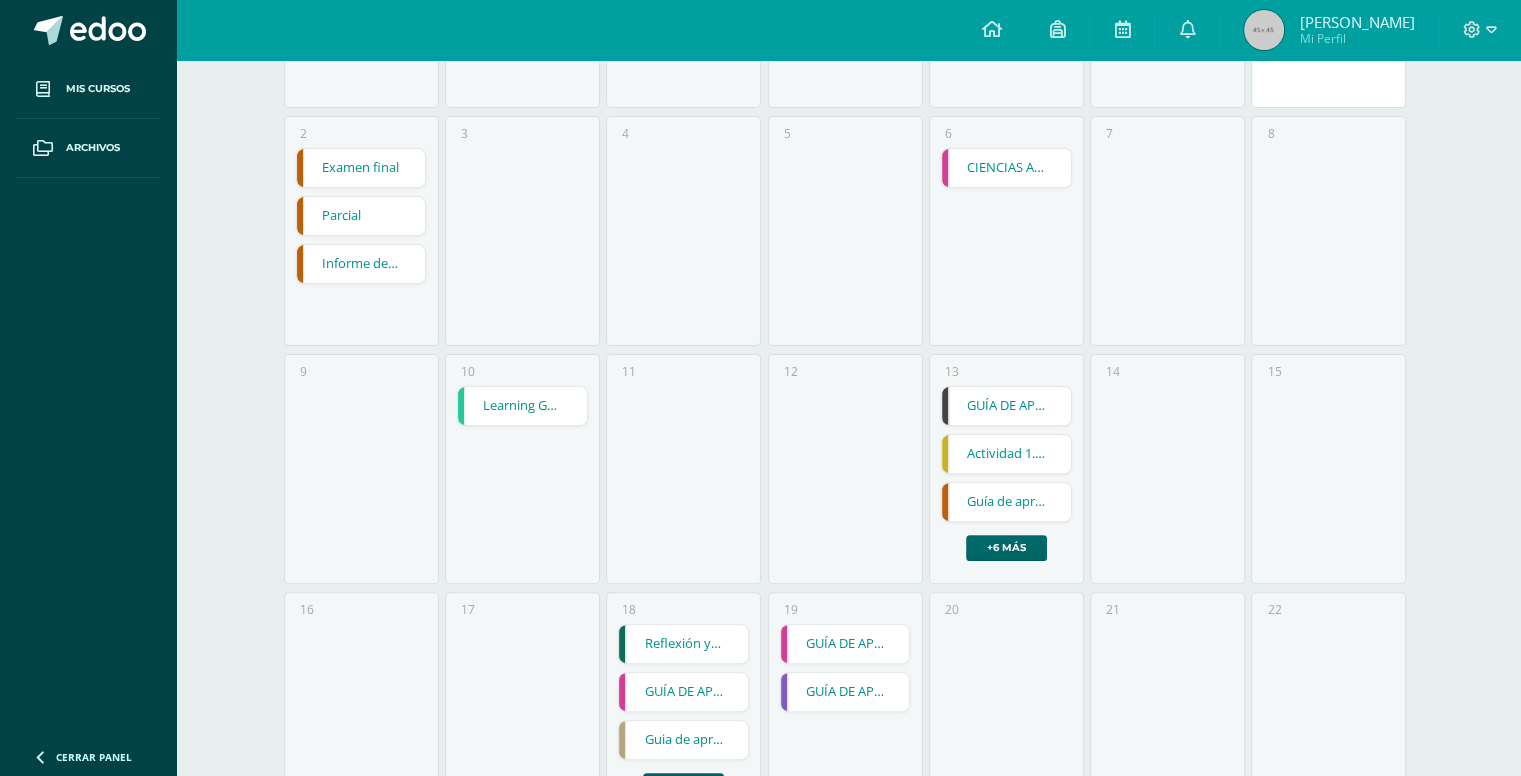 click on "+6 más" at bounding box center [1006, 548] 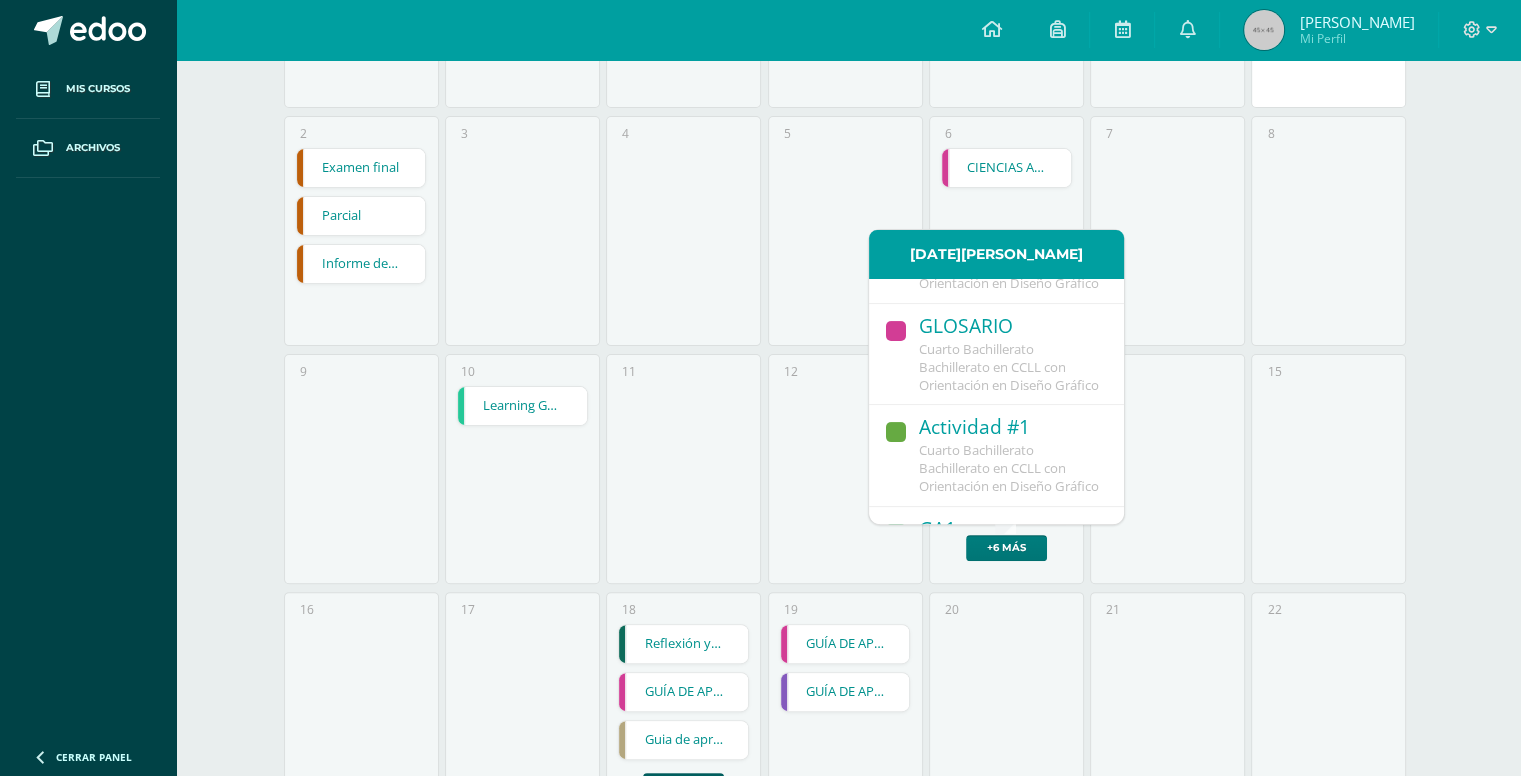 scroll, scrollTop: 608, scrollLeft: 0, axis: vertical 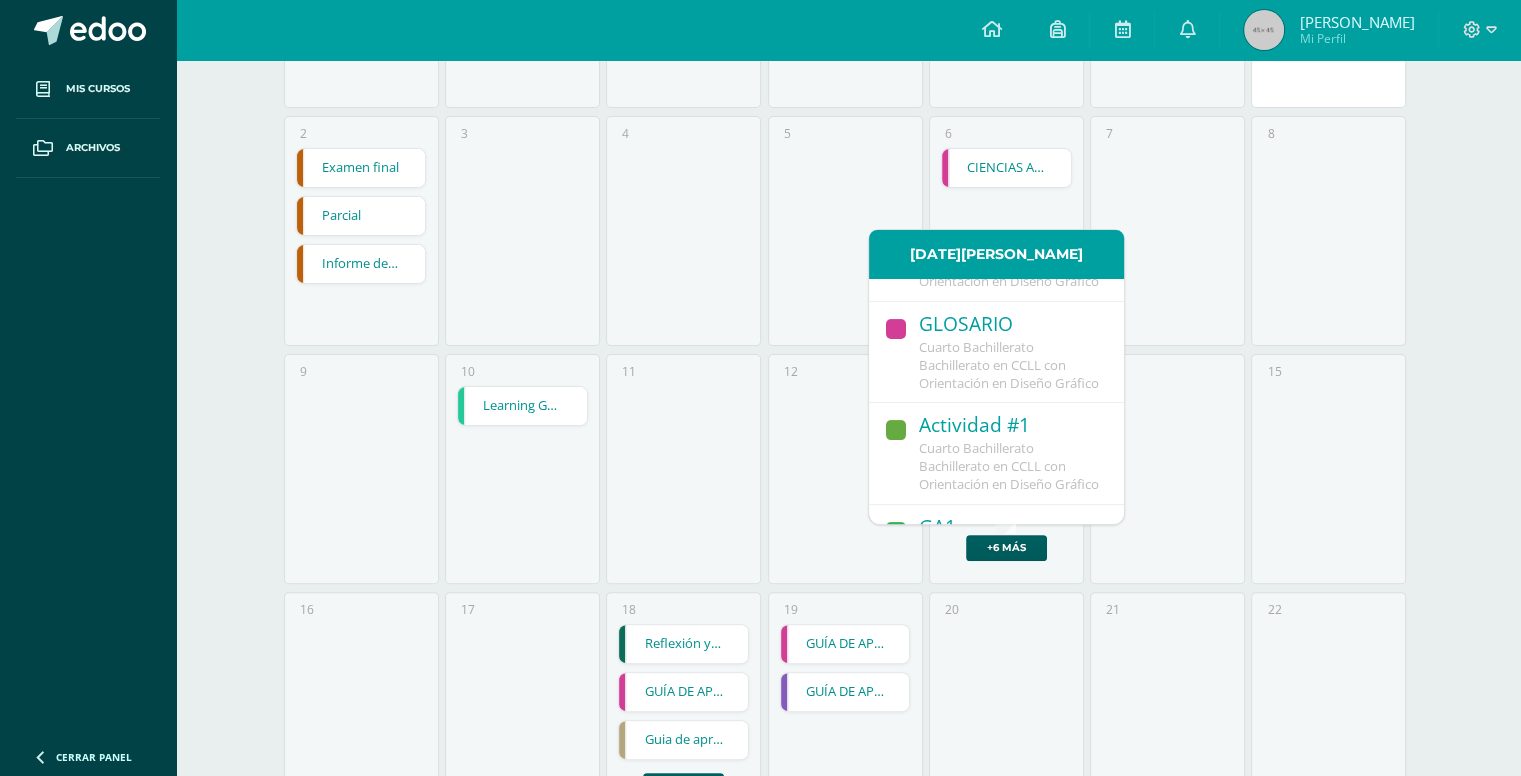 click on "Cuarto Bachillerato Bachillerato en CCLL con Orientación en Diseño Gráfico" at bounding box center (1009, 365) 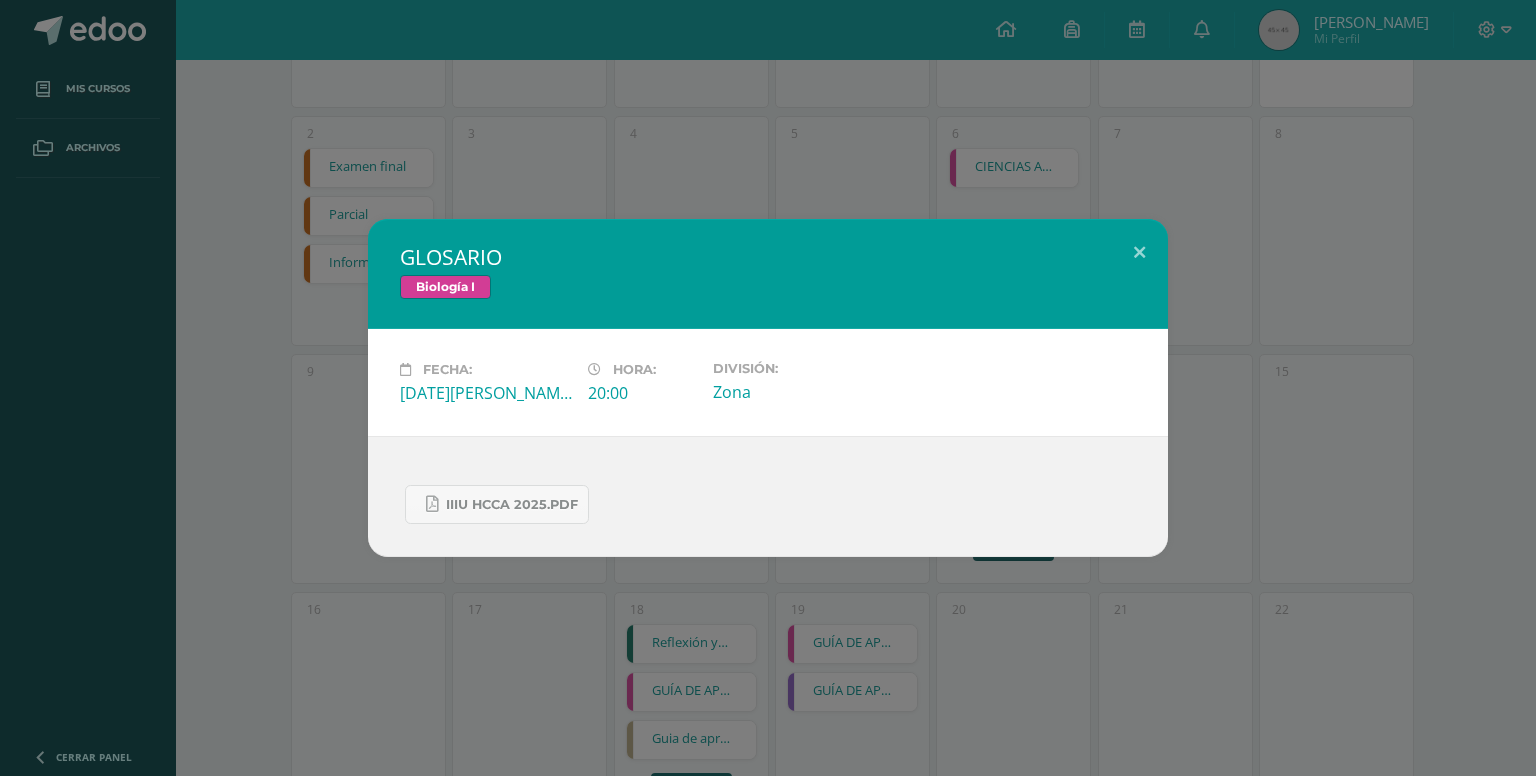 click on "GLOSARIO
Biología I
Fecha:
Viernes 13 de Junio
Hora:
20:00
División:
Zona
IIIU HCCA 2025.pdf" at bounding box center [768, 388] 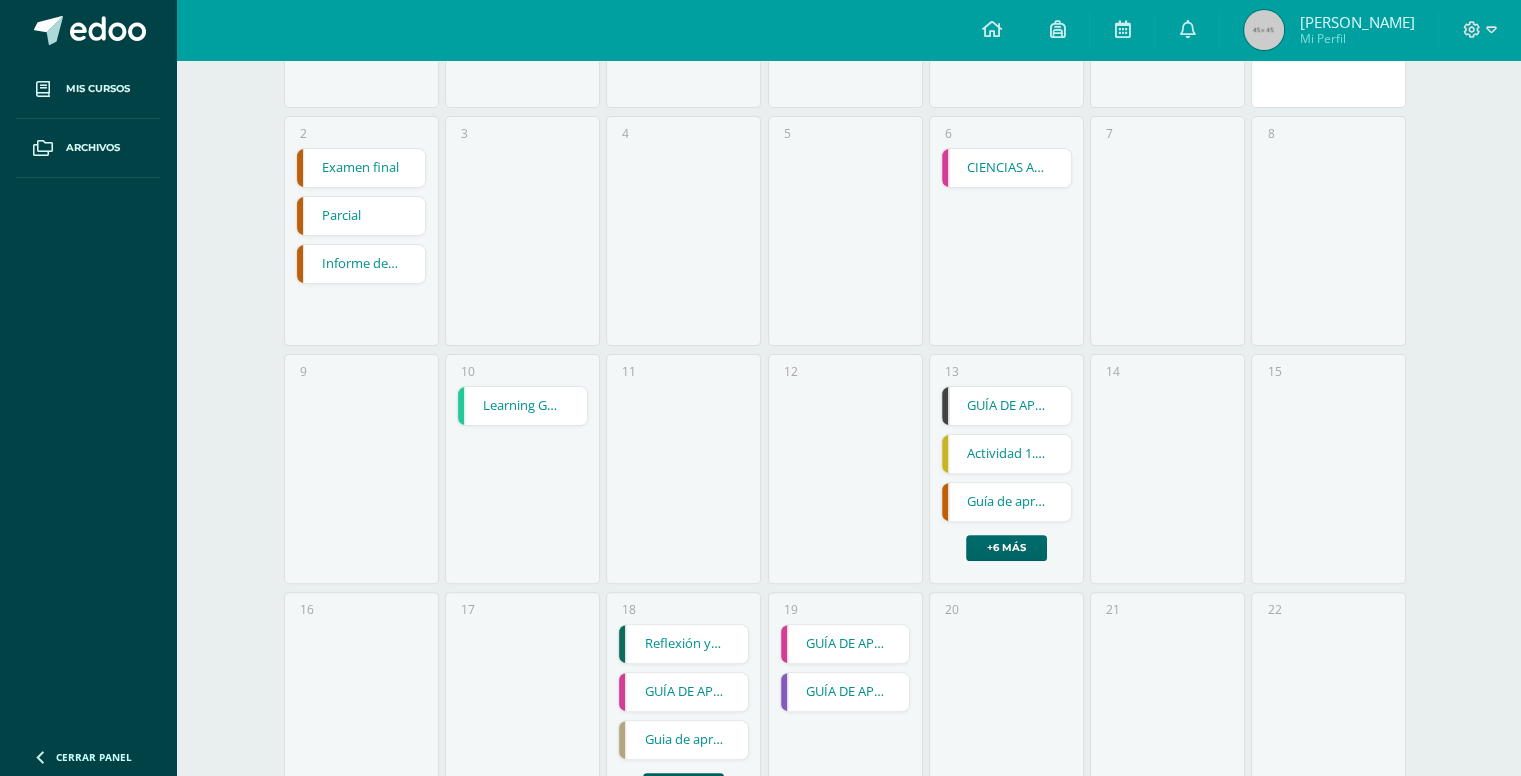 click on "+6 más" at bounding box center [1006, 548] 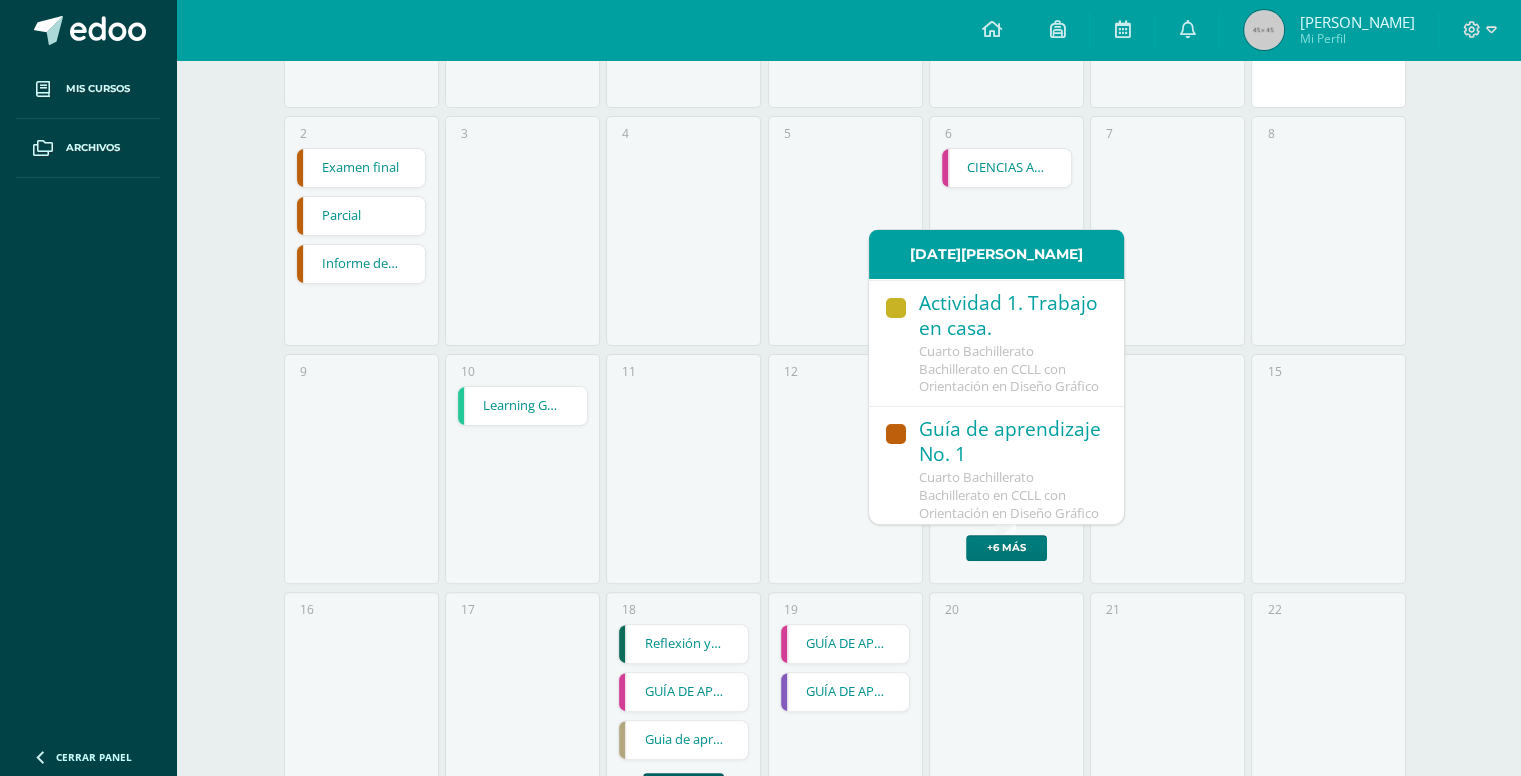 scroll, scrollTop: 124, scrollLeft: 0, axis: vertical 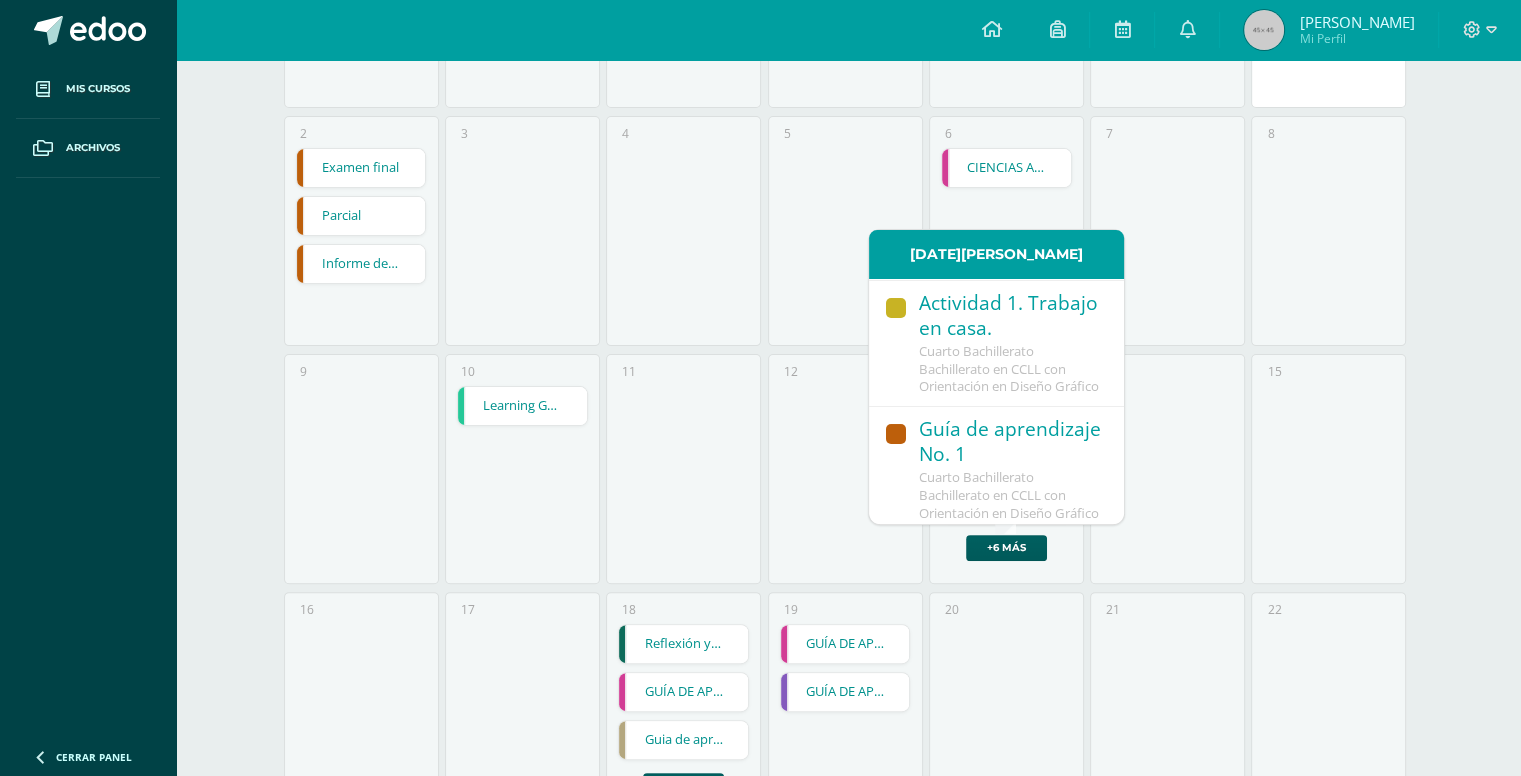 click on "Cuarto Bachillerato Bachillerato en CCLL con Orientación en Diseño Gráfico" at bounding box center [1009, 369] 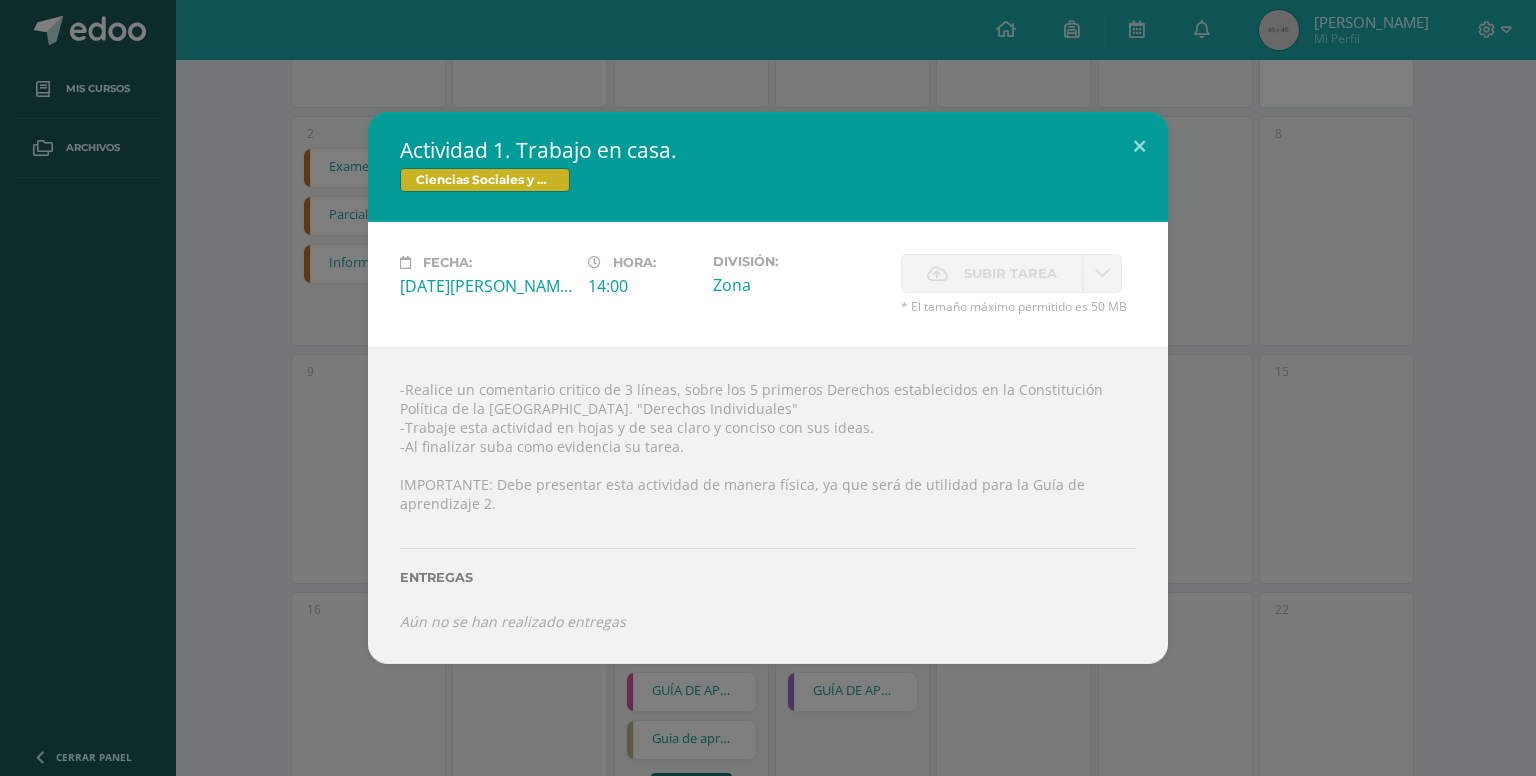click on "Actividad 1. Trabajo en casa.
Ciencias Sociales y Formación Ciudadana 4
Fecha:
Viernes 13 de Junio
Hora:
14:00
División:
Zona" at bounding box center [768, 387] 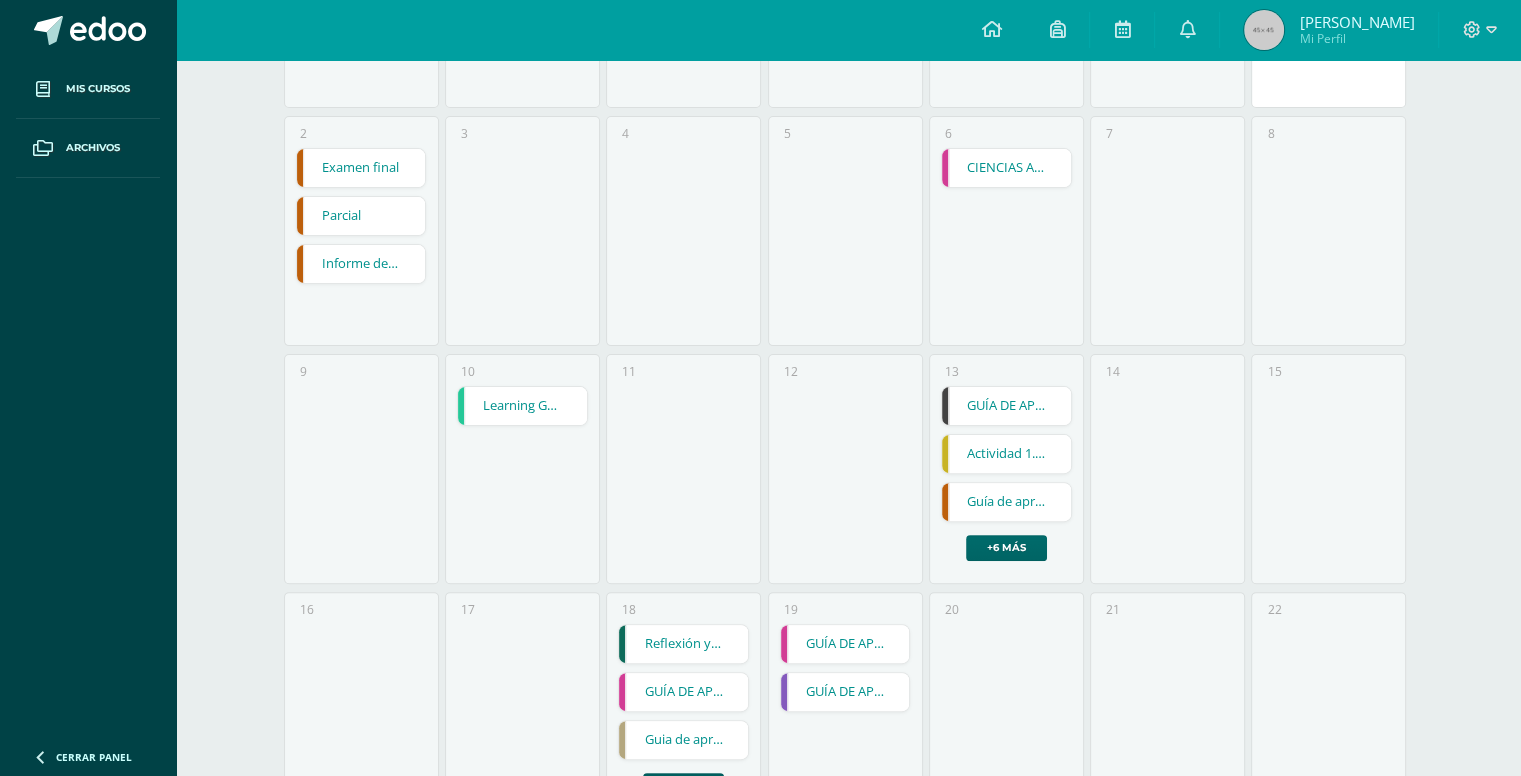 click on "+6 más" at bounding box center (1006, 548) 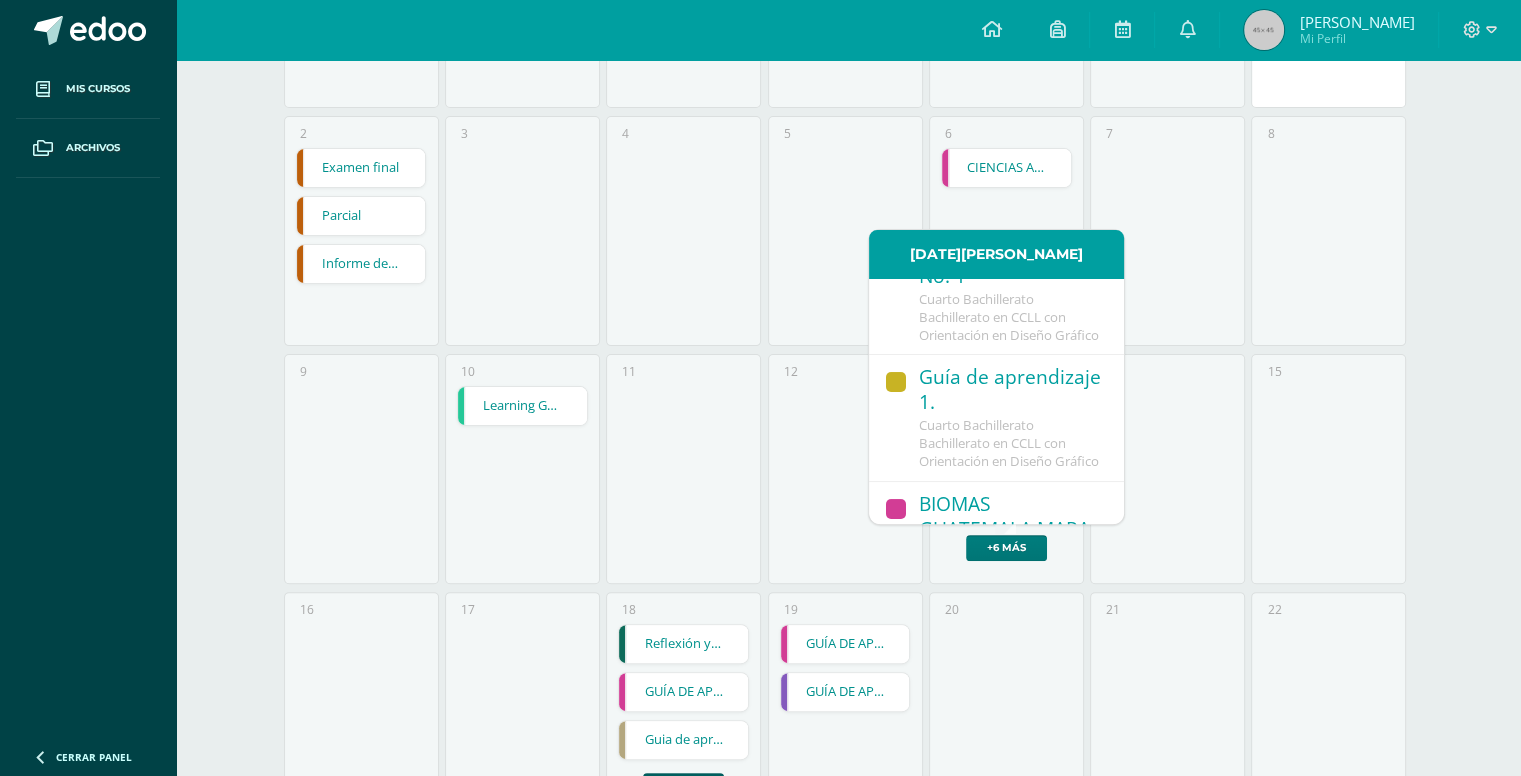 scroll, scrollTop: 303, scrollLeft: 0, axis: vertical 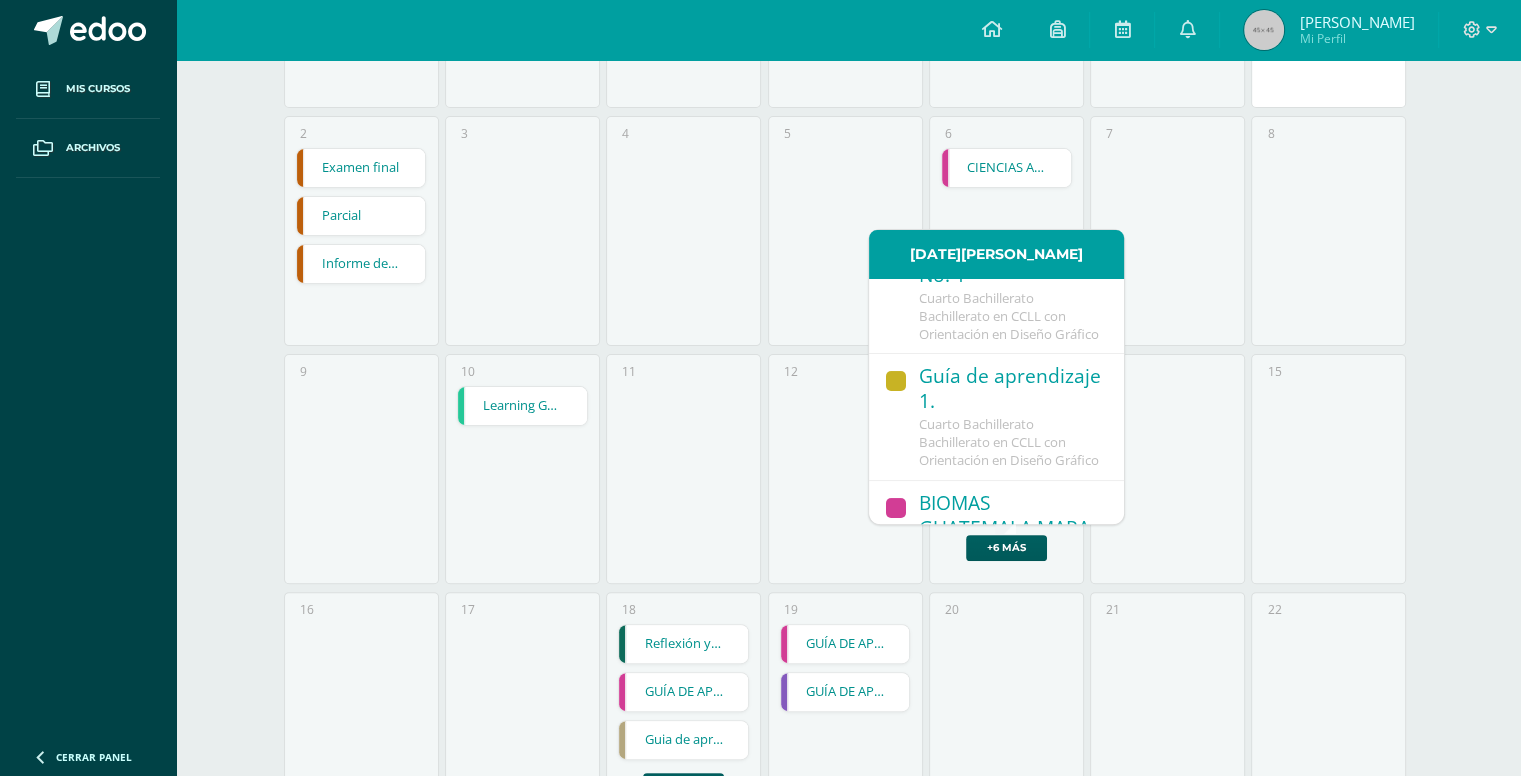 click on "Cuarto Bachillerato Bachillerato en CCLL con Orientación en Diseño Gráfico" at bounding box center [1009, 316] 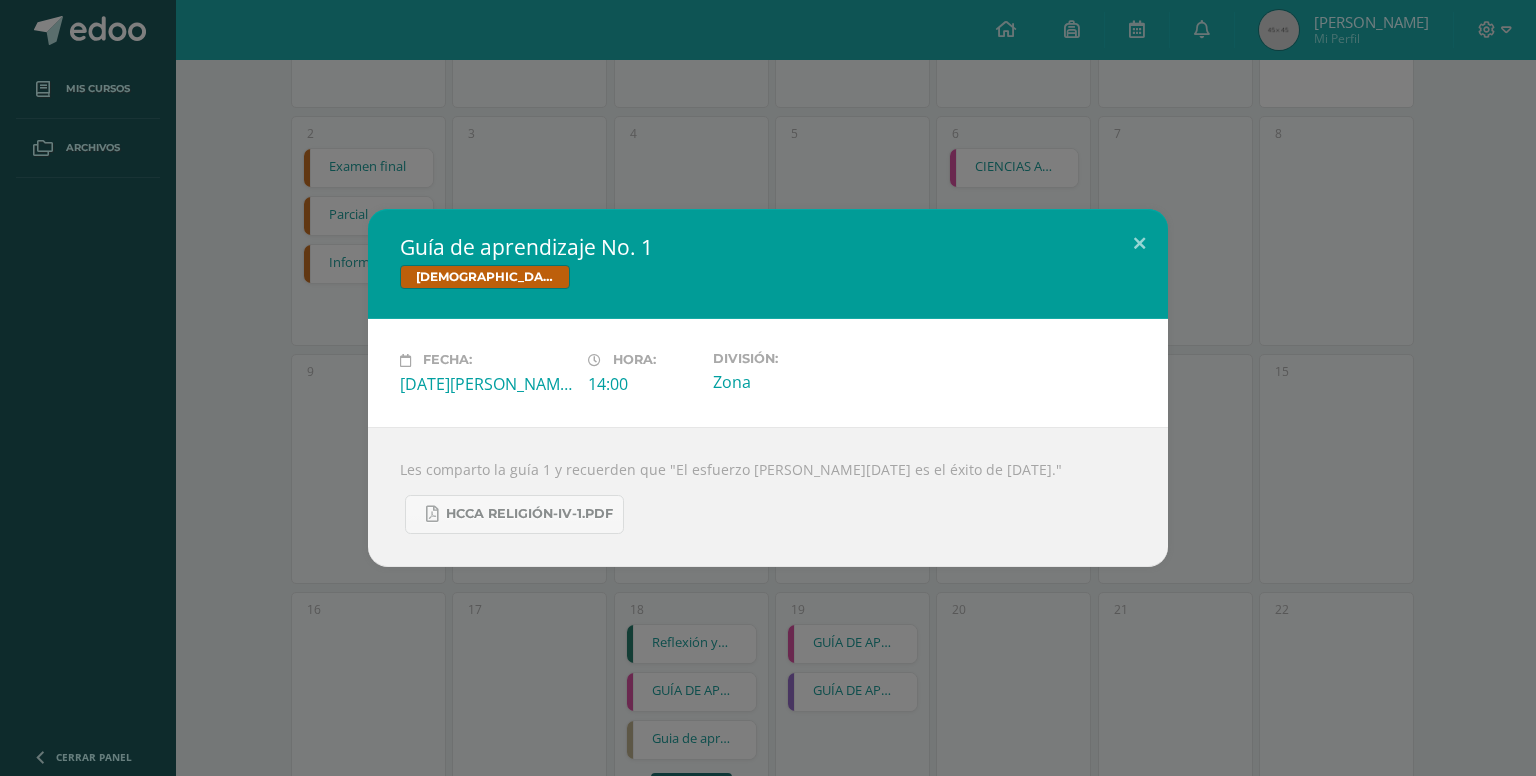 click on "Guía de aprendizaje No. 1
Biblia
Fecha:
Viernes 13 de Junio
Hora:
14:00
División:
Zona" at bounding box center [768, 388] 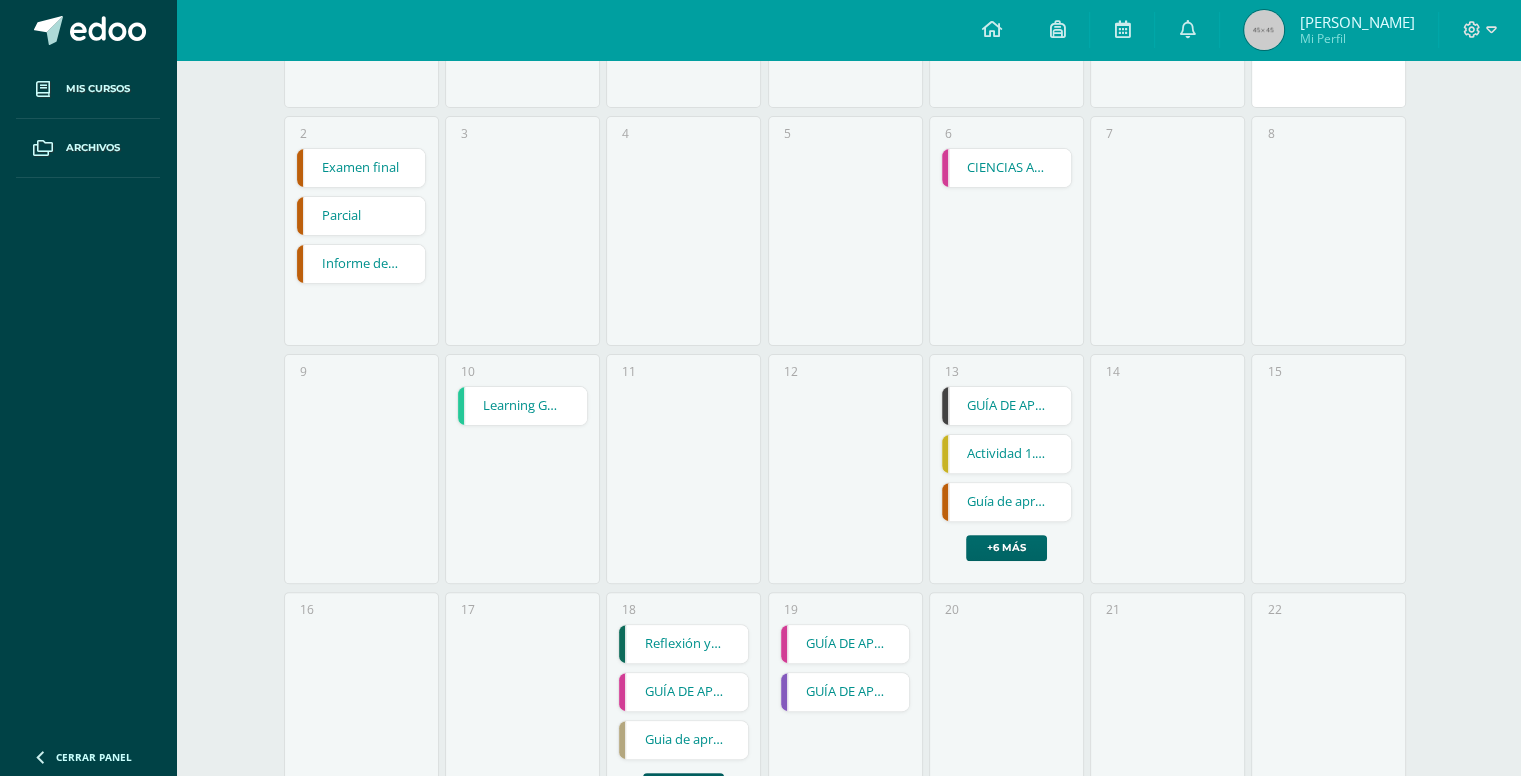 click on "+6 más" at bounding box center (1006, 548) 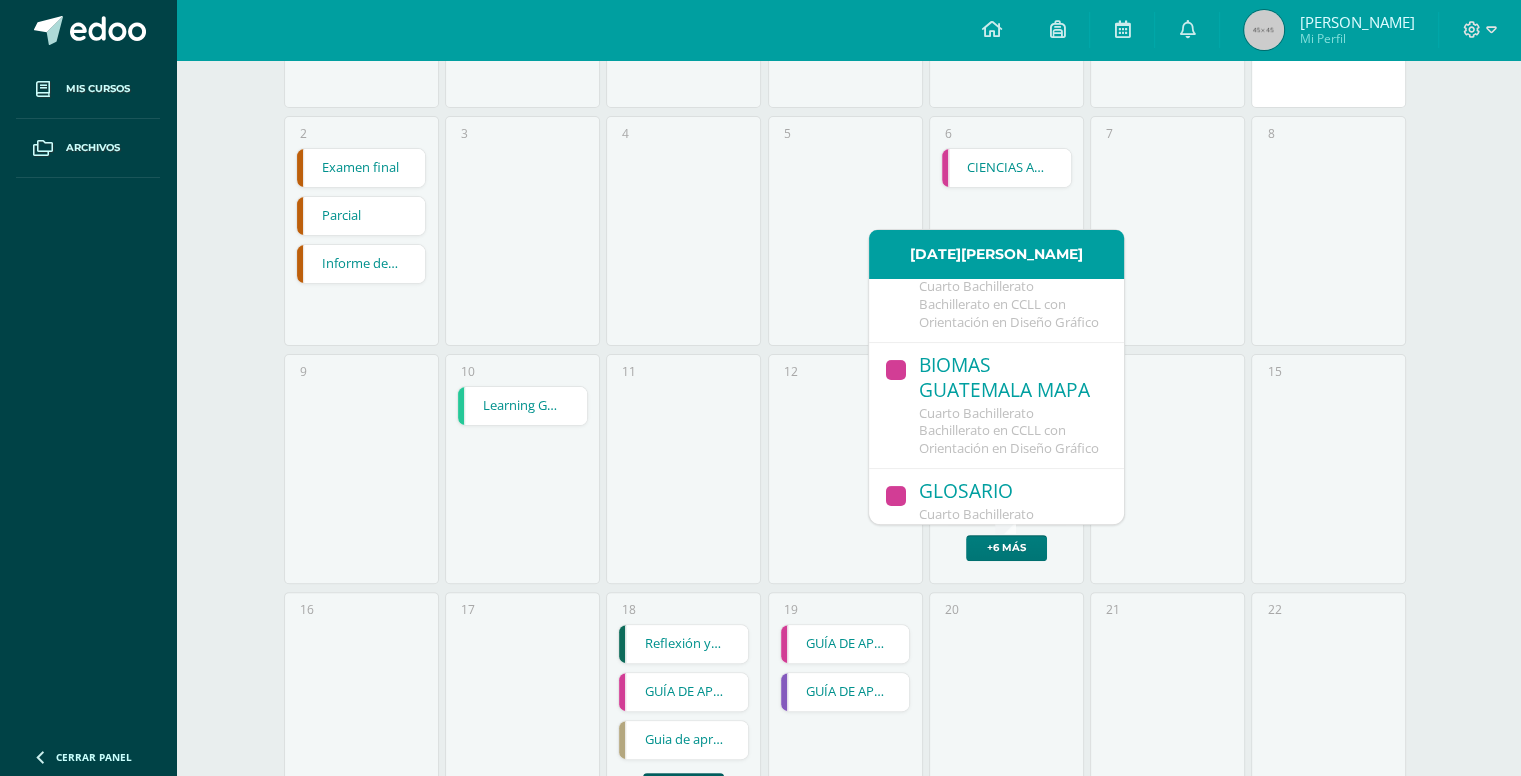 scroll, scrollTop: 447, scrollLeft: 0, axis: vertical 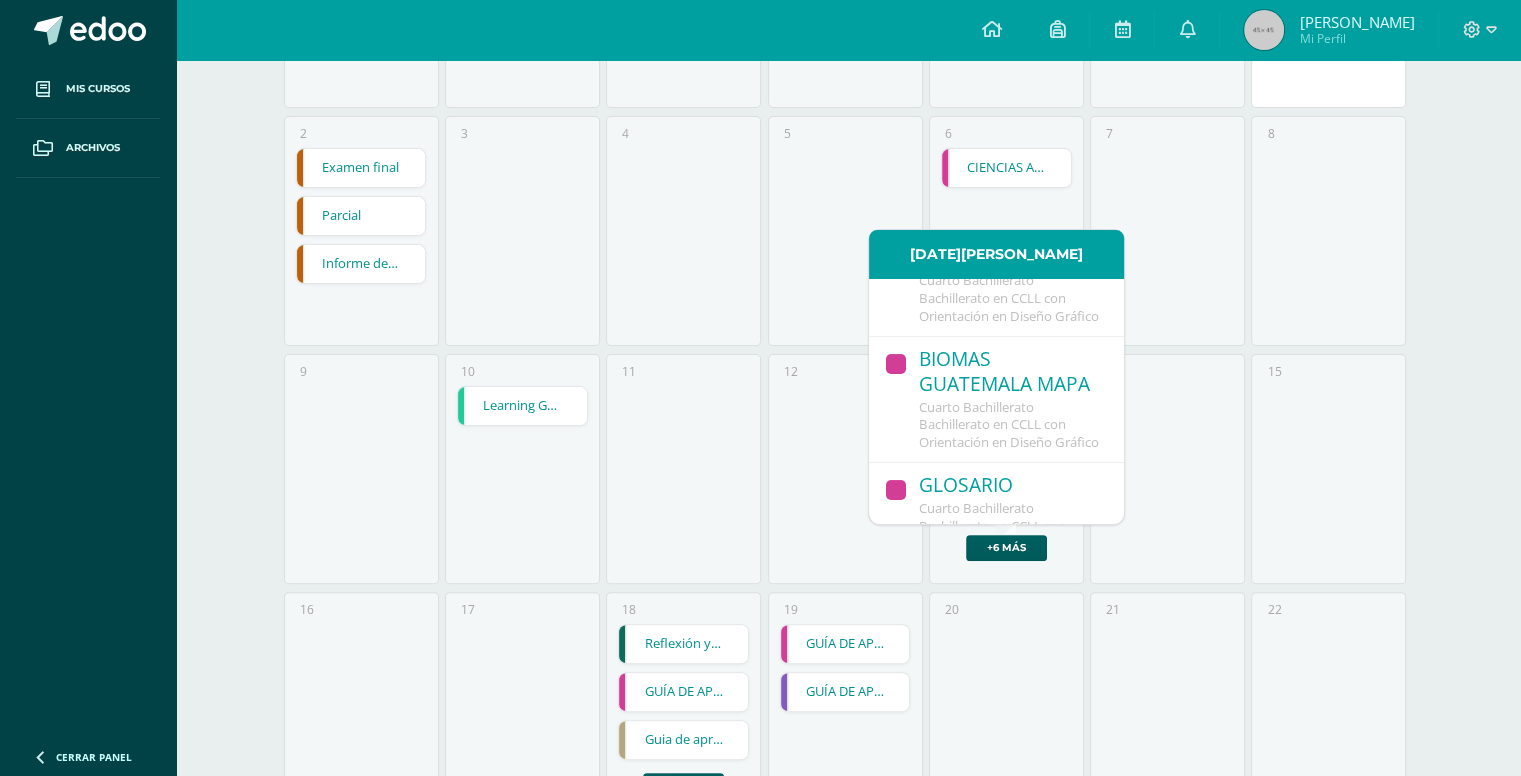 click on "Cuarto Bachillerato Bachillerato en CCLL con Orientación en Diseño Gráfico" at bounding box center [1011, 298] 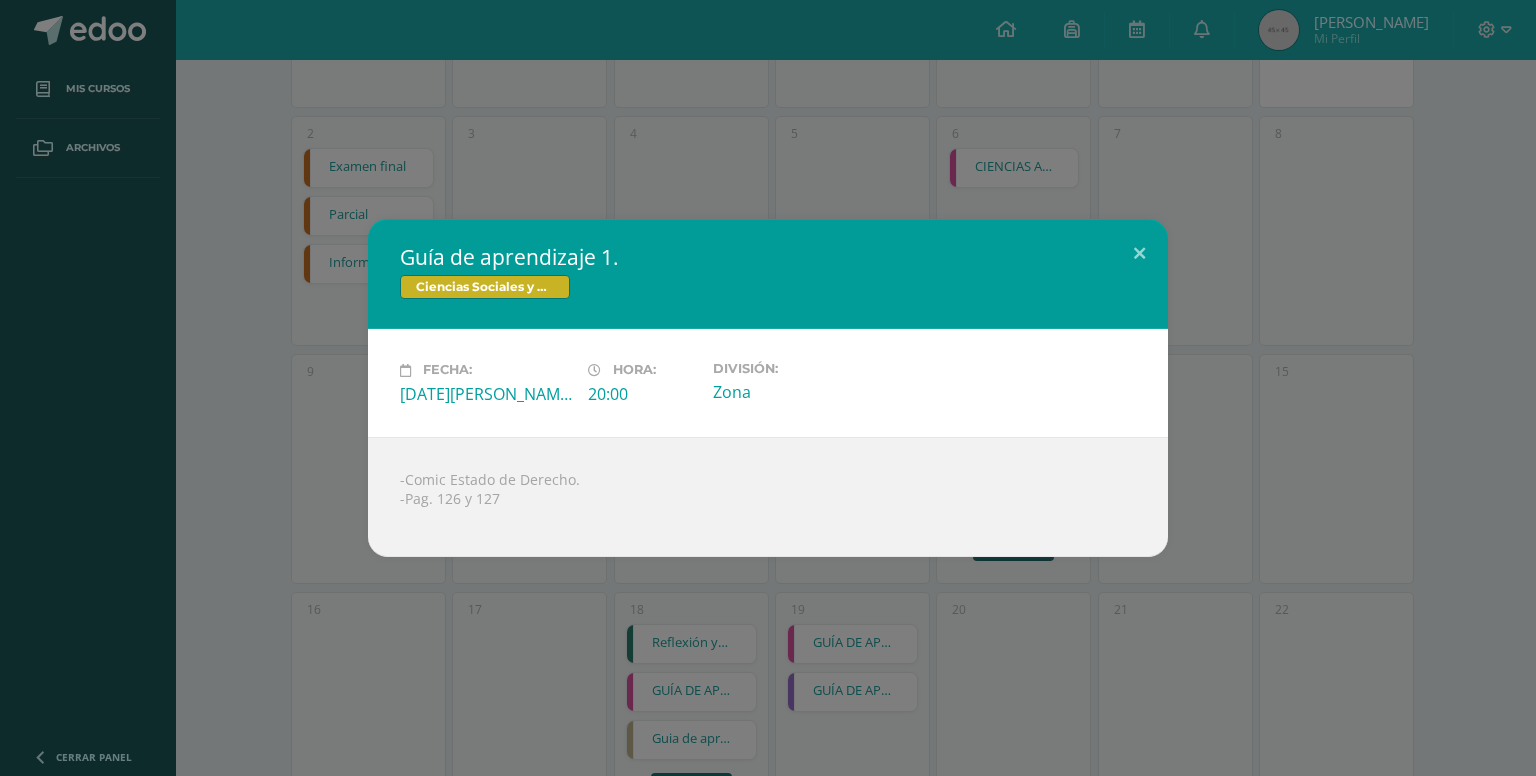 click on "Guía de aprendizaje 1.
Ciencias Sociales y Formación Ciudadana 4
Fecha:
Viernes 13 de Junio
Hora:
20:00
División:
Zona
-Comic Estado de Derecho." at bounding box center [768, 388] 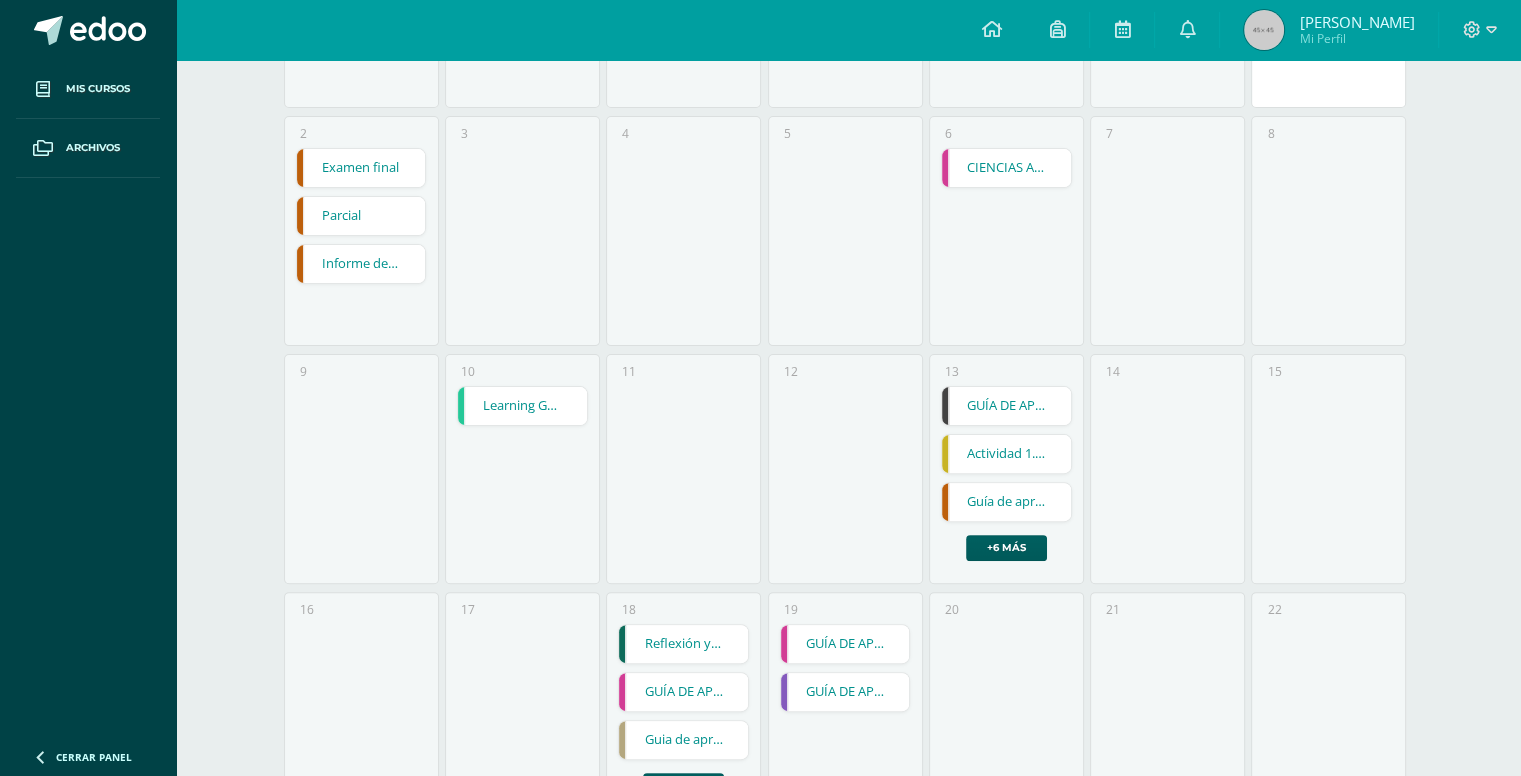click on "GUÍA DE APRENDIZAJE 2
GUÍA DE APRENDIZAJE 2
Tecnología de la Información y Comunicación (TIC)
Fecha:
Viernes 13 de Junio
Hora:
14:00
División:
Zona
Subir tarea Subir enlace" at bounding box center [1006, 473] 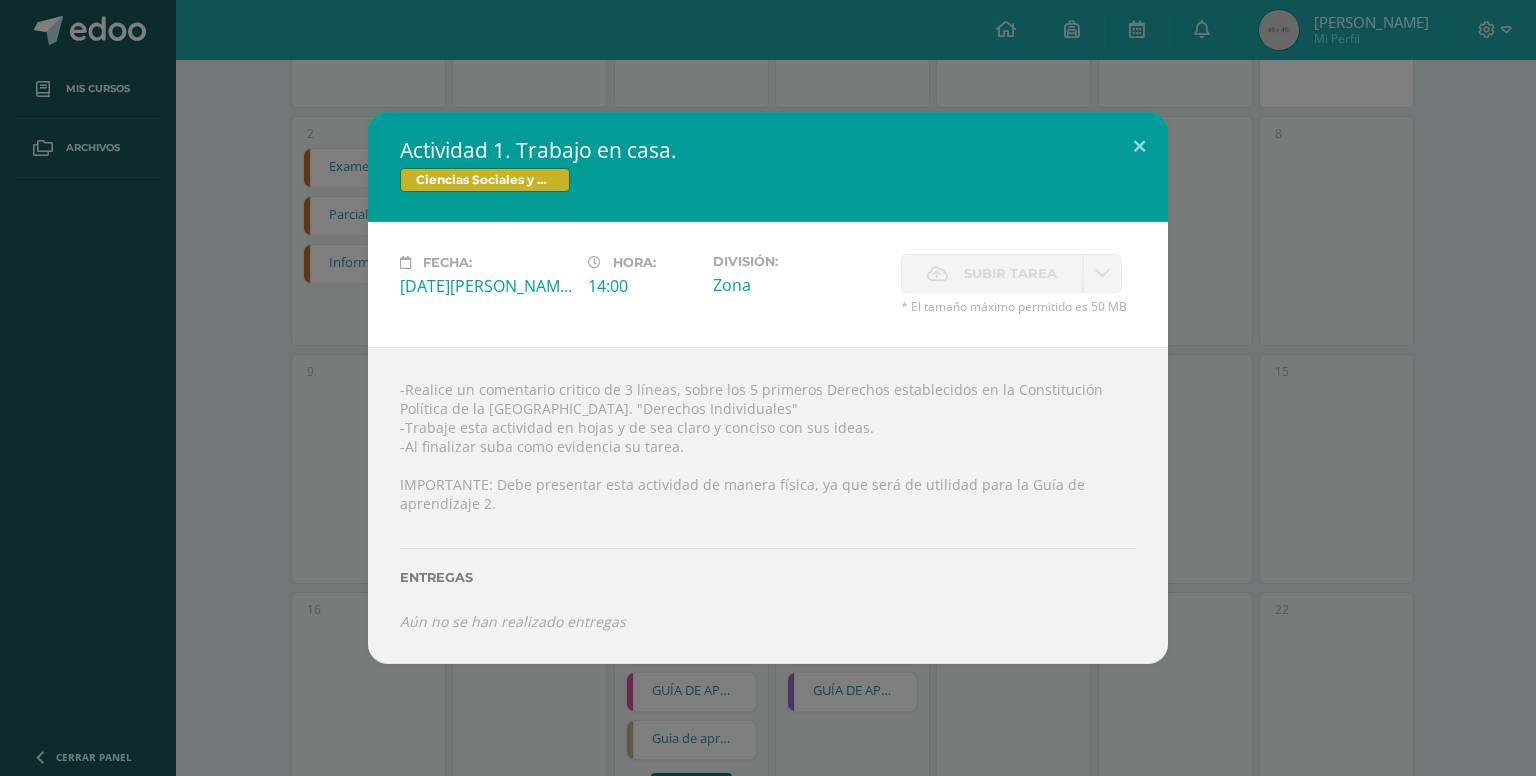 click on "-Realice un comentario critico de 3 líneas, sobre los 5 primeros Derechos establecidos en la Constitución Política de la Republica de Guatemala. "Derechos Individuales"  -Trabaje esta actividad en hojas y de sea claro y conciso con sus ideas. -Al finalizar suba como evidencia su tarea. IMPORTANTE: Debe presentar esta actividad de manera física, ya que será de utilidad para la Guía de aprendizaje 2.
Entregas
Aún no se han realizado entregas
¿Deseas retirar la entrega  ?
Esta acción no puede ser revertida" at bounding box center [768, 505] 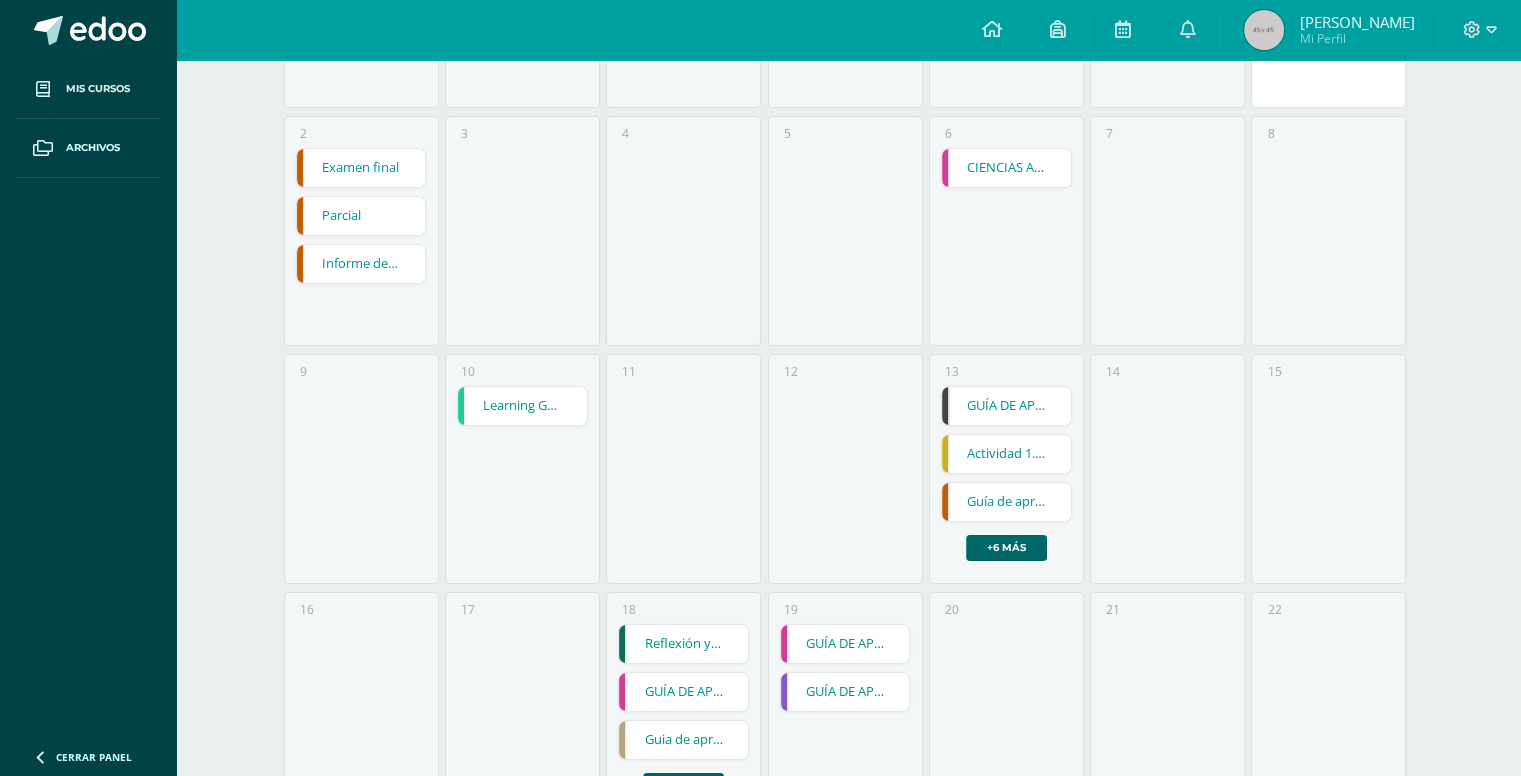 click on "+6 más" at bounding box center (1006, 548) 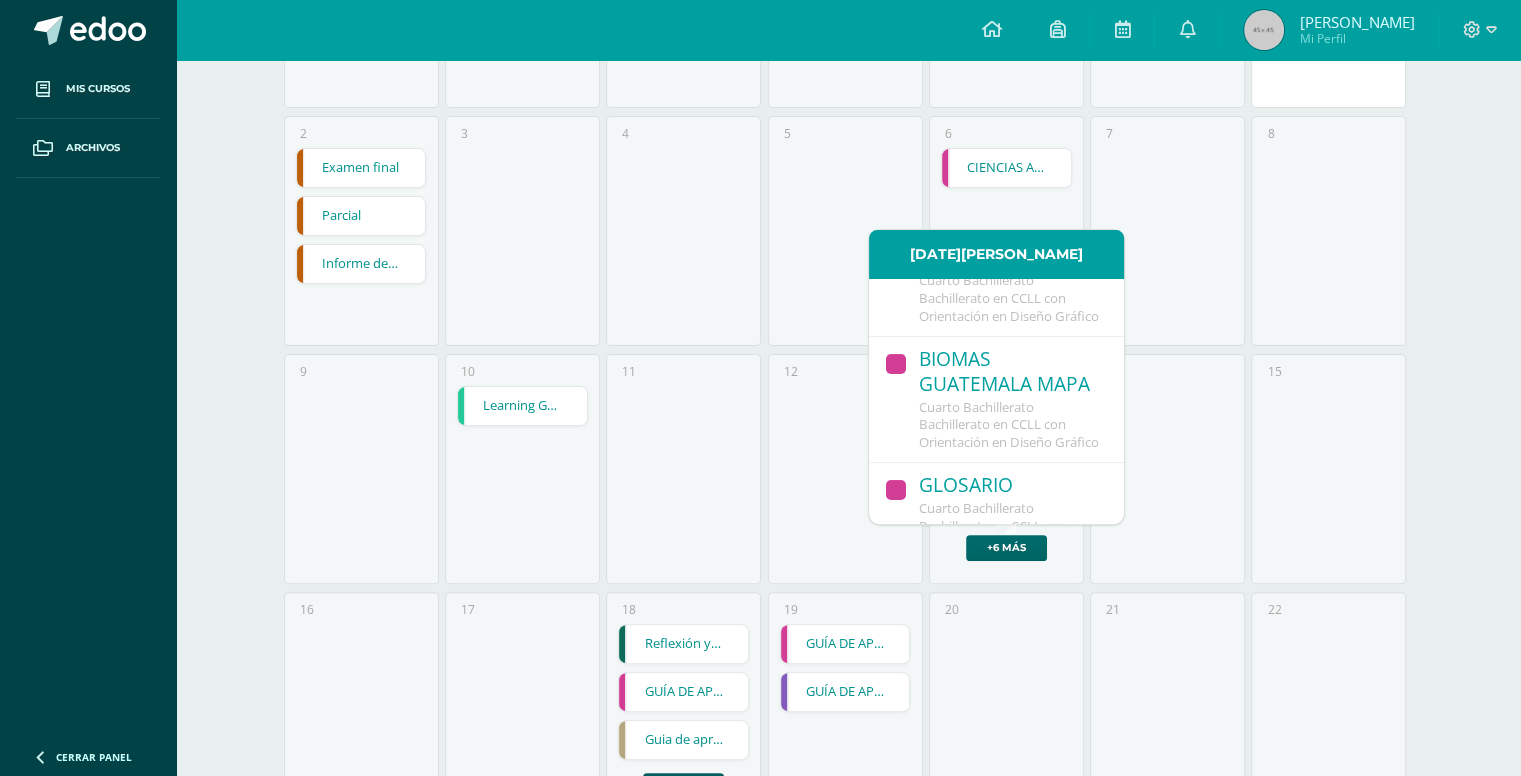 click on "+6 más" at bounding box center [1006, 548] 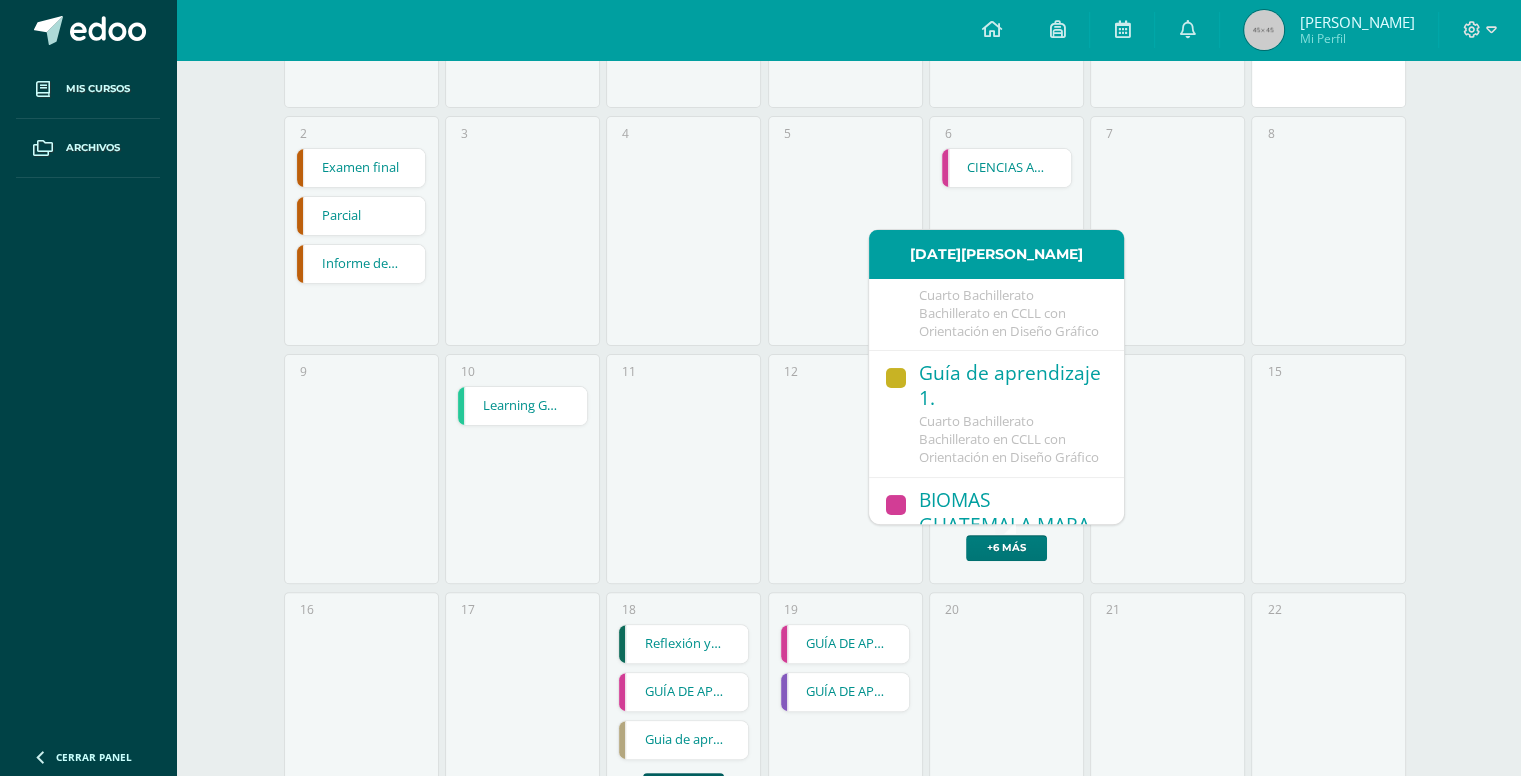 scroll, scrollTop: 298, scrollLeft: 0, axis: vertical 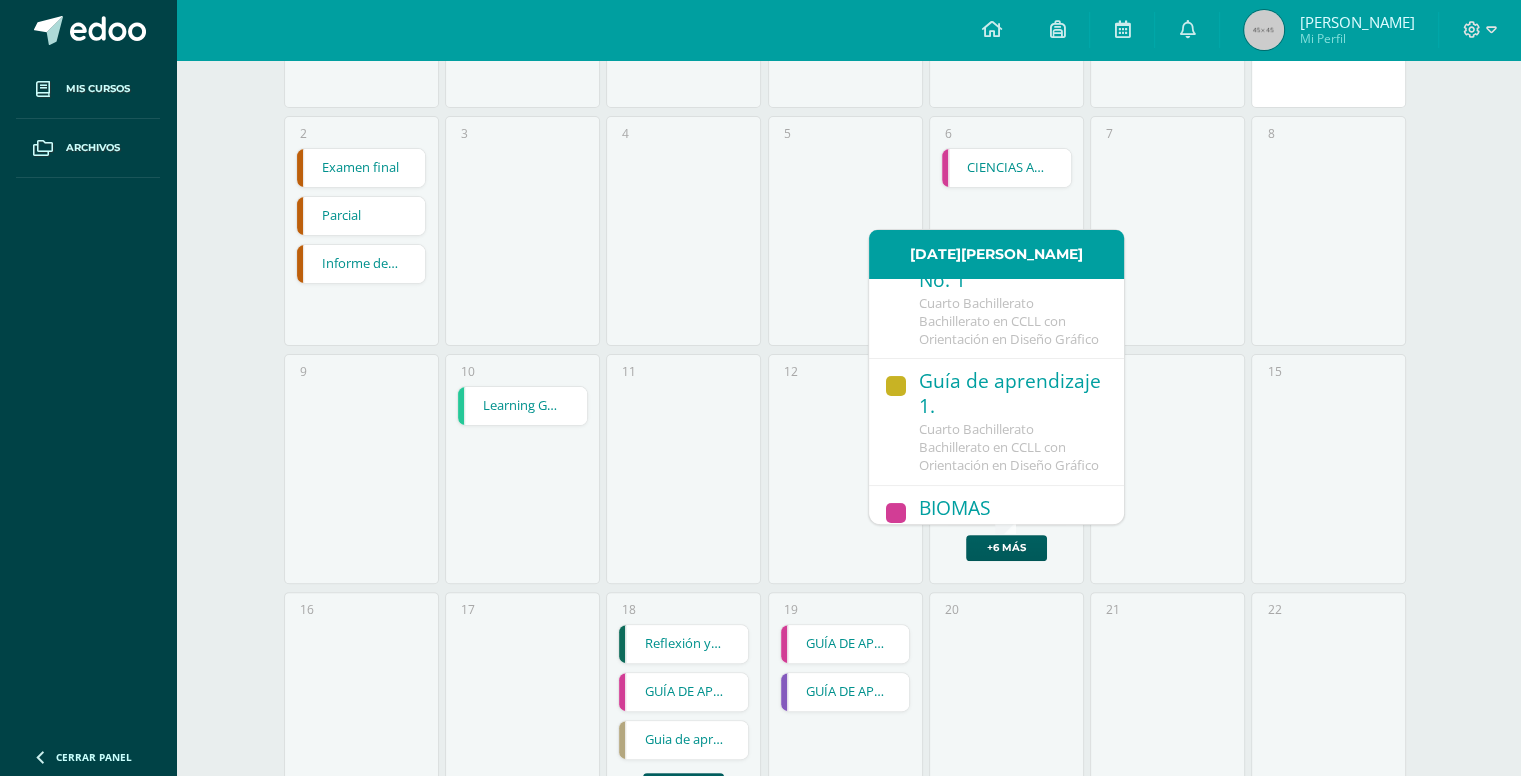 click on "Cuarto Bachillerato Bachillerato en CCLL con Orientación en Diseño Gráfico" at bounding box center [1009, 447] 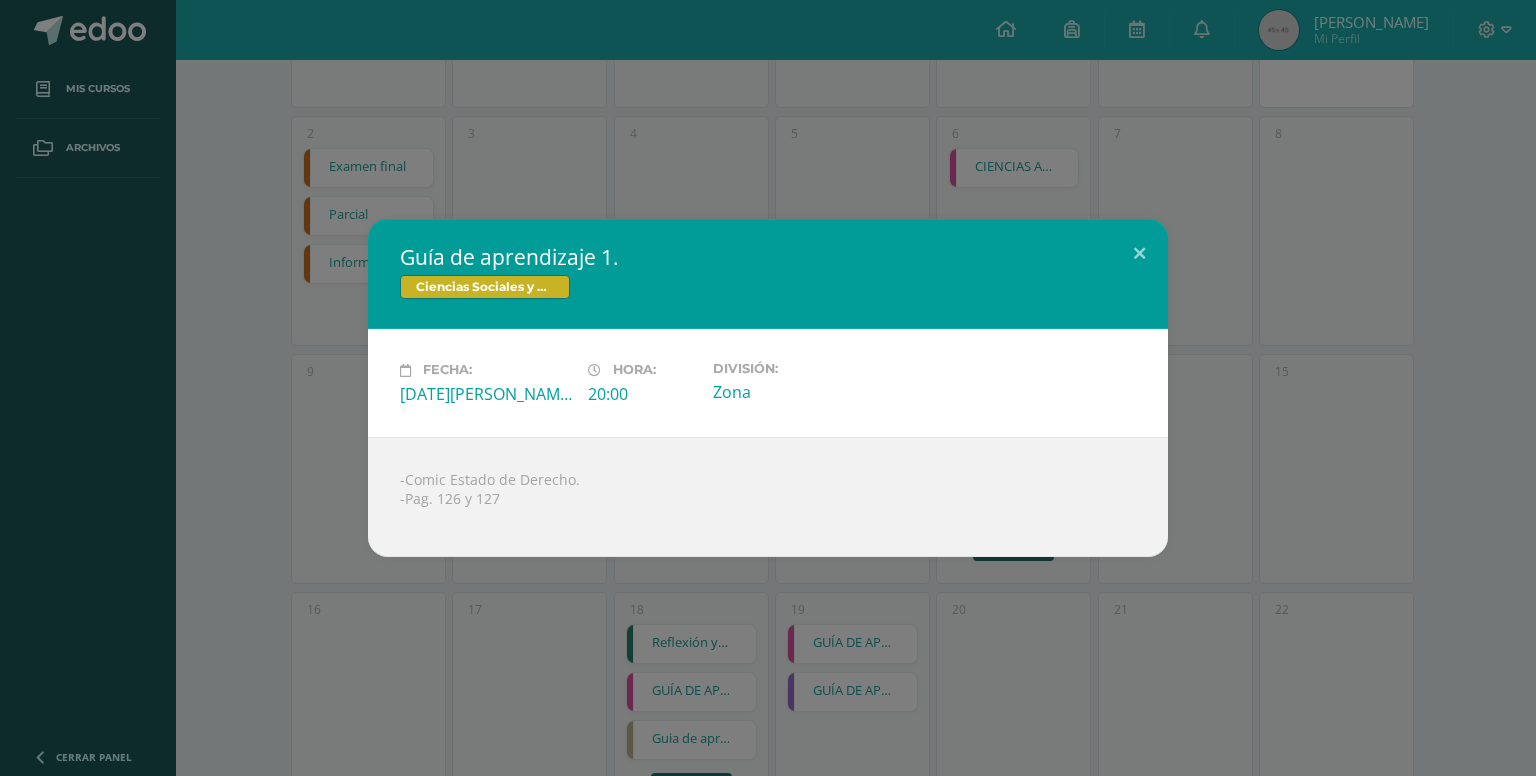 click on "Guía de aprendizaje 1.
Ciencias Sociales y Formación Ciudadana 4
Fecha:
Viernes 13 de Junio
Hora:
20:00
División:
Zona
-Comic Estado de Derecho." at bounding box center [768, 388] 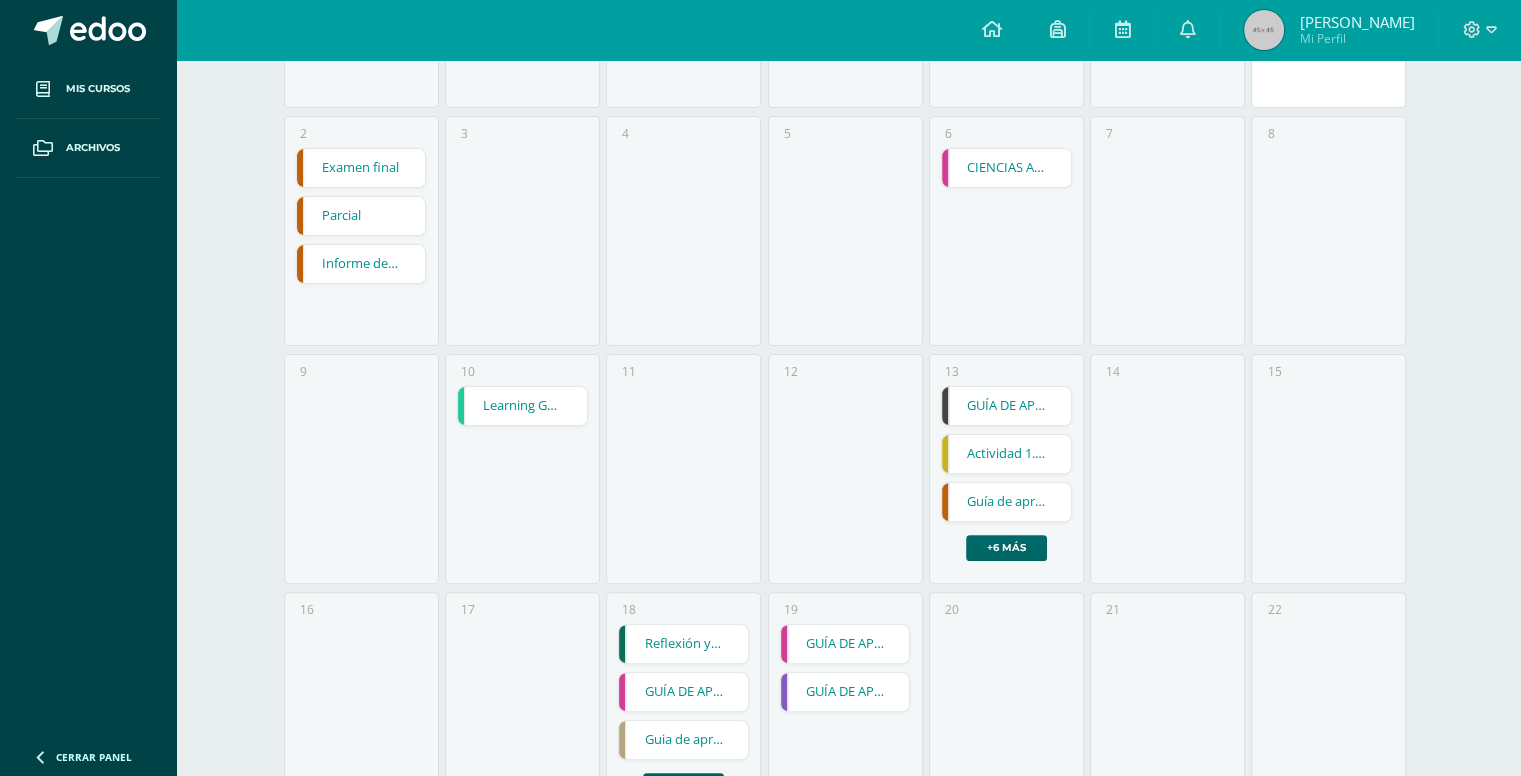 click on "+6 más" at bounding box center [1006, 548] 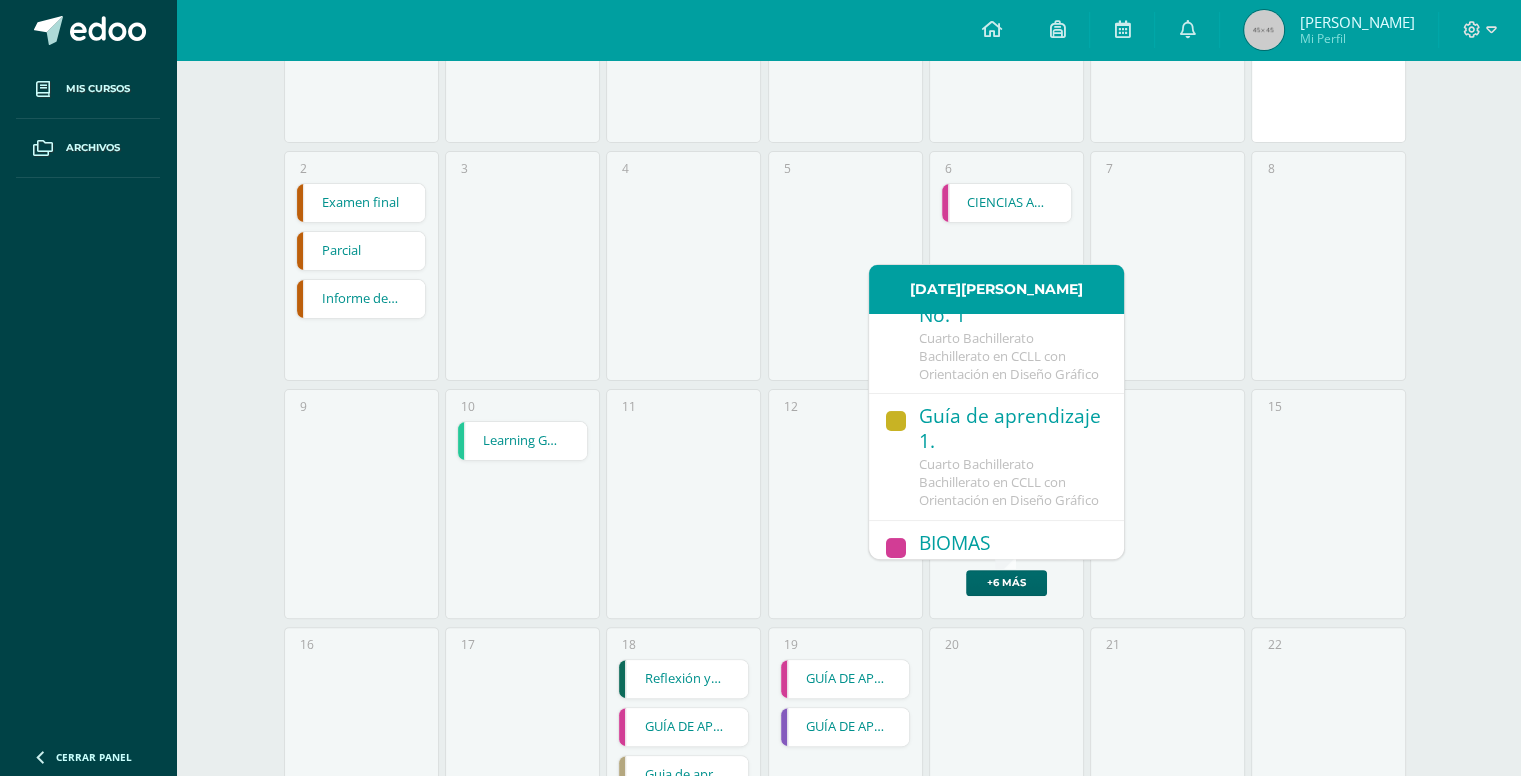 scroll, scrollTop: 447, scrollLeft: 0, axis: vertical 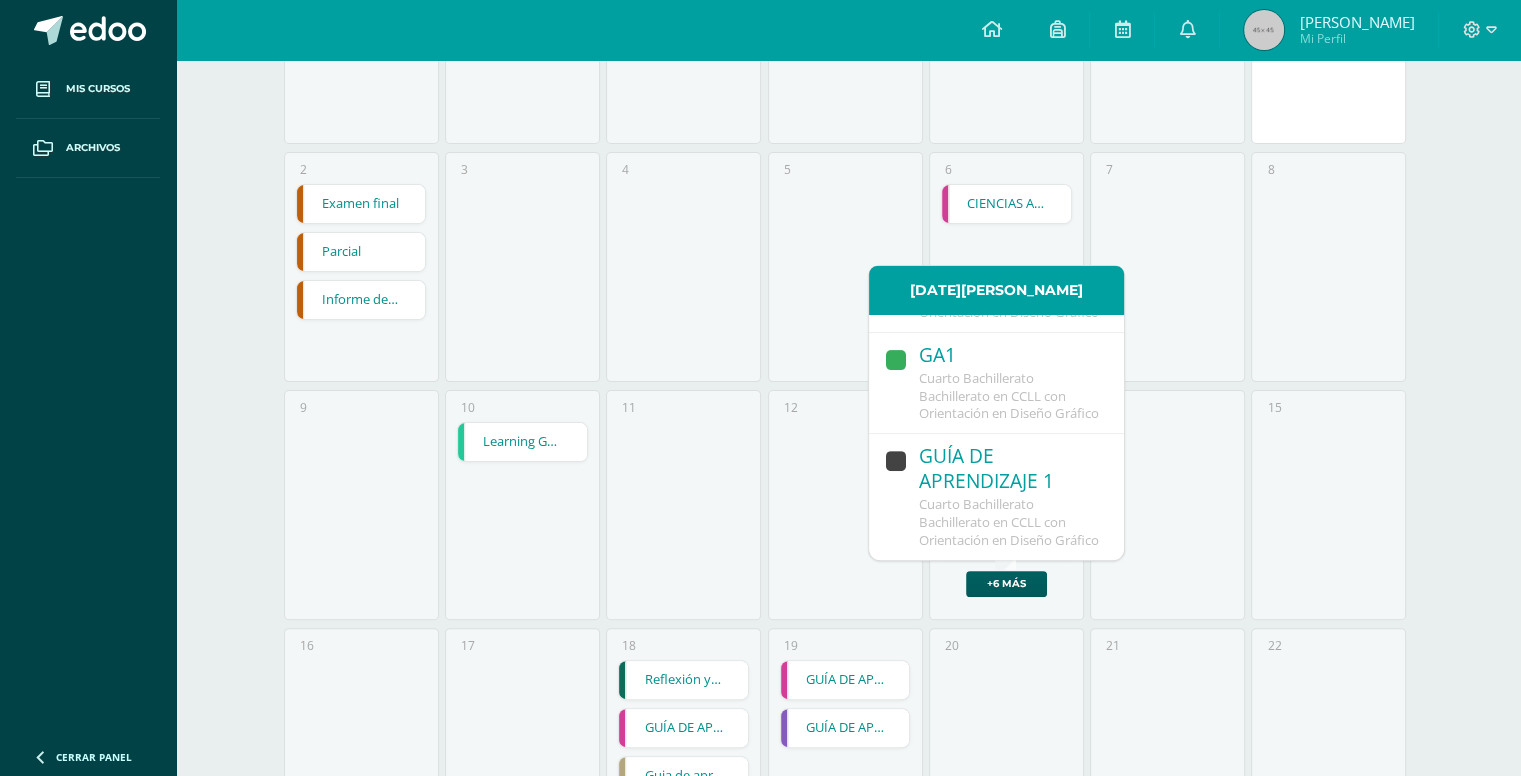 click on "Cuarto Bachillerato Bachillerato en CCLL con Orientación en Diseño Gráfico" at bounding box center (1009, 522) 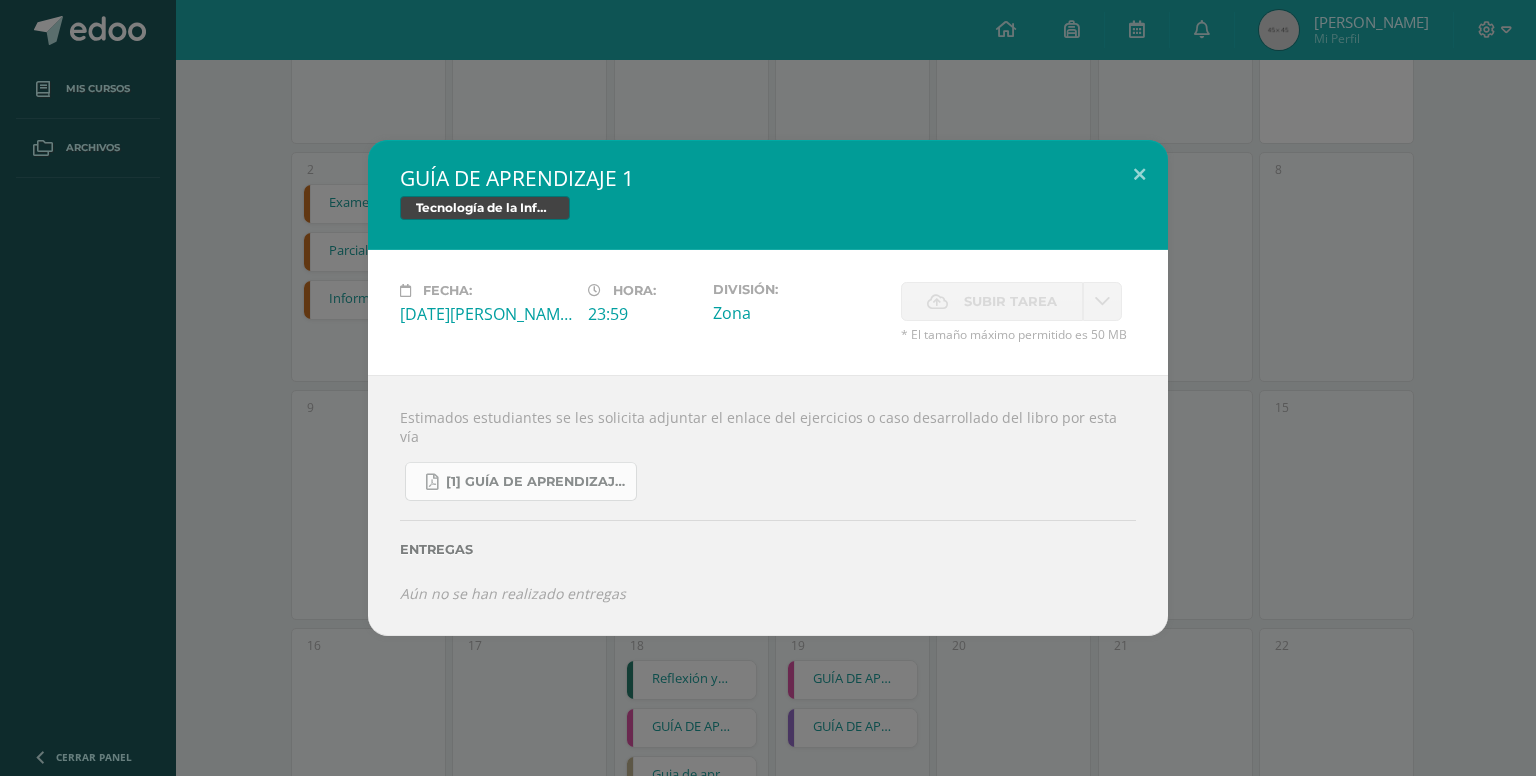 click on "[1] Guía de Aprendizaje - Tics.pdf" at bounding box center [521, 481] 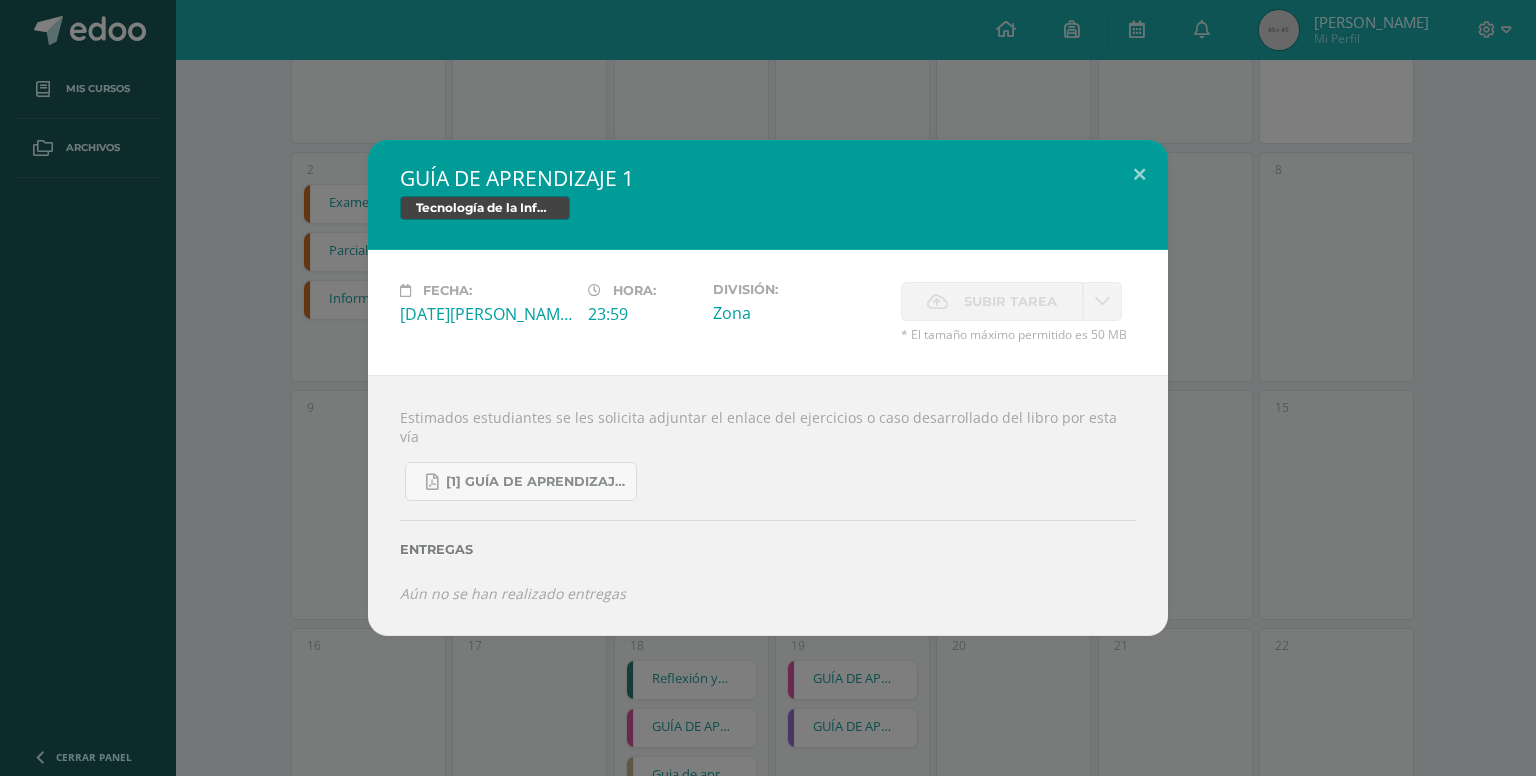 click on "GUÍA DE APRENDIZAJE 1
Tecnología de la Información y Comunicación (TIC)
Fecha:
Viernes 13 de Junio
Hora:
23:59
División:
Zona" at bounding box center [768, 388] 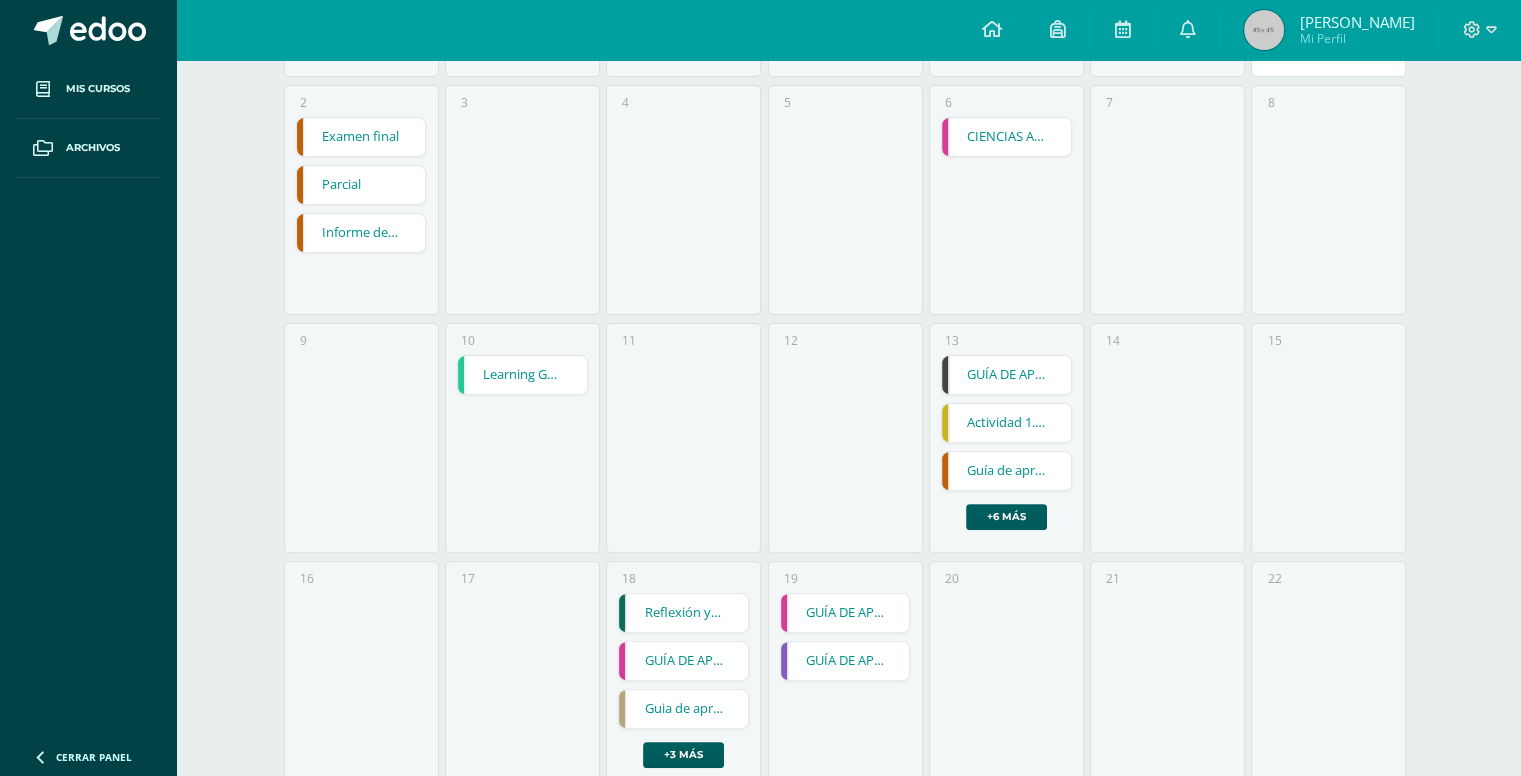 scroll, scrollTop: 519, scrollLeft: 0, axis: vertical 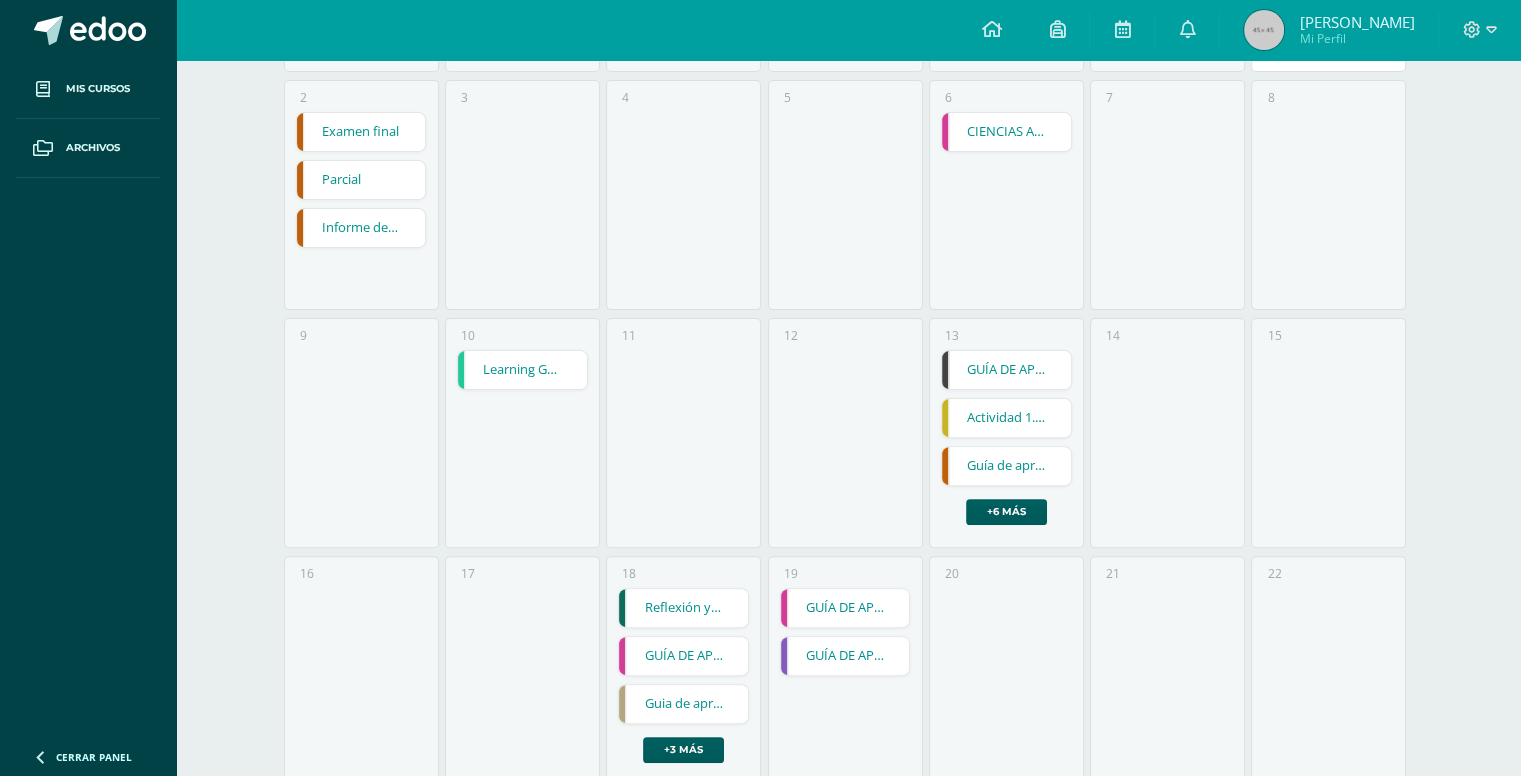 click on "13
GUÍA DE APRENDIZAJE 2
GUÍA DE APRENDIZAJE 2
Tecnología de la Información y Comunicación (TIC)
Fecha:
Viernes 13 de Junio
Hora:
14:00
División:
Zona" at bounding box center (1006, 433) 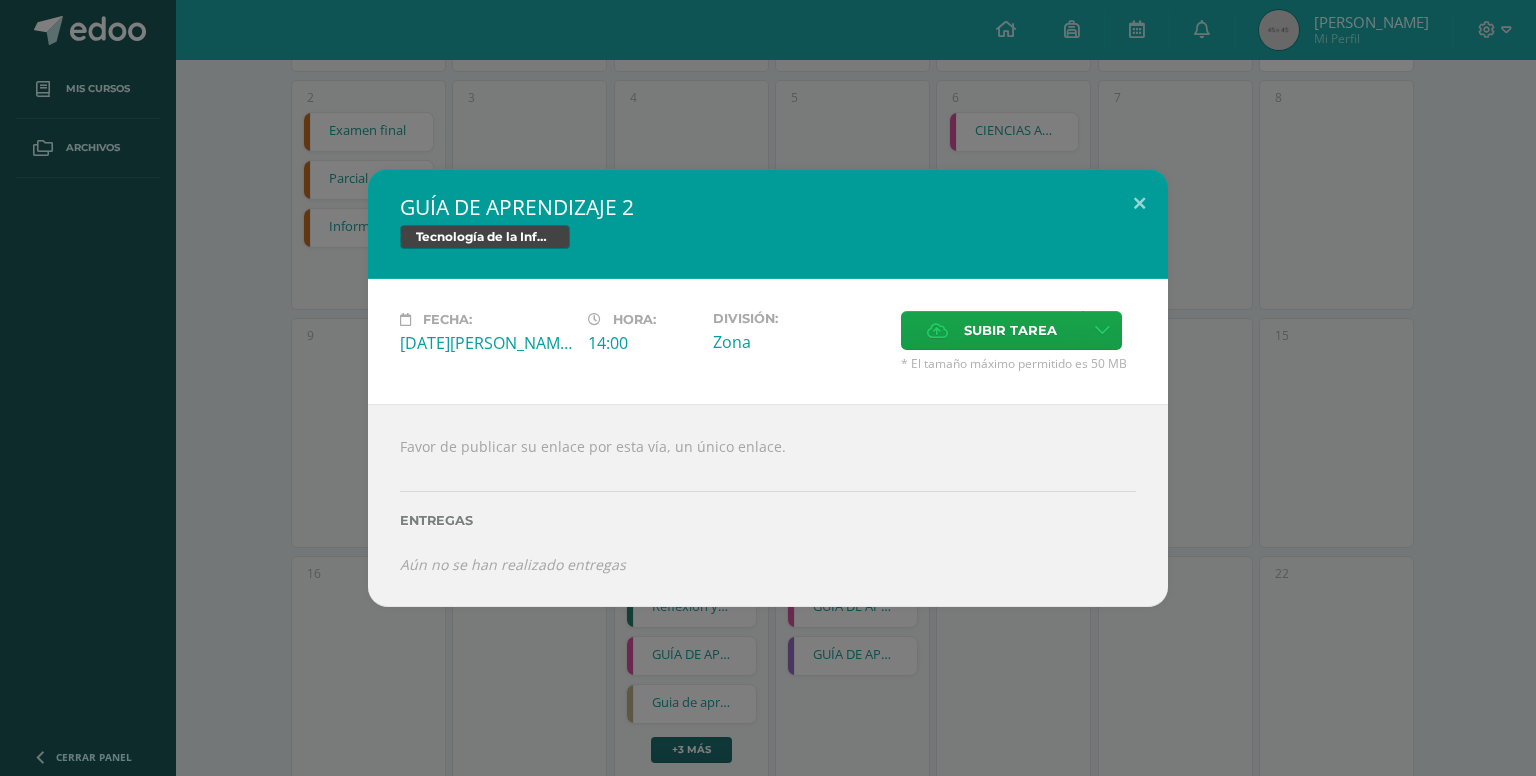 click on "Entregas" at bounding box center (768, 513) 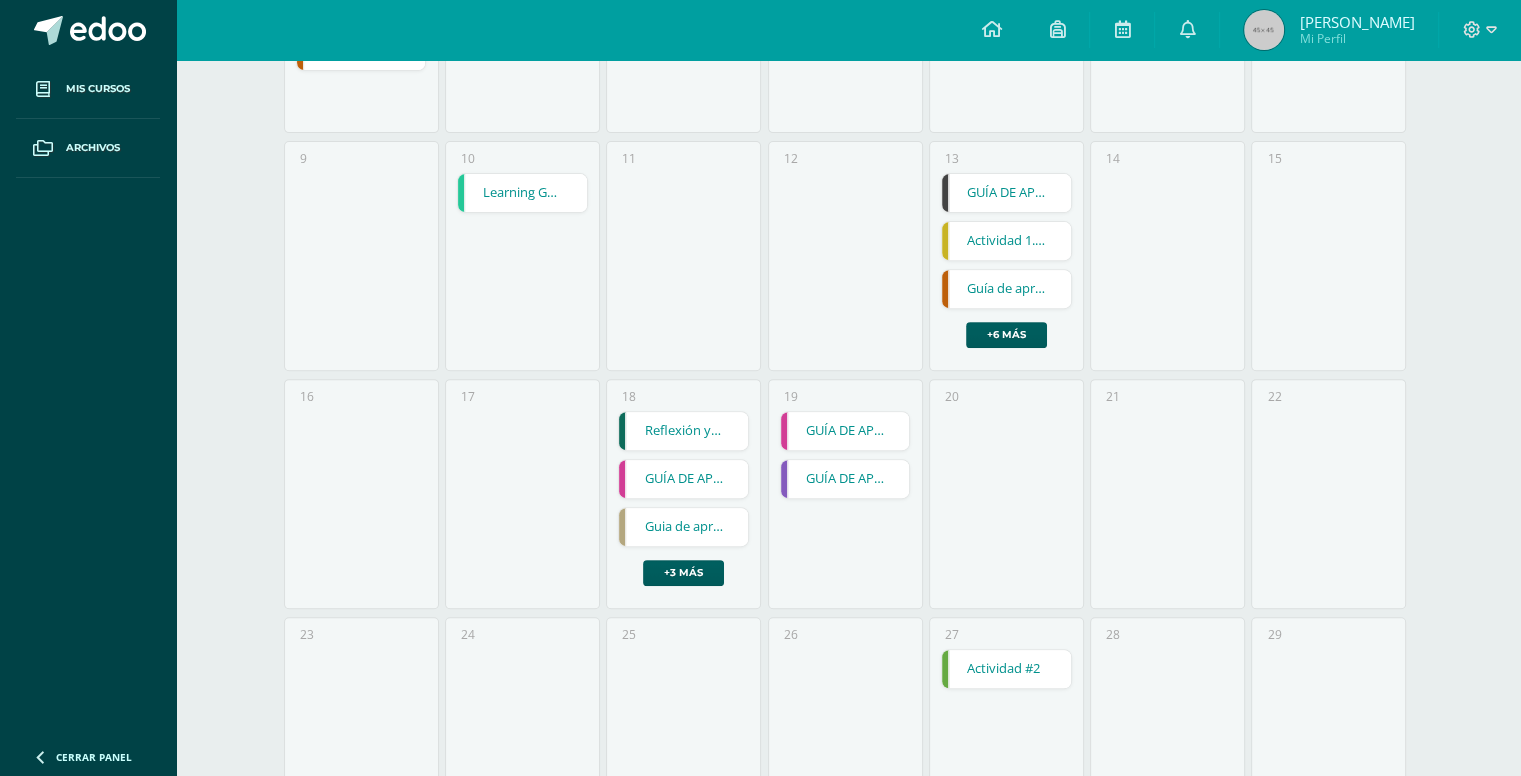 scroll, scrollTop: 696, scrollLeft: 0, axis: vertical 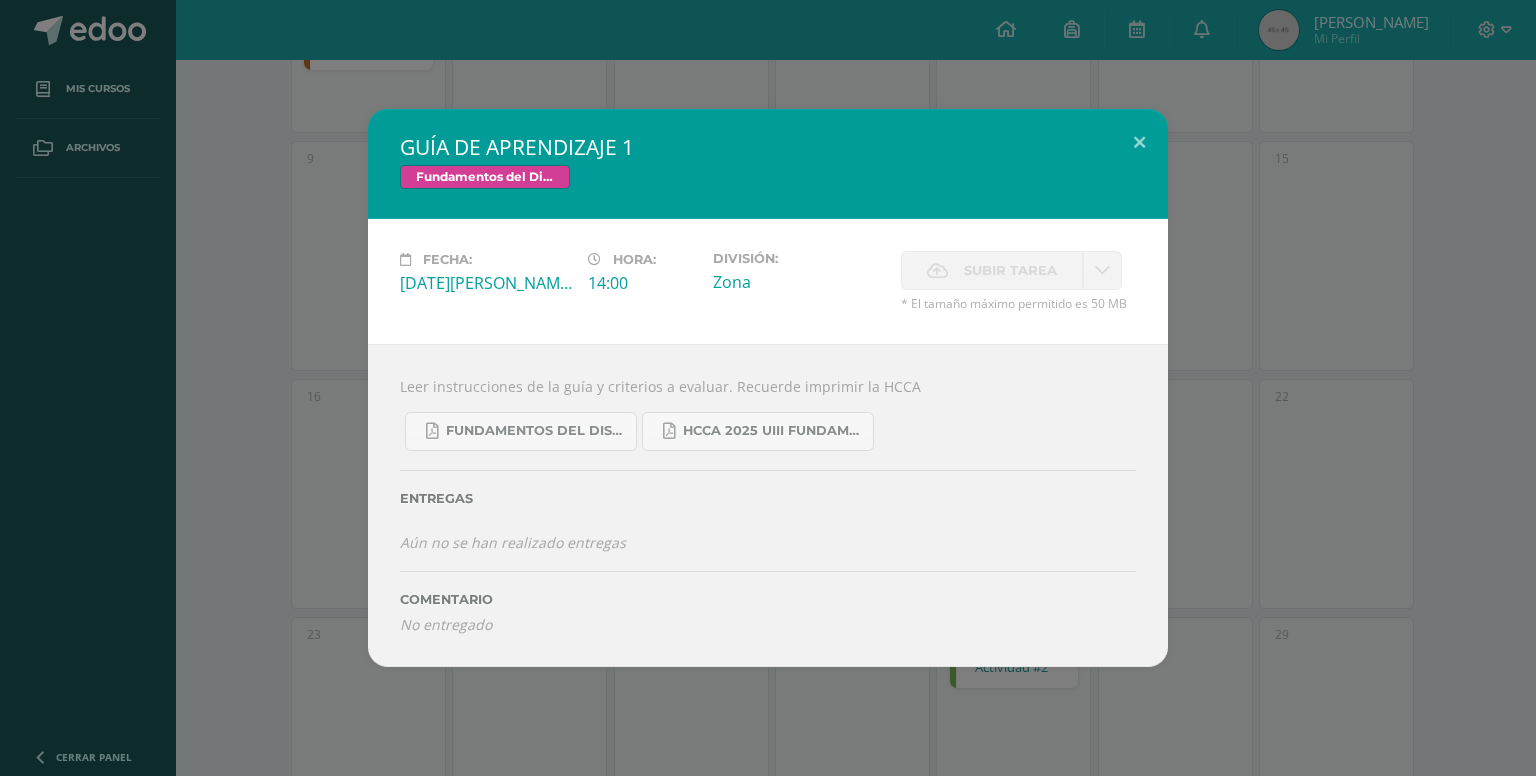 click on "GUÍA DE APRENDIZAJE 1
Fundamentos del Diseño
Fecha:
Jueves 19 de Junio
Hora:
14:00
División:
Zona" at bounding box center [768, 388] 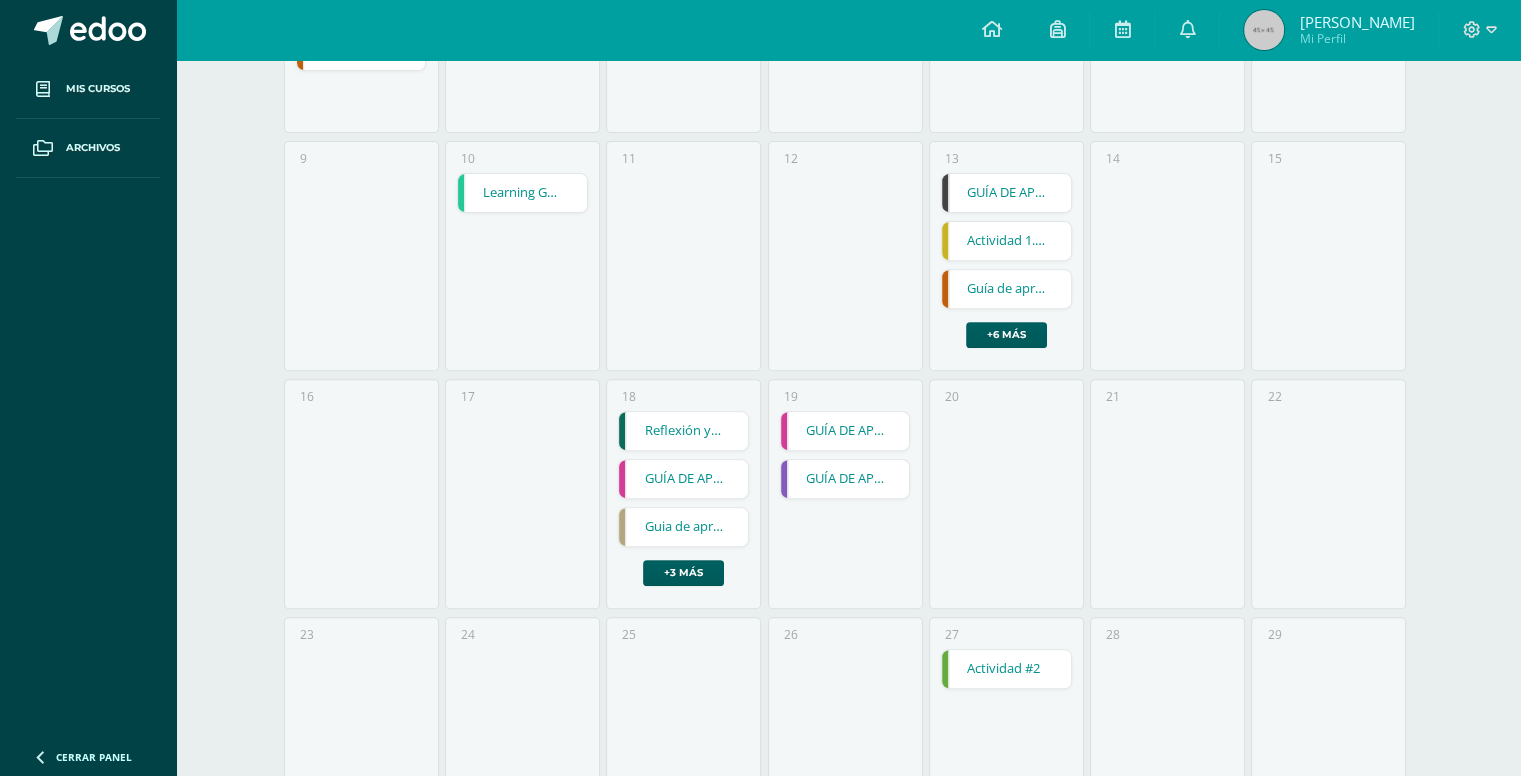 click on "19
GUÍA DE APRENDIZAJE 1
GUÍA DE APRENDIZAJE 1
Fundamentos del Diseño
Fecha:
Jueves 19 de Junio
Hora:
14:00
División:
Zona
Subir tarea" at bounding box center (845, 494) 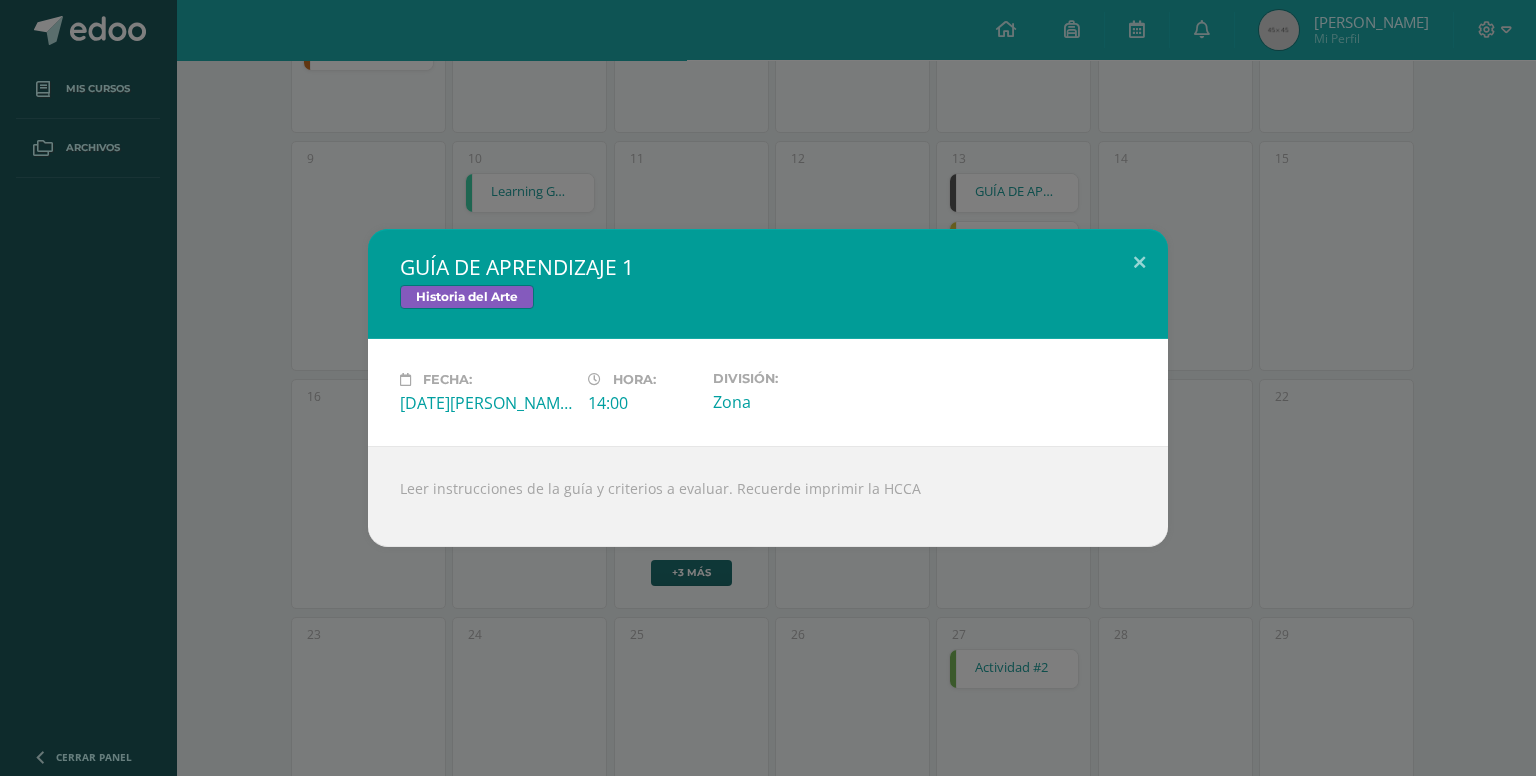 click on "Leer instrucciones de la guía y criterios a evaluar. Recuerde imprimir la HCCA" at bounding box center (768, 496) 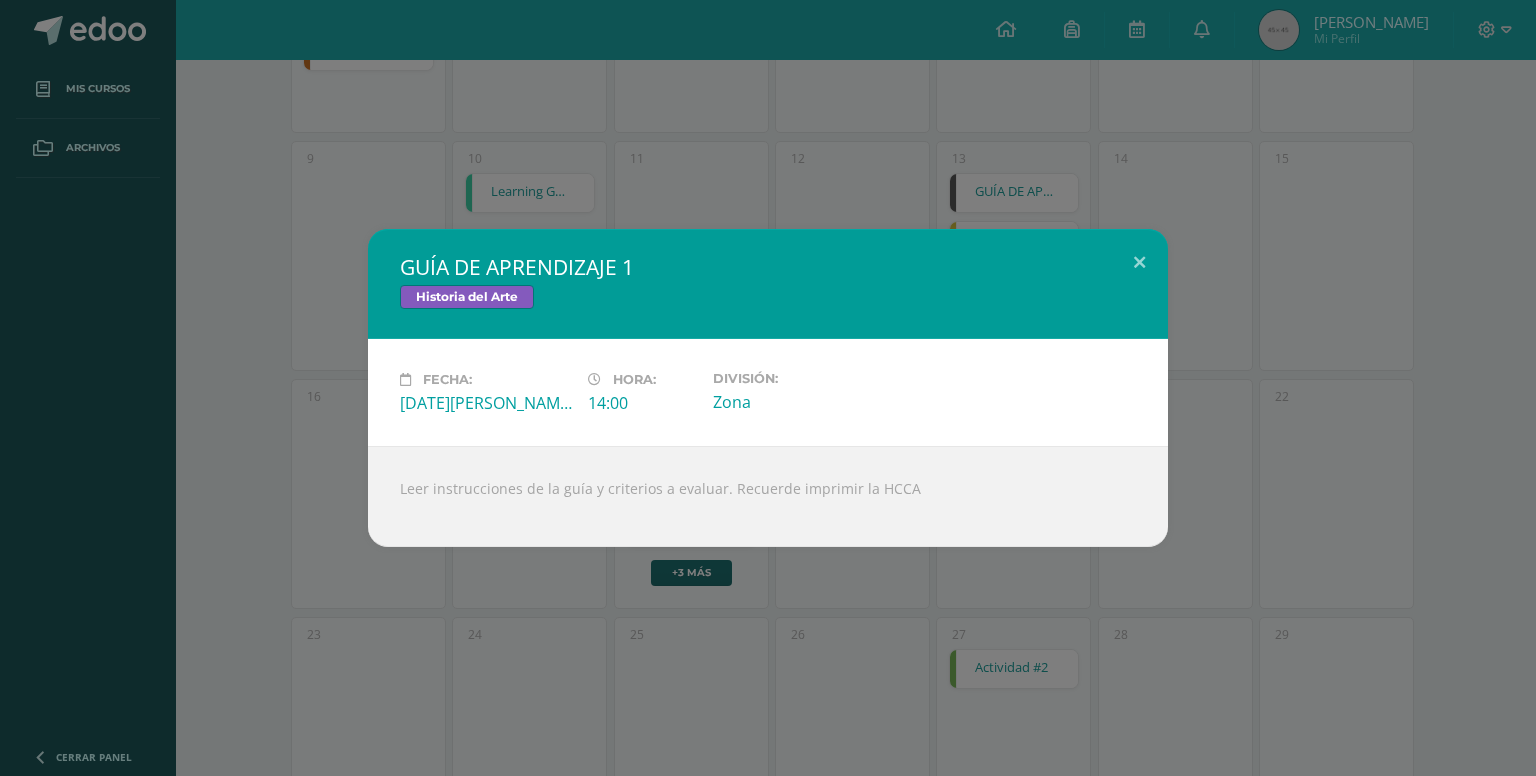click on "GUÍA DE APRENDIZAJE 1
Historia del Arte
Fecha:
Jueves 19 de Junio
Hora:
14:00
División:
Zona
Loading..." at bounding box center (768, 388) 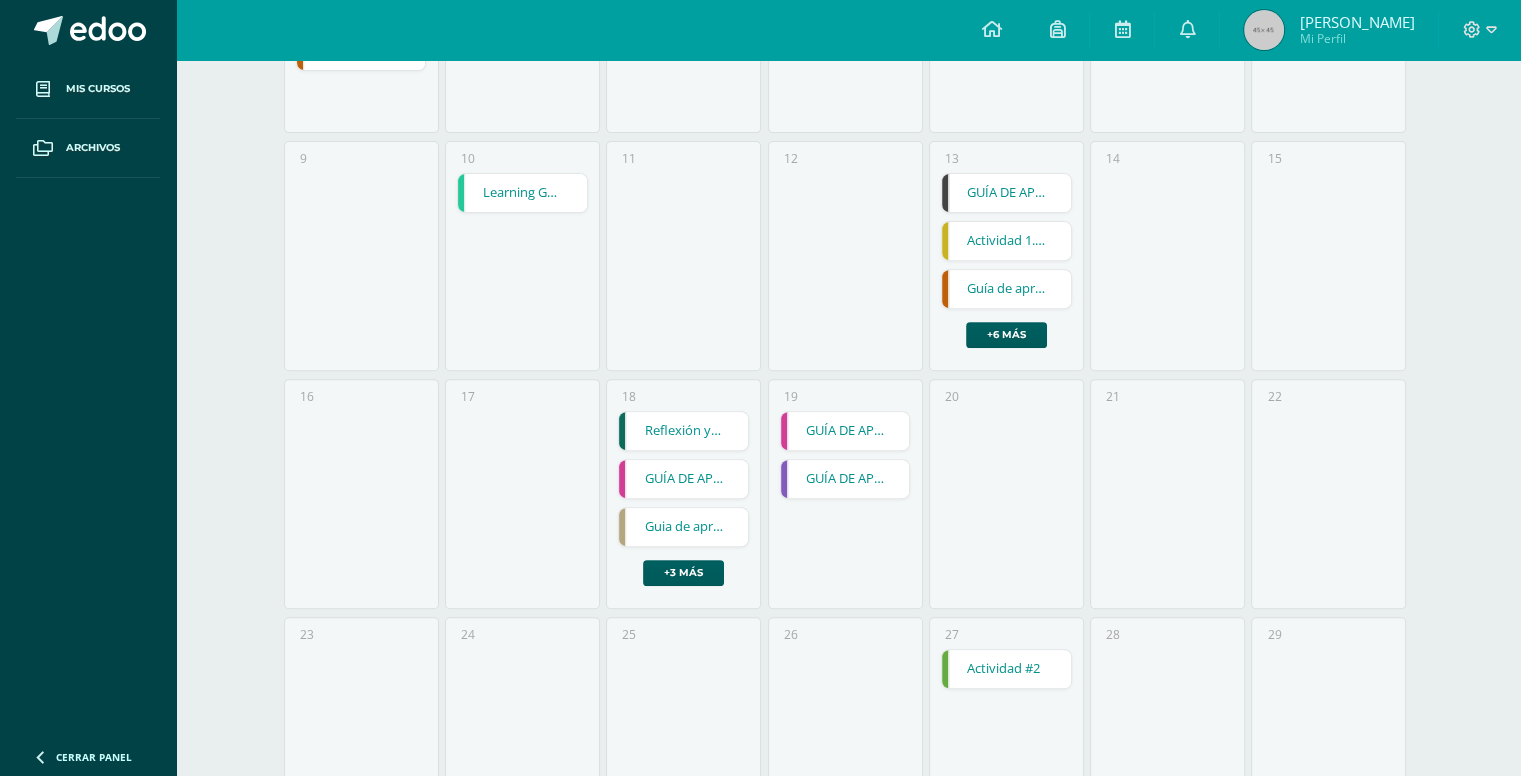 click on "Guia de aprendizaje 1" at bounding box center (683, 527) 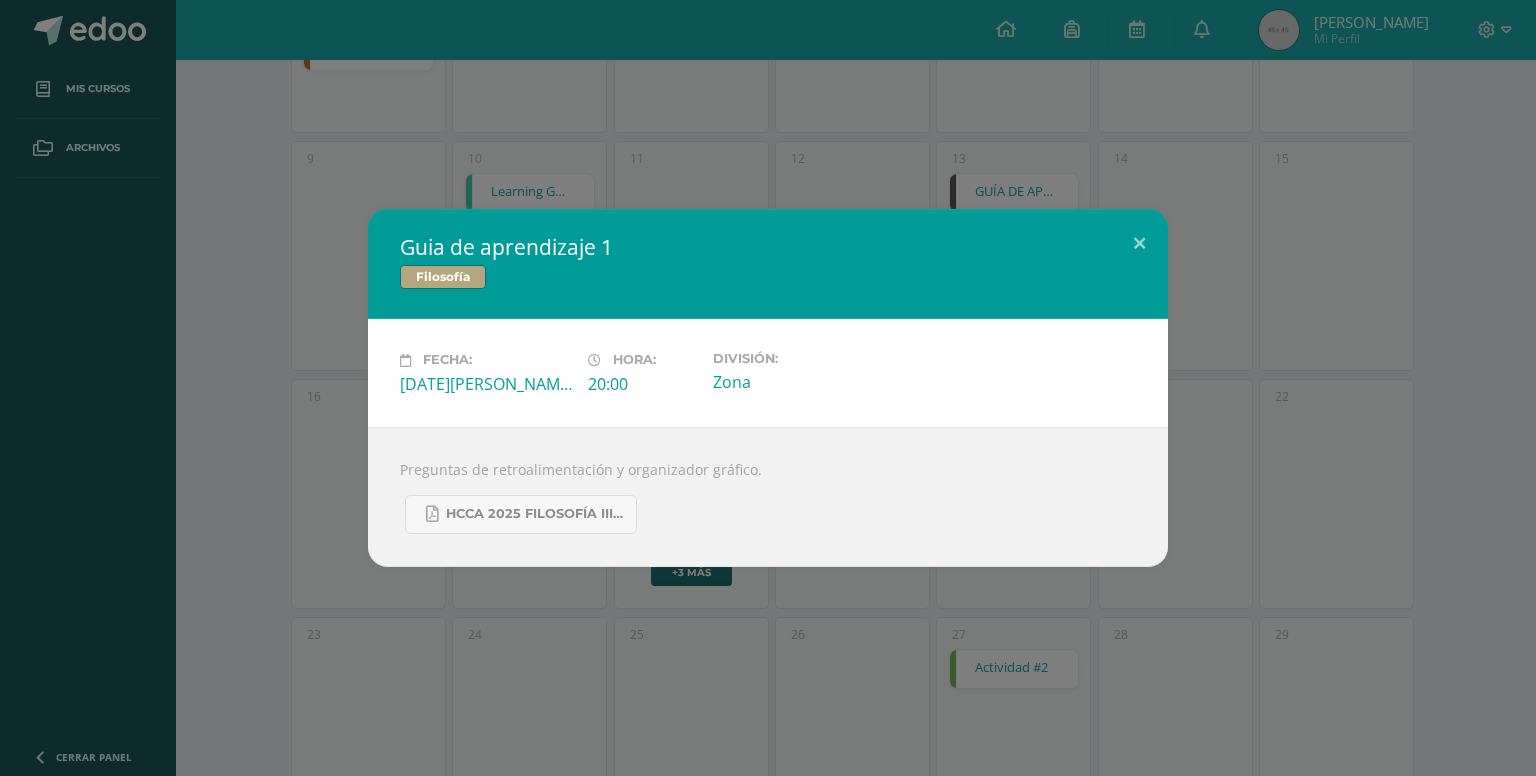 click on "Guia de aprendizaje 1
Filosofía
Fecha:
Miércoles 18 de Junio
Hora:
20:00
División:
Zona
Preguntas de retroalimentación y organizador gráfico." at bounding box center [768, 388] 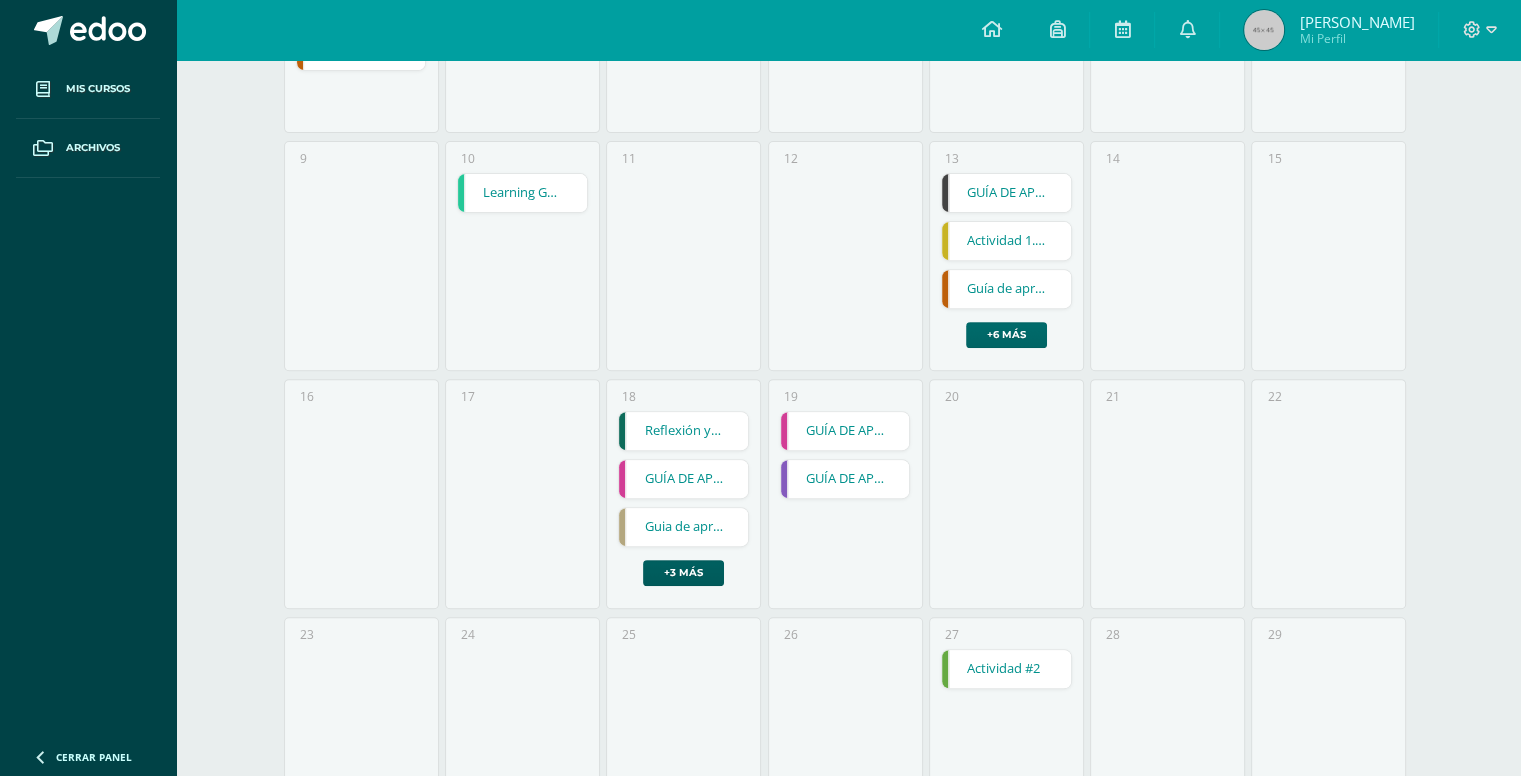 click on "+6 más" at bounding box center [1006, 335] 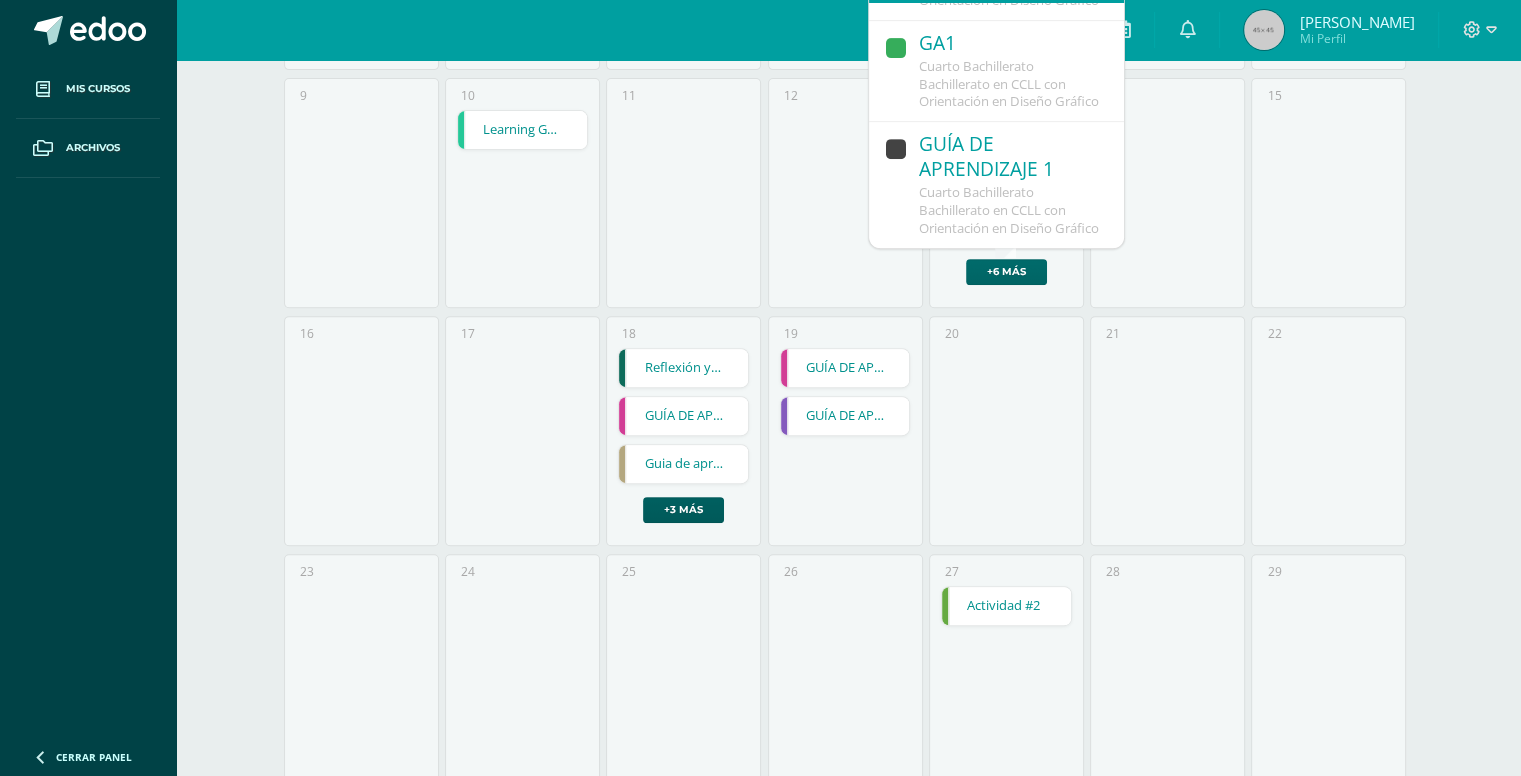 scroll, scrollTop: 770, scrollLeft: 0, axis: vertical 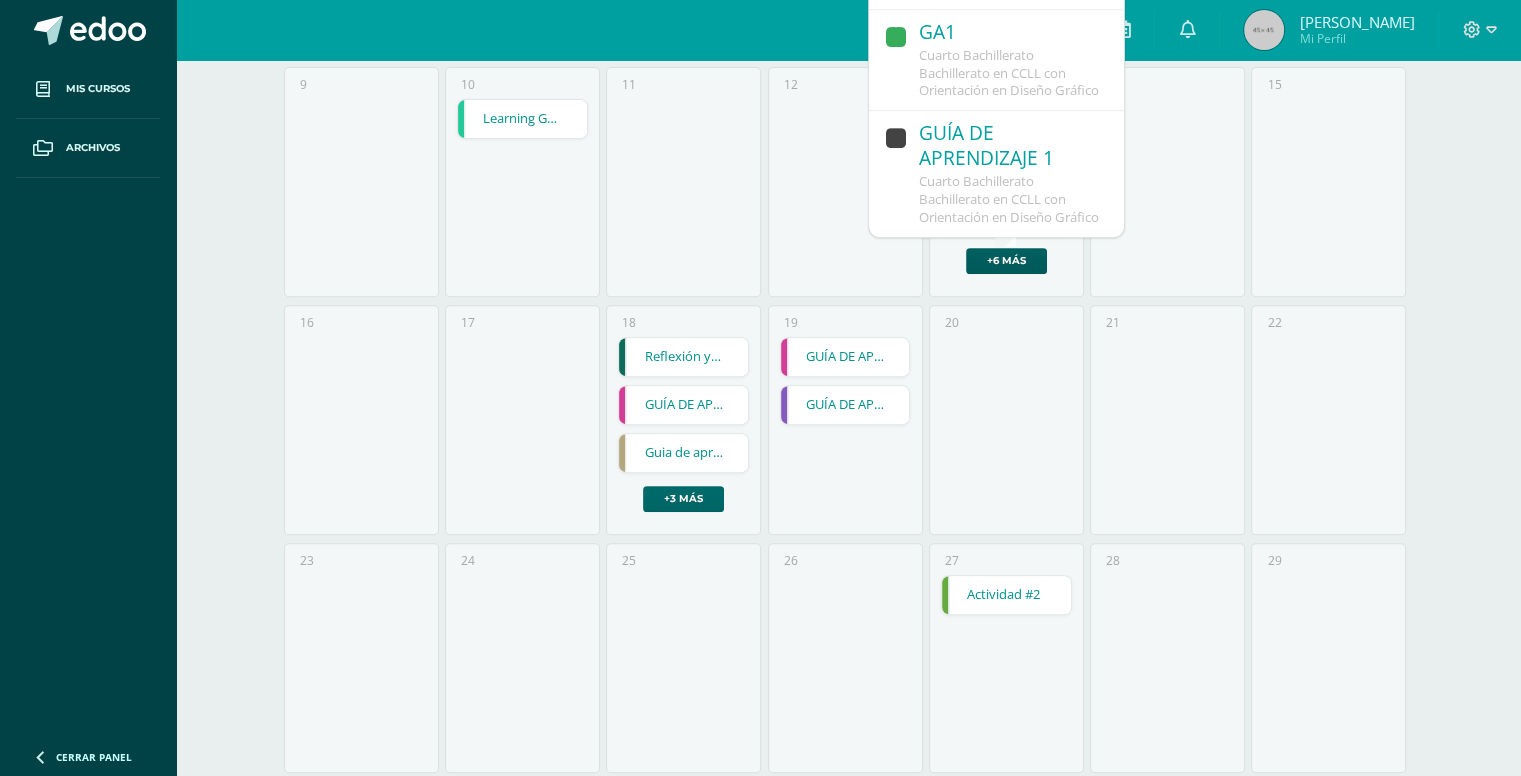 click on "+3 más" at bounding box center (683, 499) 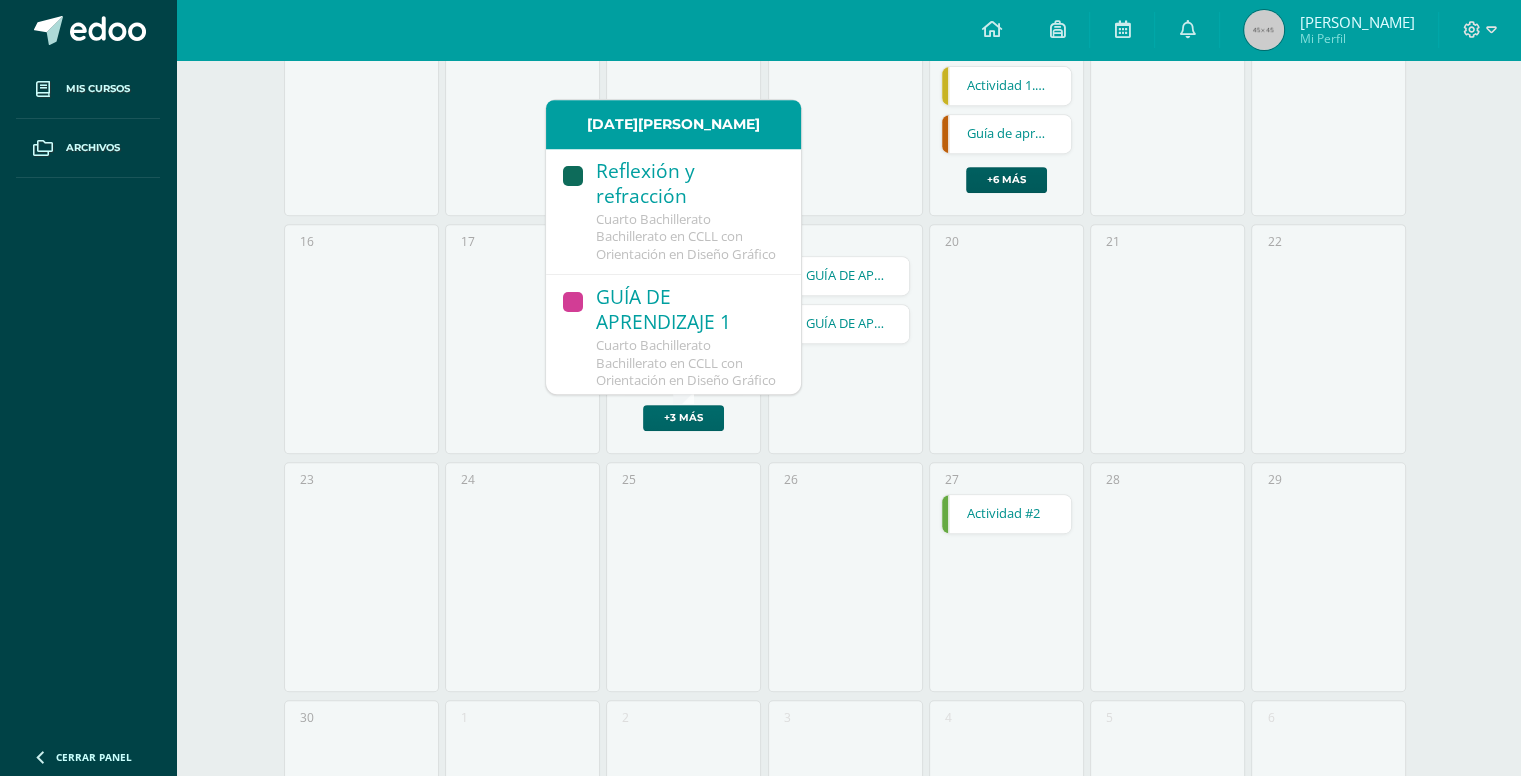 scroll, scrollTop: 852, scrollLeft: 0, axis: vertical 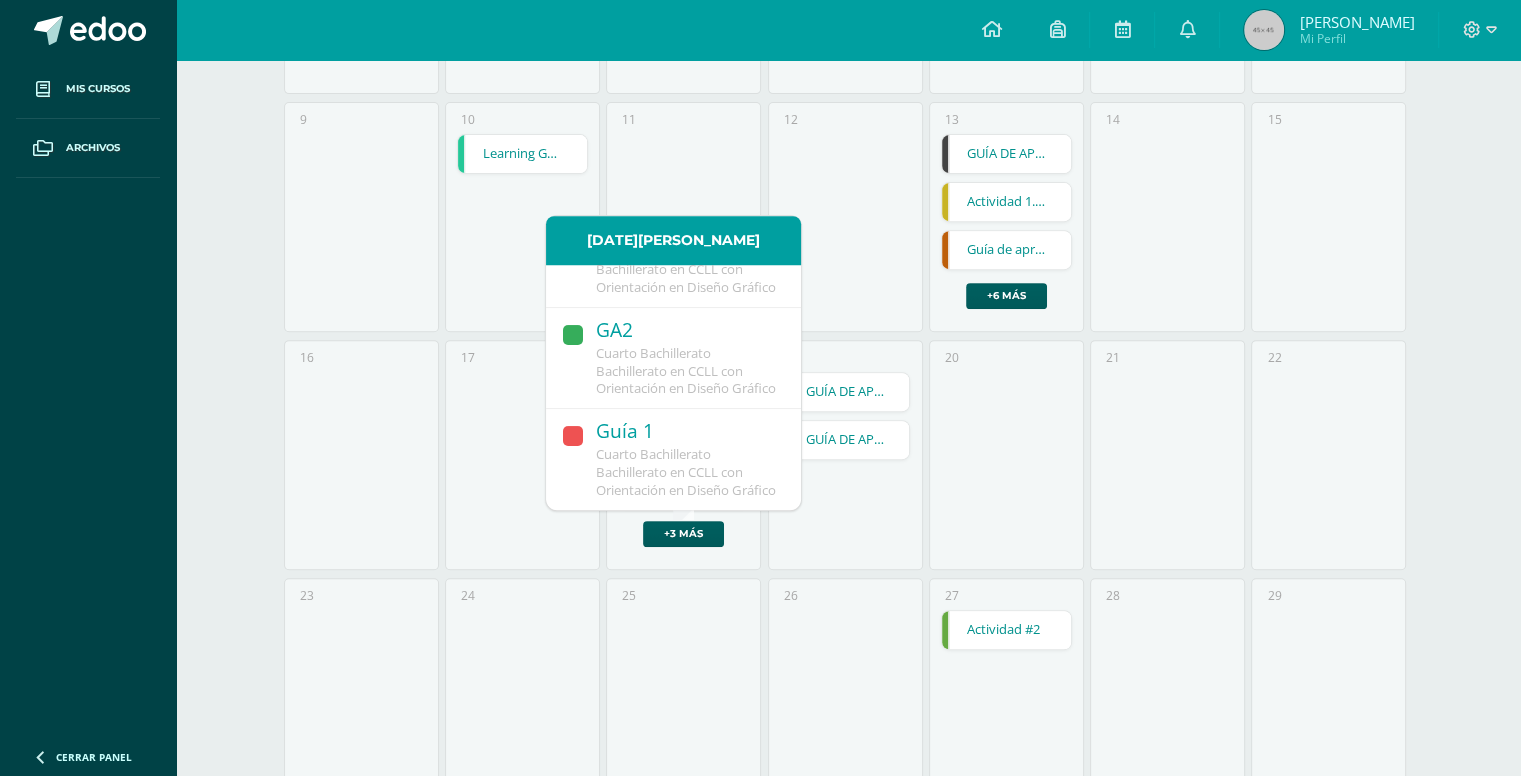 click on "Cuarto Bachillerato Bachillerato en CCLL con Orientación en Diseño Gráfico" at bounding box center [686, 472] 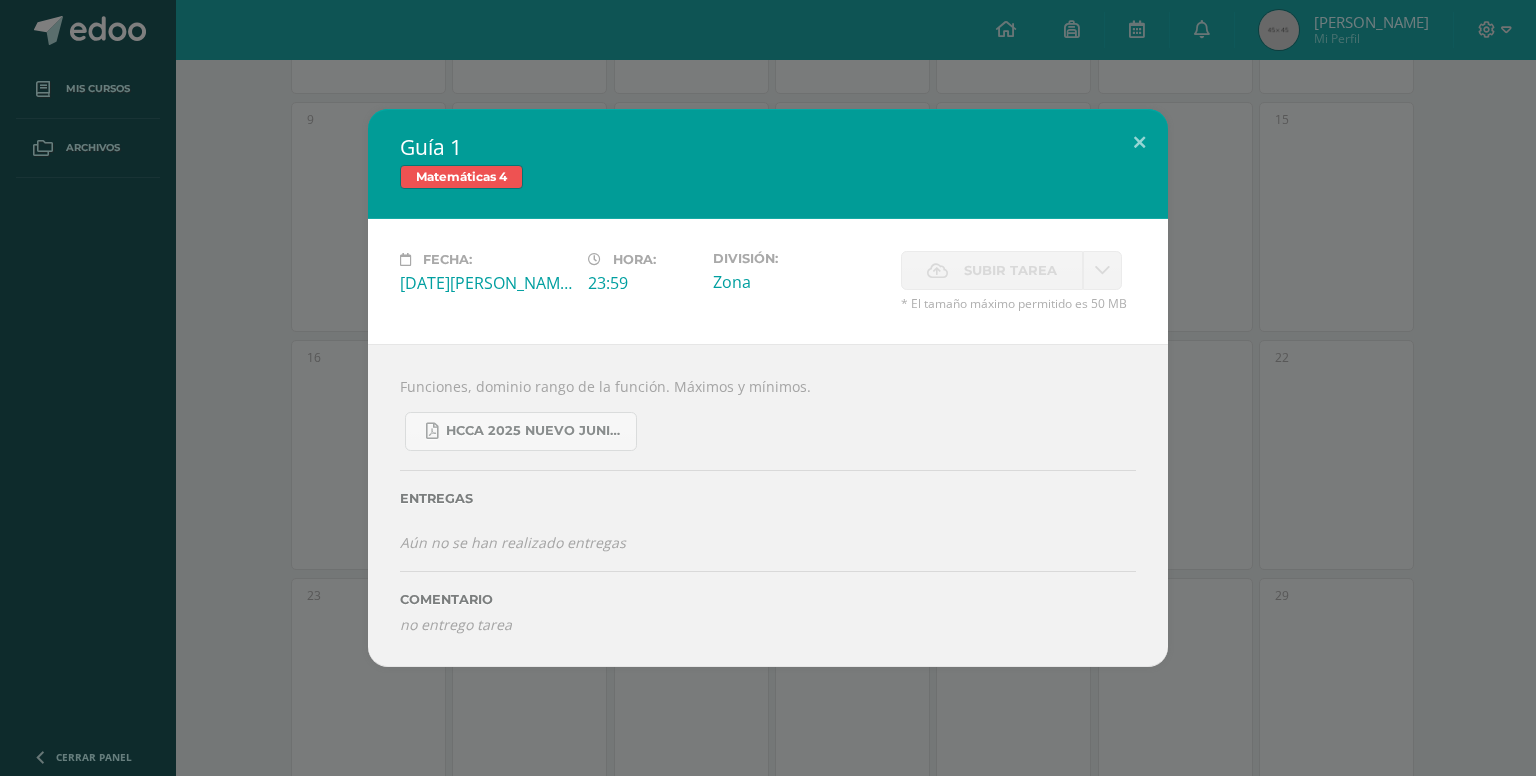 click on "Funciones, dominio rango de la función. Máximos y mínimos.
HCCA 2025 nuevo junio matemáticas.pdf
Entregas
Aún no se han realizado entregas
¿Deseas retirar la entrega  ?
Esta acción no puede ser revertida
Remover
Cancelar
Comentario
no entrego tarea" at bounding box center [768, 505] 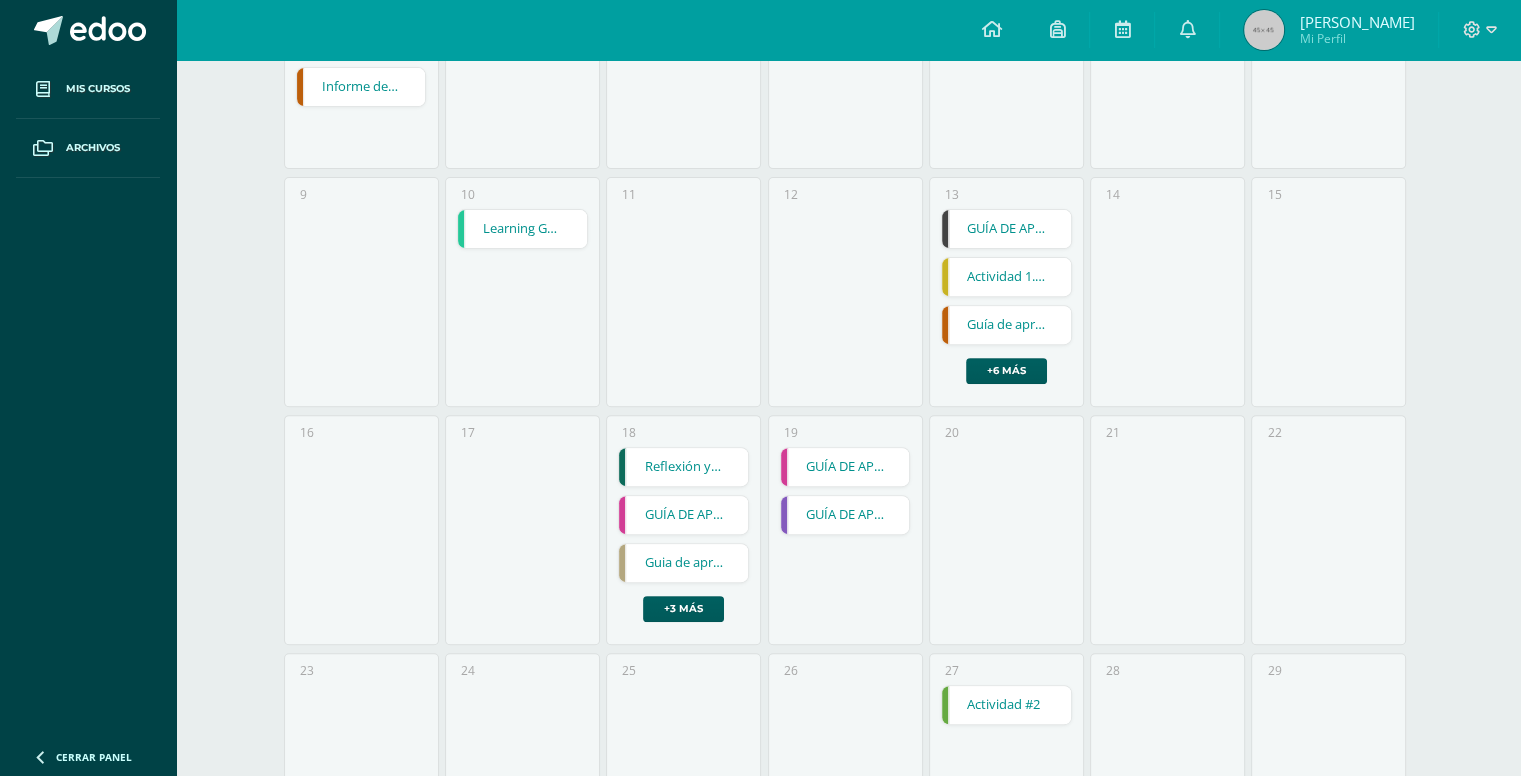 scroll, scrollTop: 659, scrollLeft: 0, axis: vertical 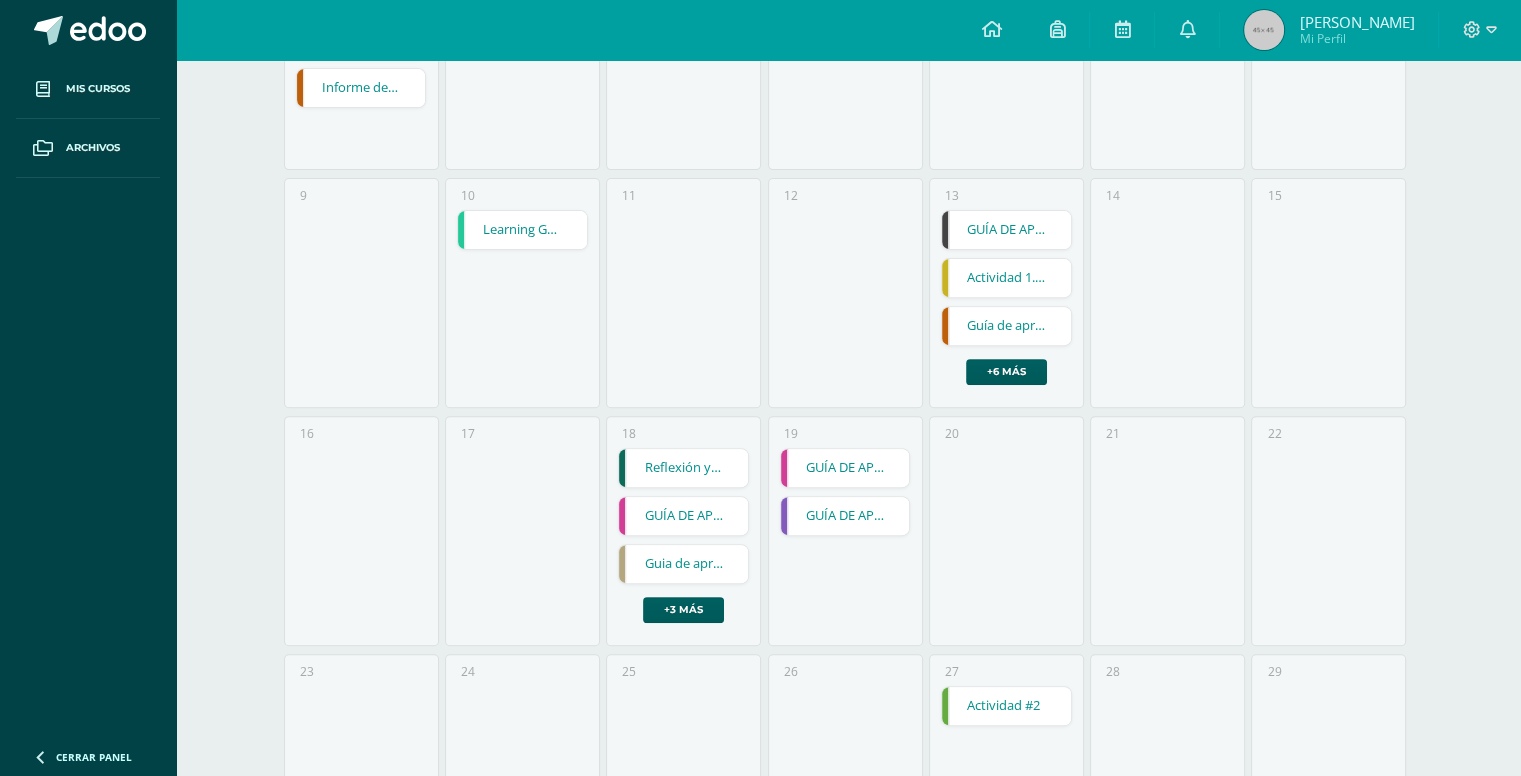 click on "18
Reflexión y refracción
Reflexión y refracción
Física I
Cargando contenido
GUÍA DE APRENDIZAJE 1
GUÍA DE APRENDIZAJE 1
Cromatología del Color
Cargando contenido
Guia de aprendizaje 1
Guia de aprendizaje 1
Filosofía
Fecha:
Miércoles 18 de Junio
Hora:" at bounding box center (683, 531) 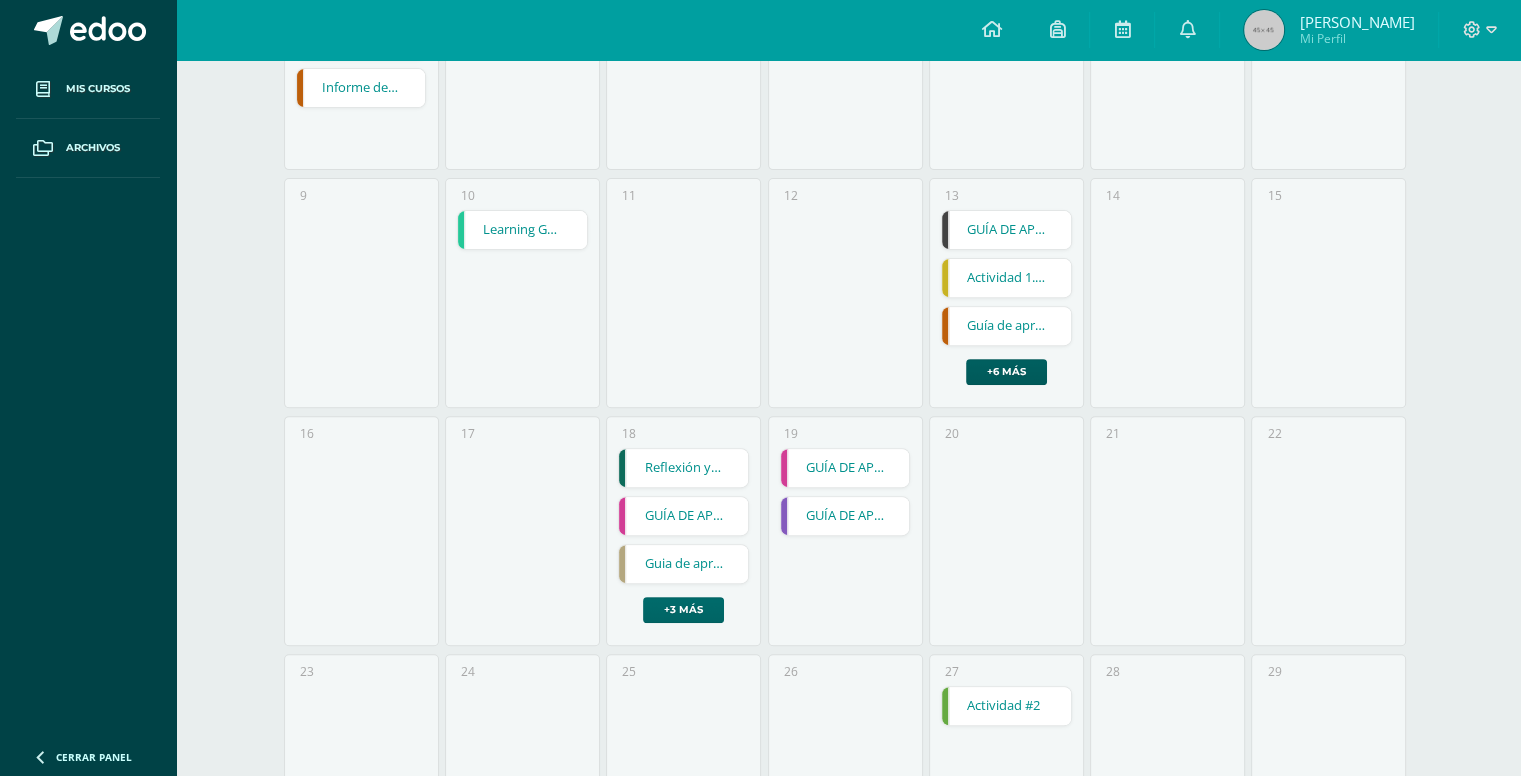 click on "+3 más" at bounding box center [683, 610] 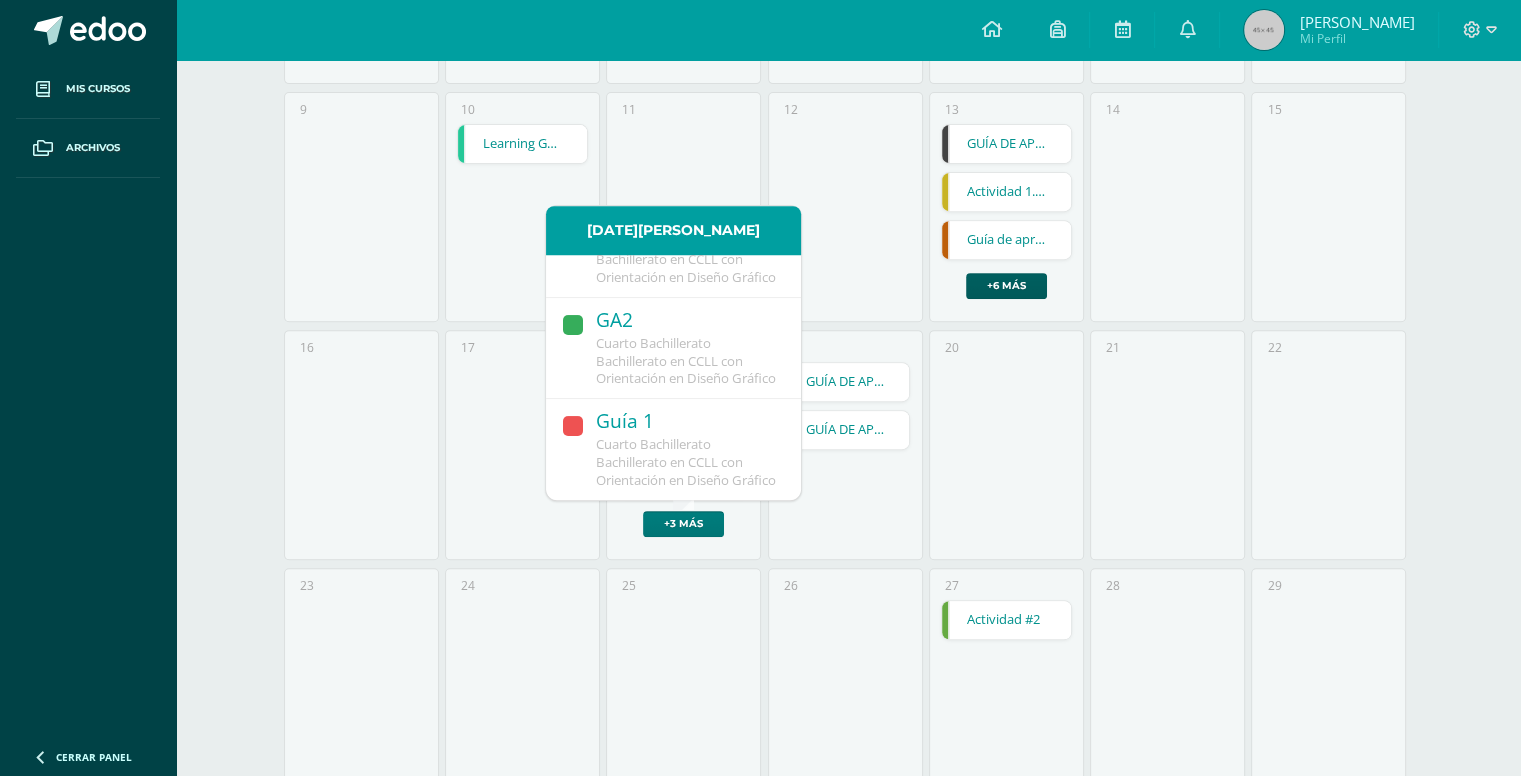 scroll, scrollTop: 744, scrollLeft: 0, axis: vertical 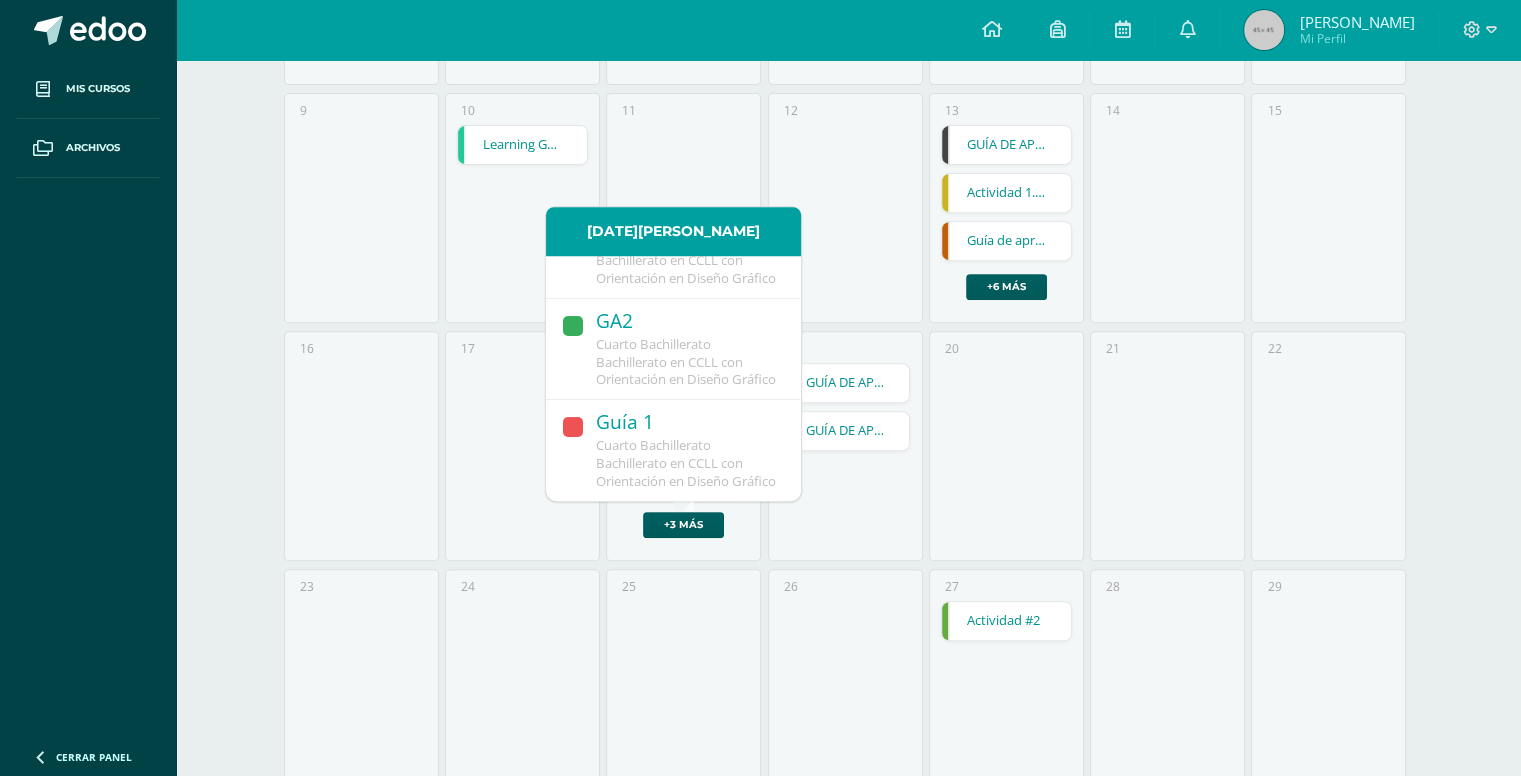 click on "Reflexión y refracción
Reflexión y refracción
Física I
Cargando contenido
GUÍA DE APRENDIZAJE 1
GUÍA DE APRENDIZAJE 1
Cromatología del Color
Cargando contenido
Guia de aprendizaje 1
Guia de aprendizaje 1
Filosofía
Fecha:
Miércoles 18 de Junio
Hora:" at bounding box center (683, 450) 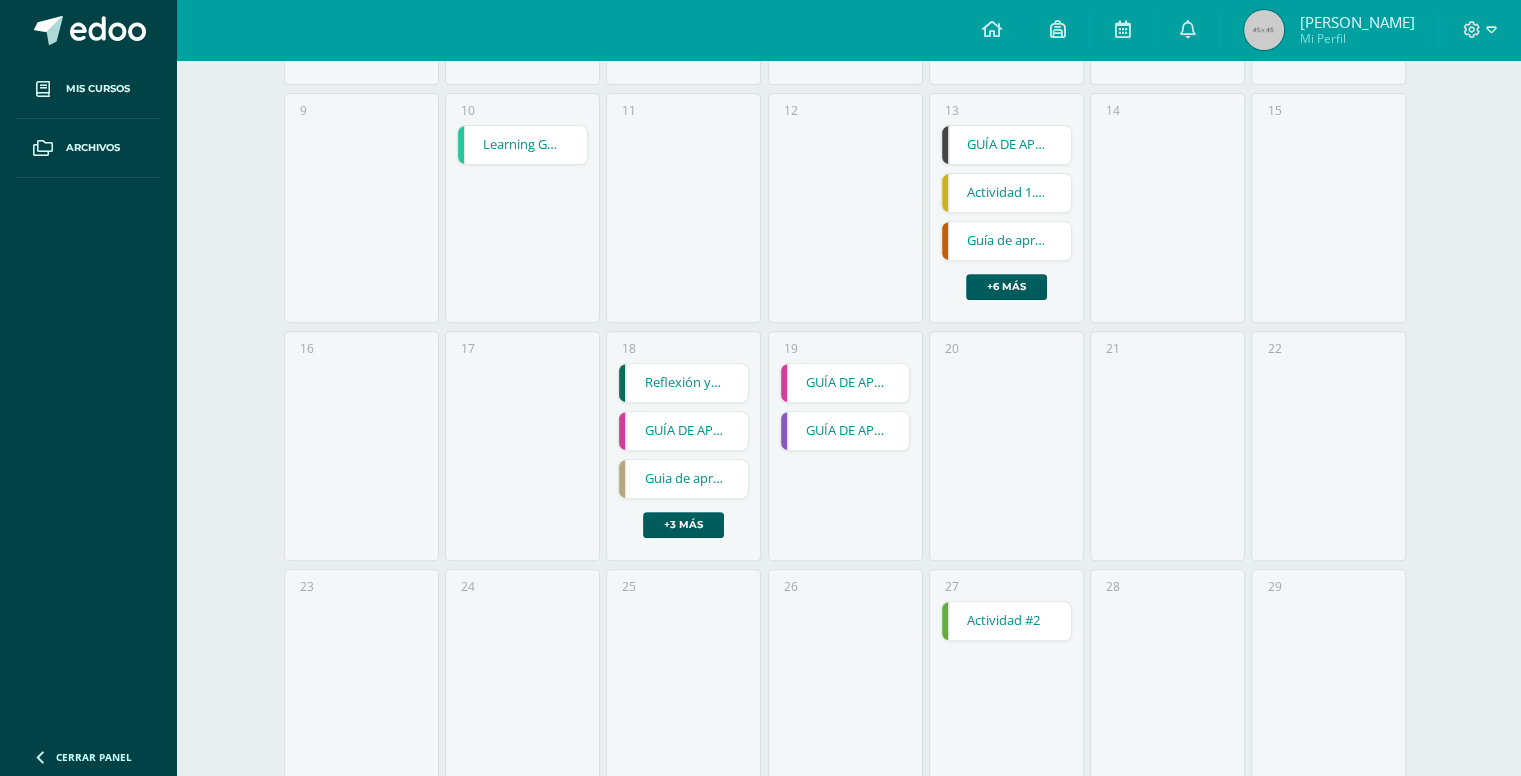 click on "18
Reflexión y refracción
Reflexión y refracción
Física I
Cargando contenido
GUÍA DE APRENDIZAJE 1
GUÍA DE APRENDIZAJE 1
Cromatología del Color
Cargando contenido
Guia de aprendizaje 1
Guia de aprendizaje 1
Filosofía
Fecha:
Miércoles 18 de Junio
Hora:" at bounding box center (683, 446) 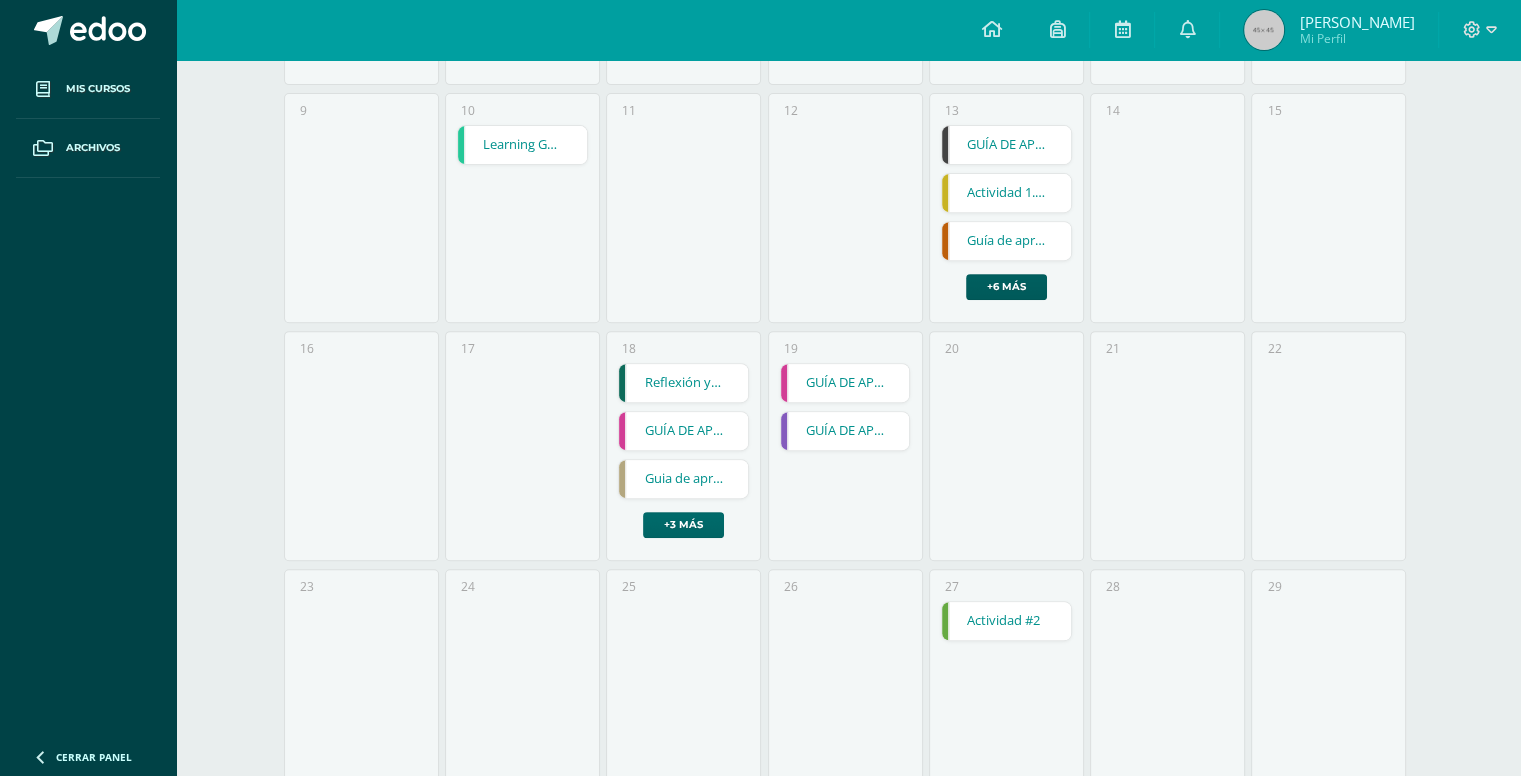 click on "+3 más" at bounding box center [683, 525] 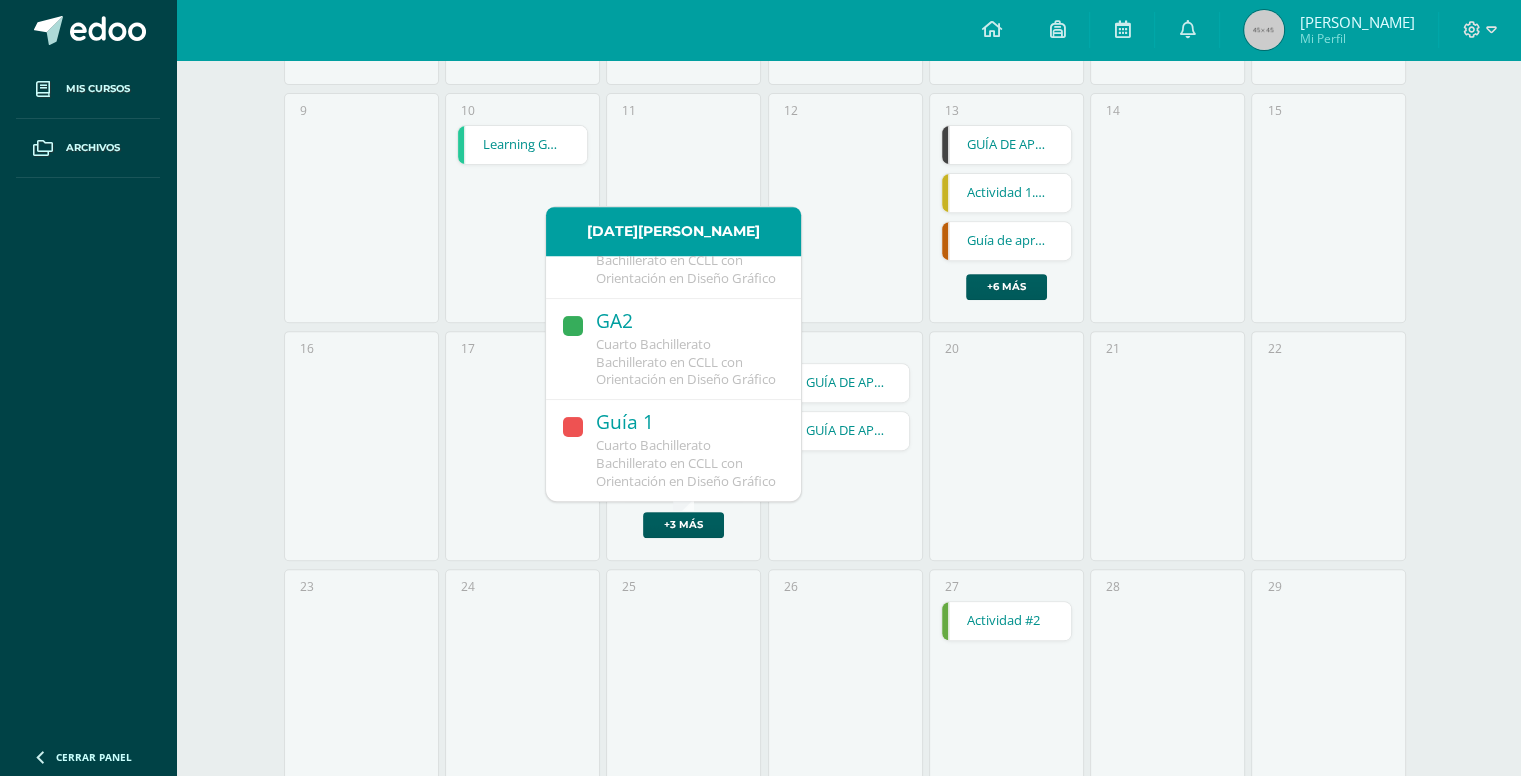 click on "Cuarto Bachillerato Bachillerato en CCLL con Orientación en Diseño Gráfico" at bounding box center (686, 463) 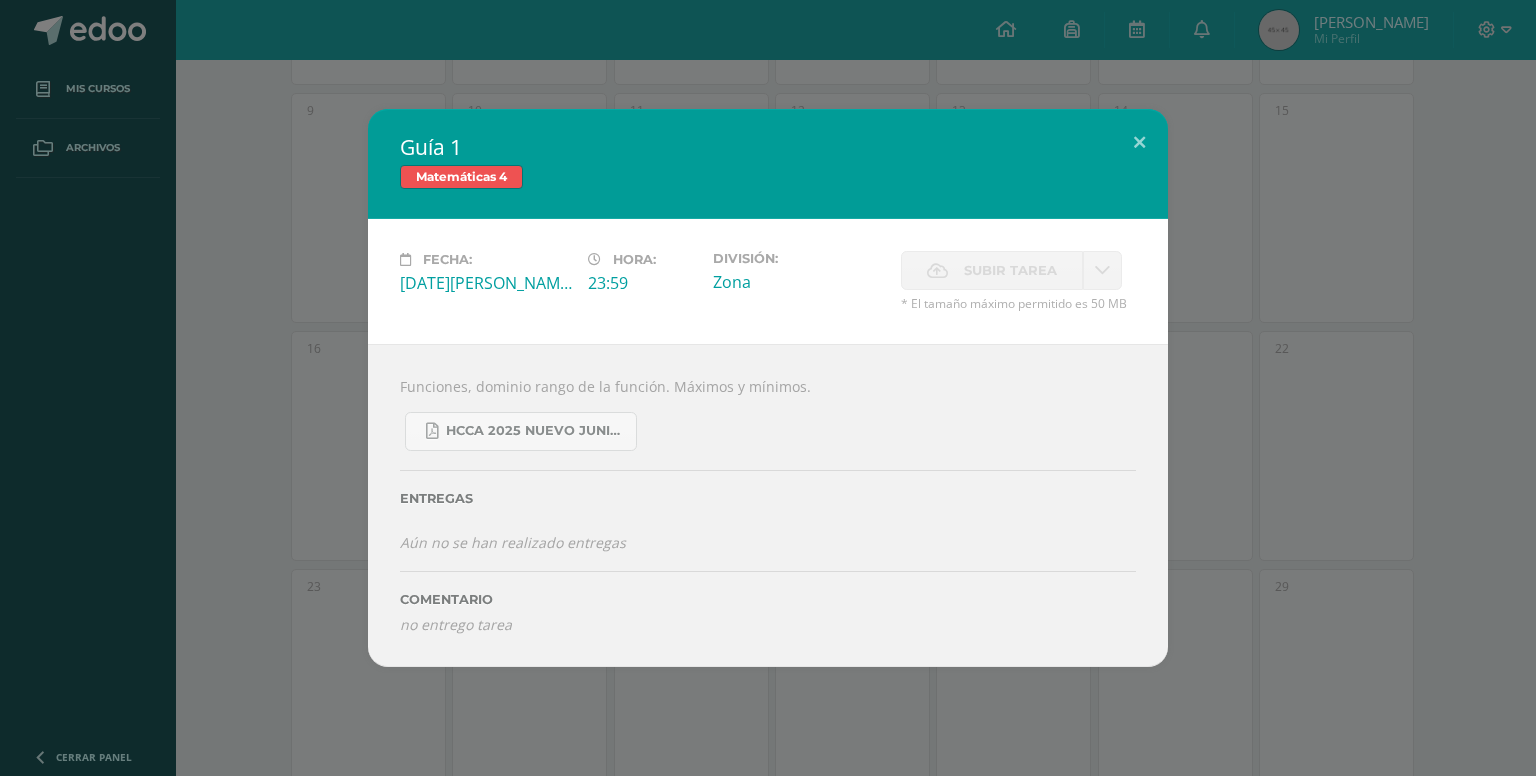 click on "Guía 1
Matemáticas 4
Fecha:
Miércoles 18 de Junio
Hora:
23:59
División:
Zona
Subir tarea Cancelar" at bounding box center (768, 388) 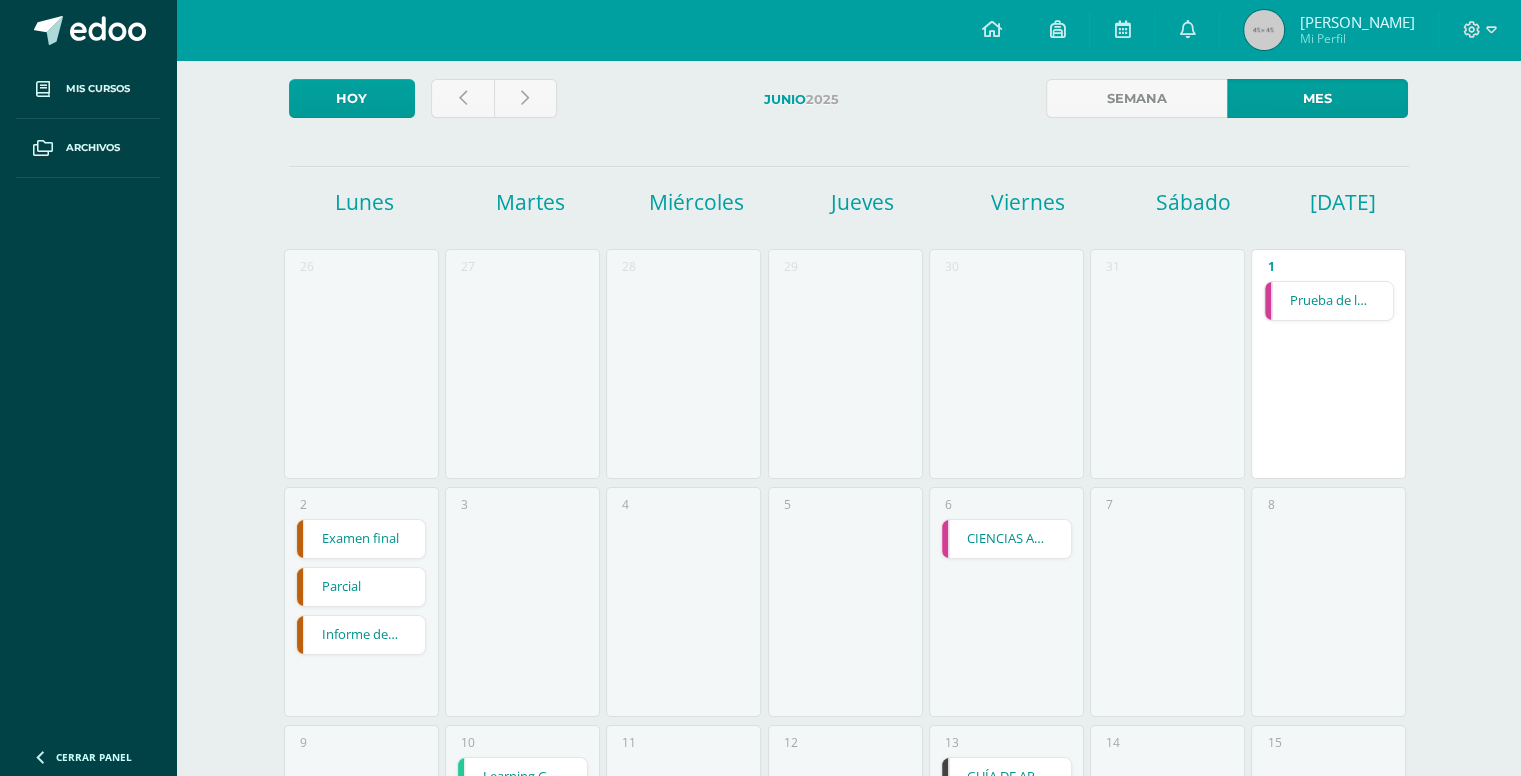 scroll, scrollTop: 111, scrollLeft: 0, axis: vertical 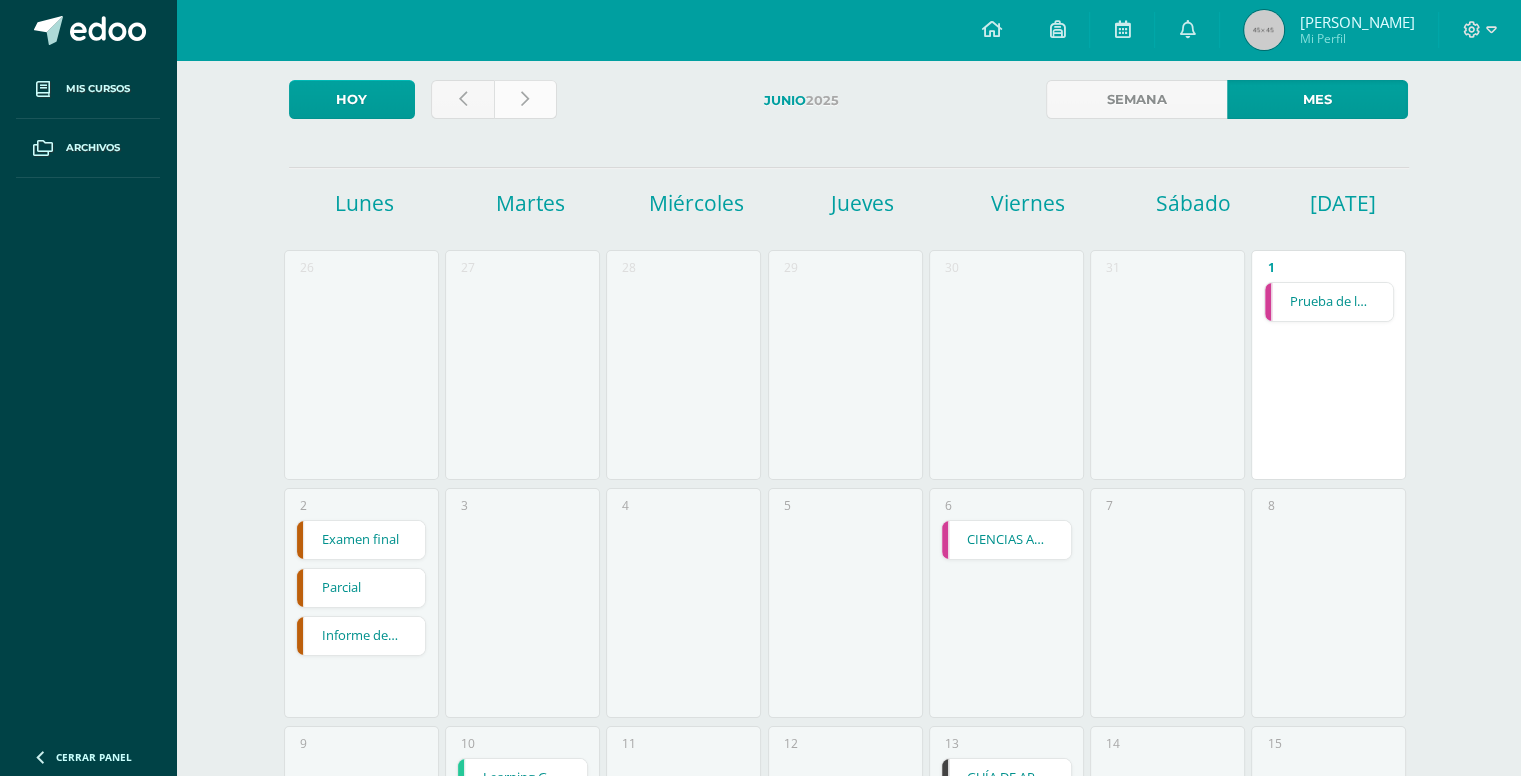 click at bounding box center [525, 99] 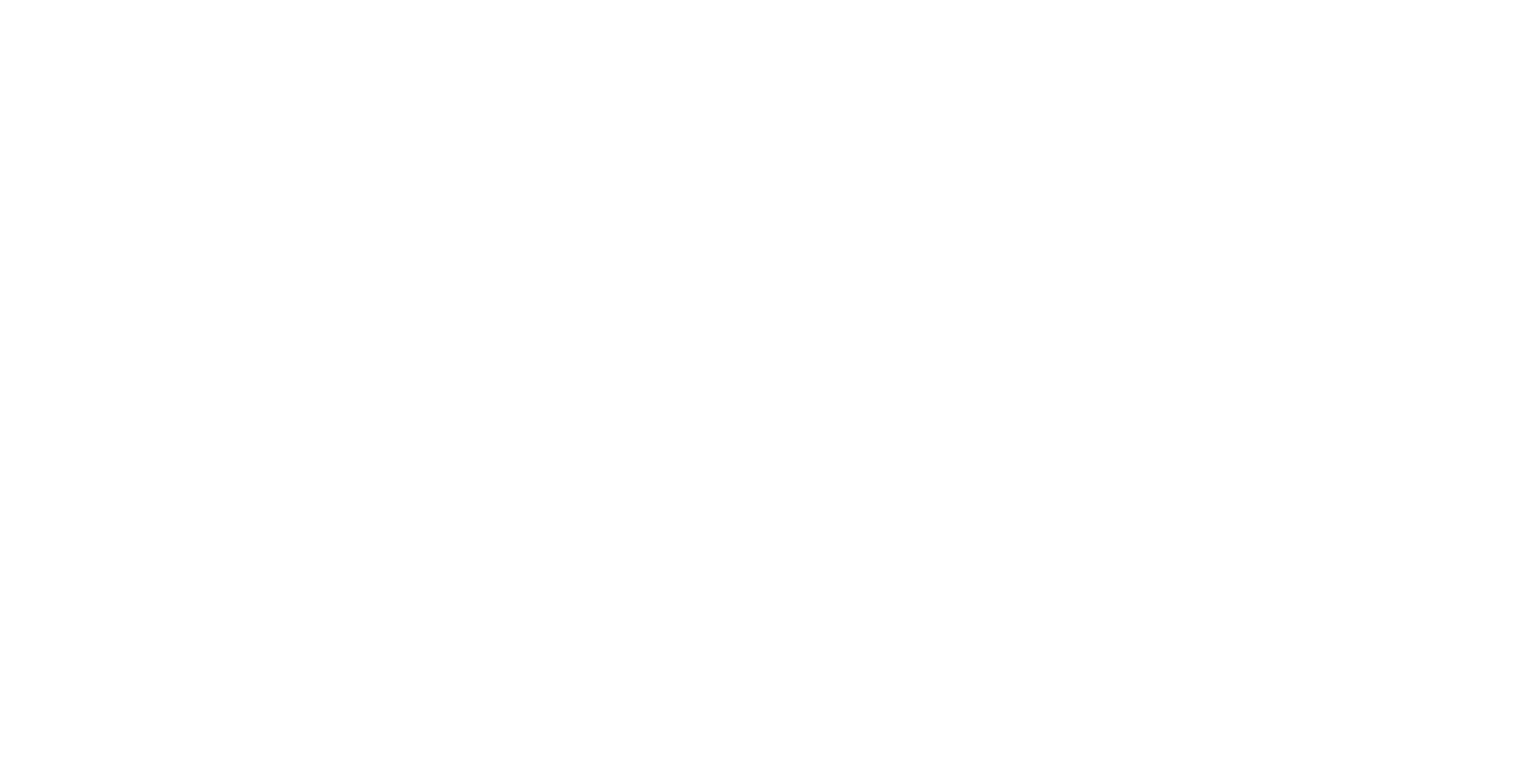 scroll, scrollTop: 0, scrollLeft: 0, axis: both 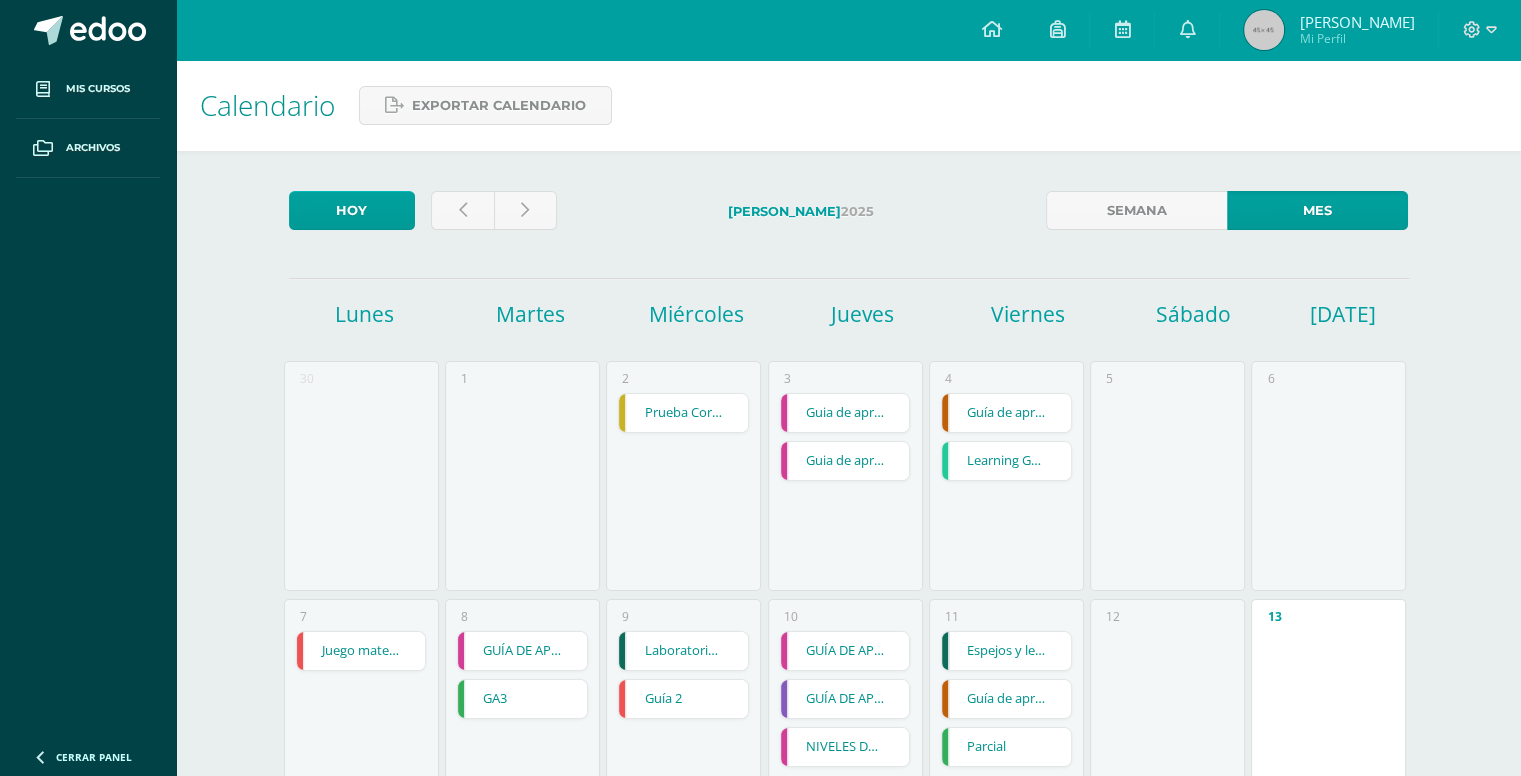 click on "Guia de aprendizaje 1" at bounding box center [845, 461] 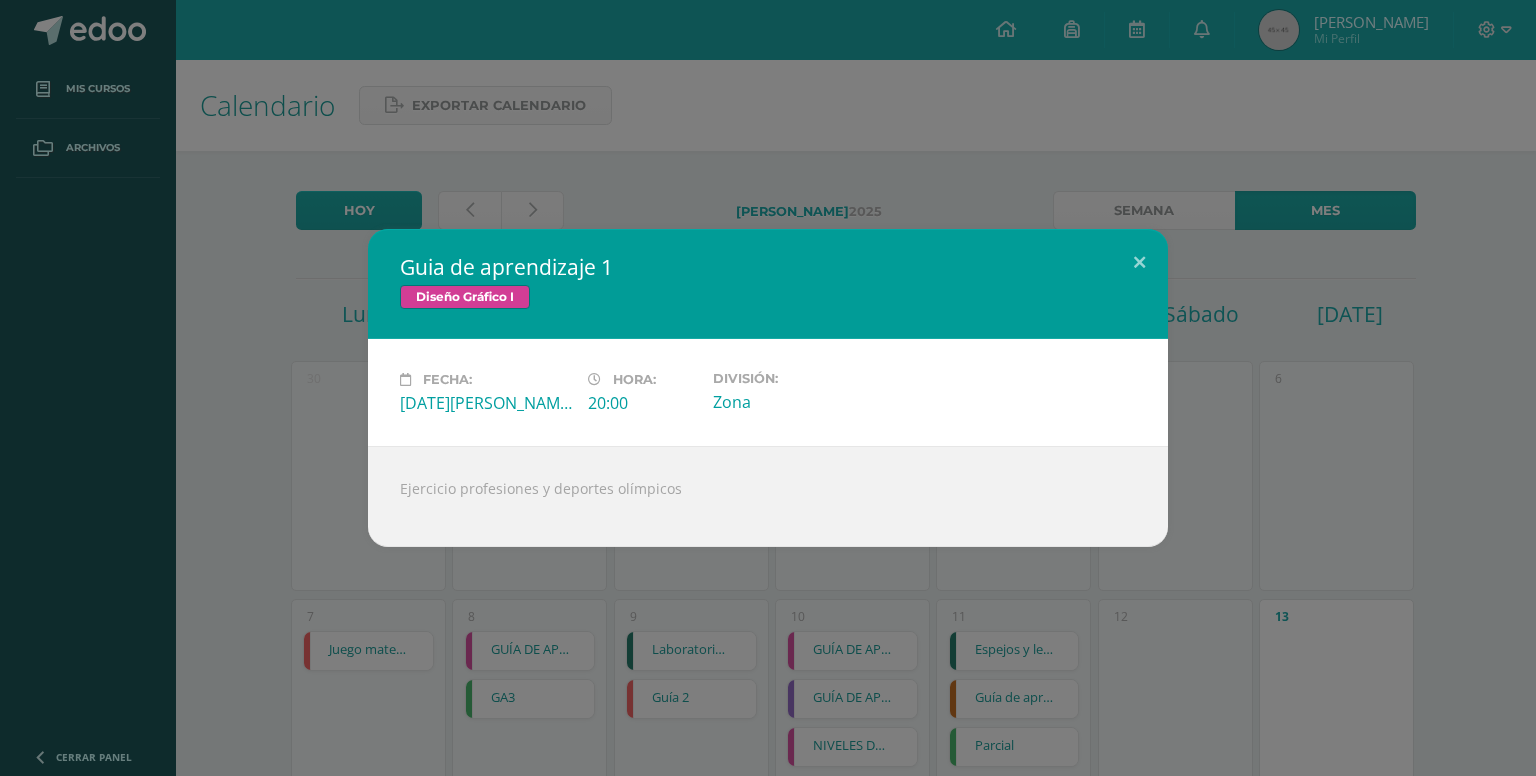 click on "Guia de aprendizaje 1
Diseño Gráfico I
Fecha:
Jueves 03 de Julio
Hora:
20:00
División:
Zona
Ejercicio profesiones y deportes olímpicos" at bounding box center [768, 388] 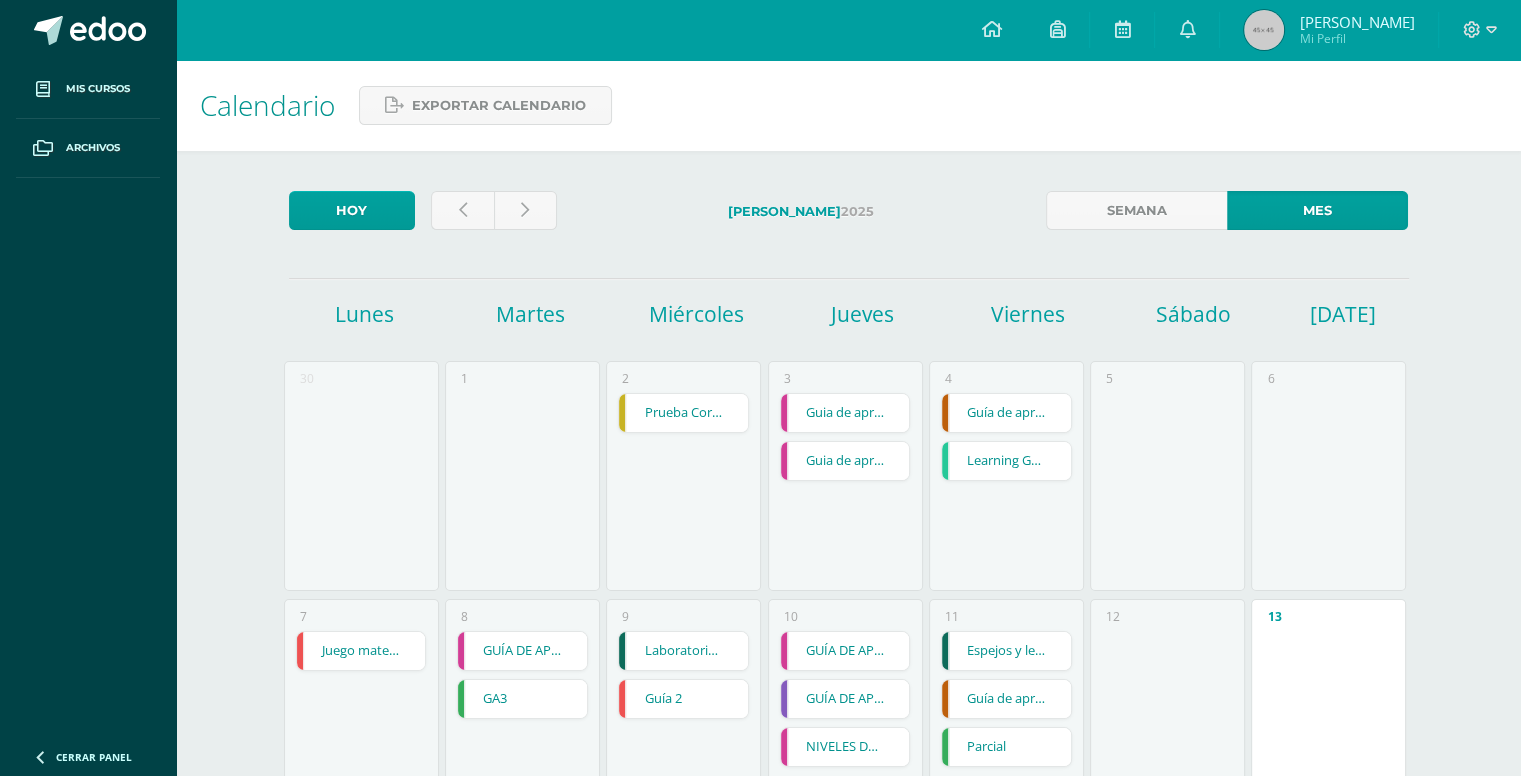 click on "Learning Guide 2" at bounding box center [1006, 461] 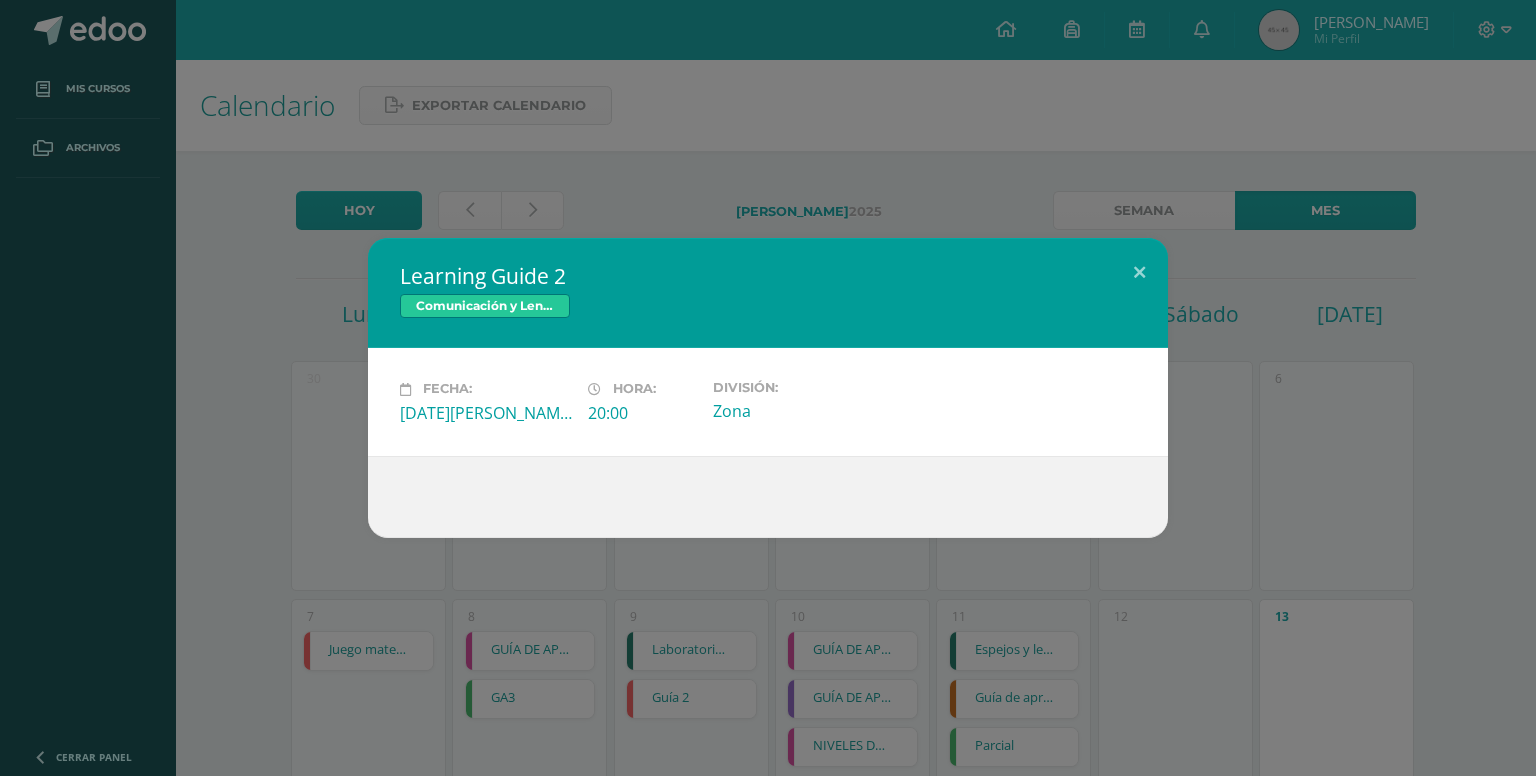 click on "Learning Guide 2
Comunicación y Lenguaje L3 Inglés
Fecha:
Viernes 04 de Julio
Hora:
20:00
División:
Zona" at bounding box center (768, 388) 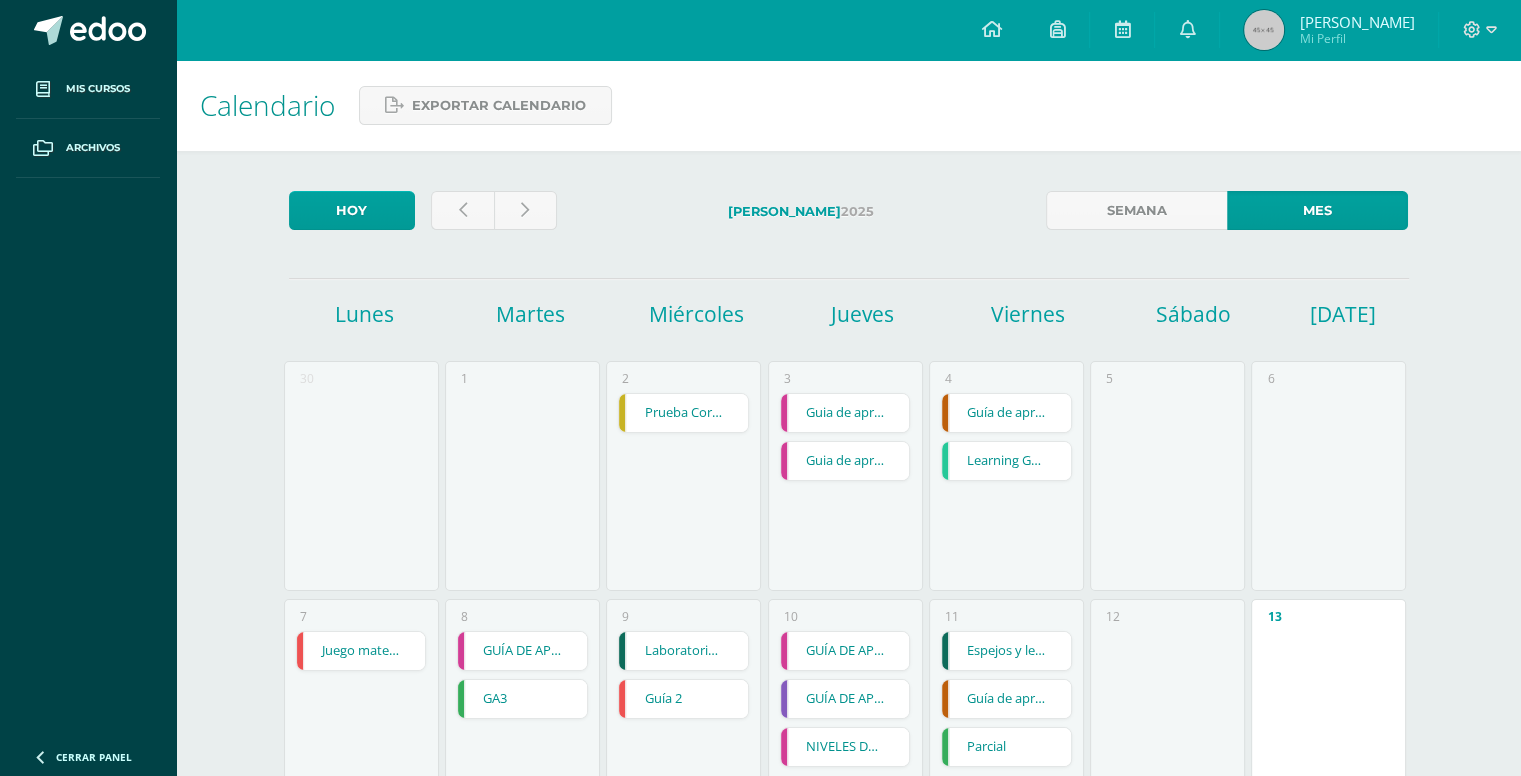 click on "Juego matemático" at bounding box center [361, 651] 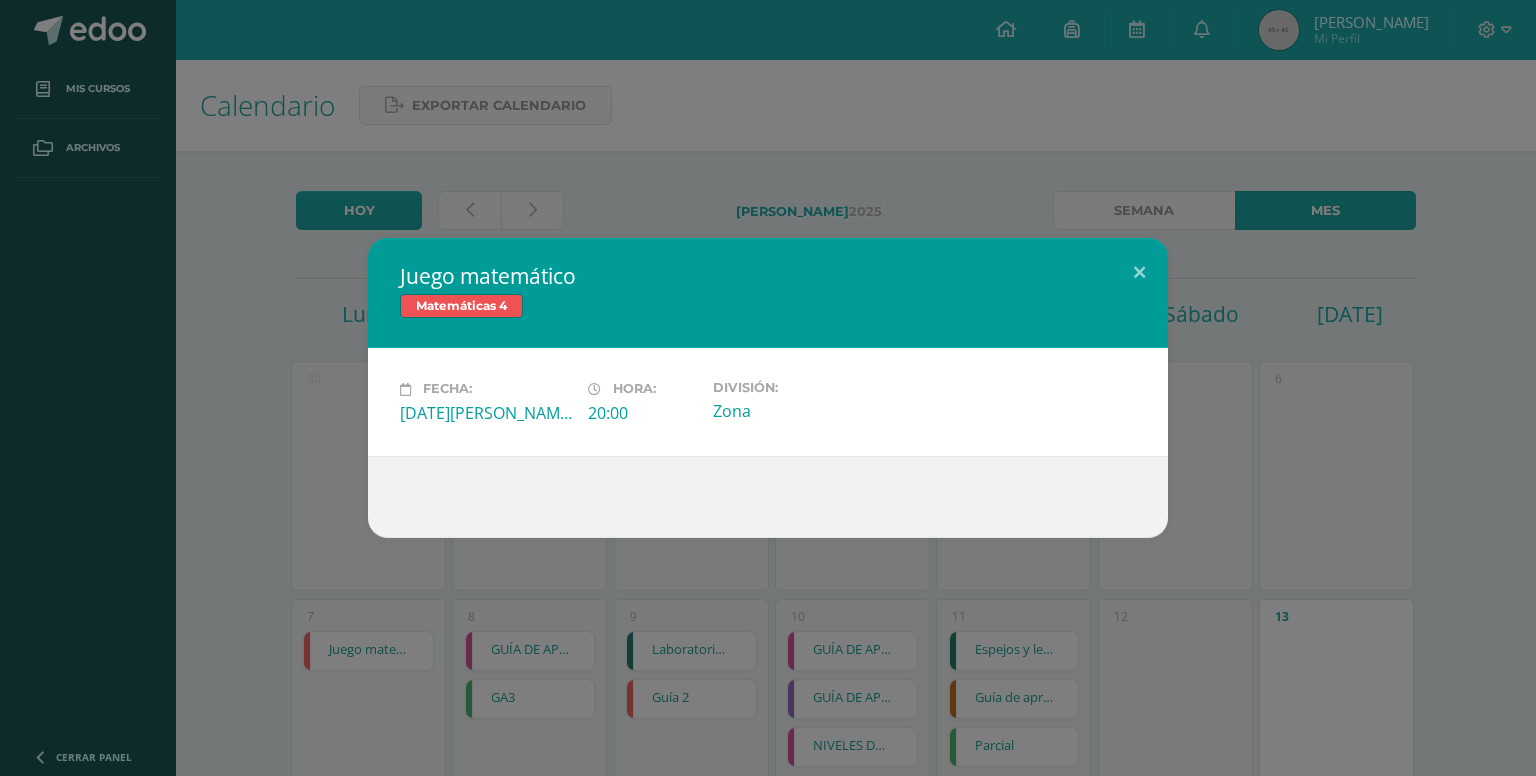 click on "Juego matemático
Matemáticas 4
Fecha:
Lunes 07 de Julio
Hora:
20:00
División:
Zona" at bounding box center [768, 388] 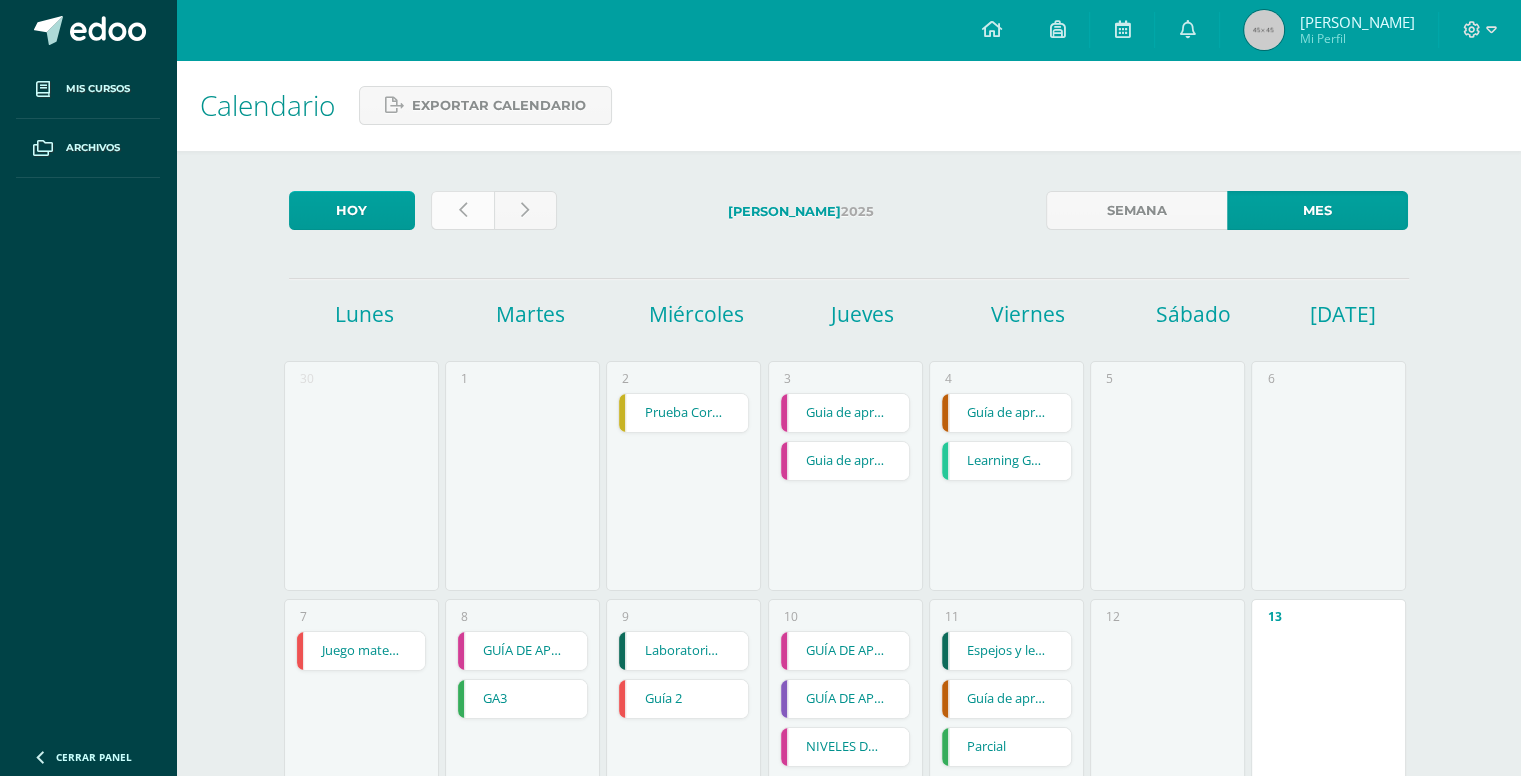 click at bounding box center [462, 210] 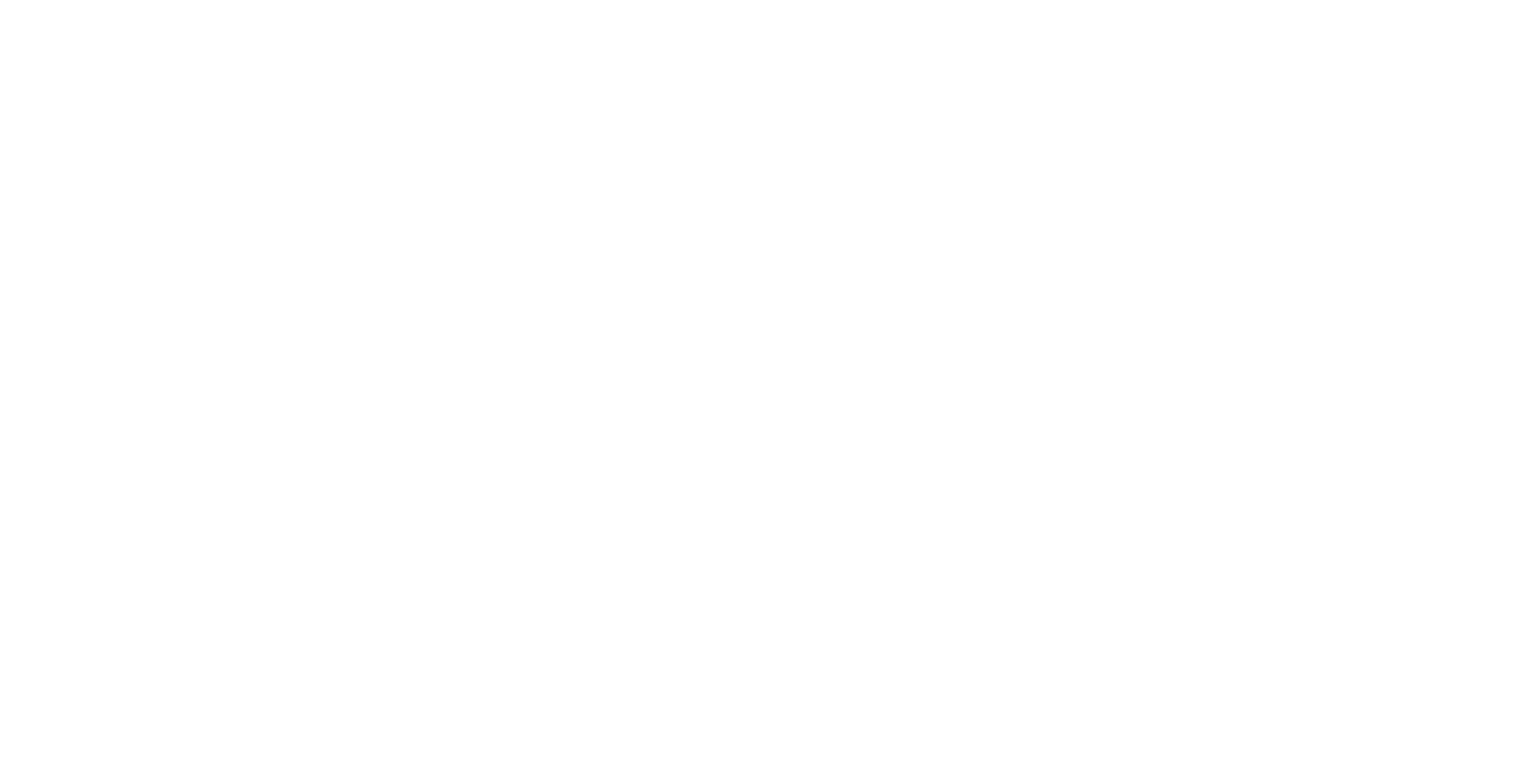 scroll, scrollTop: 0, scrollLeft: 0, axis: both 